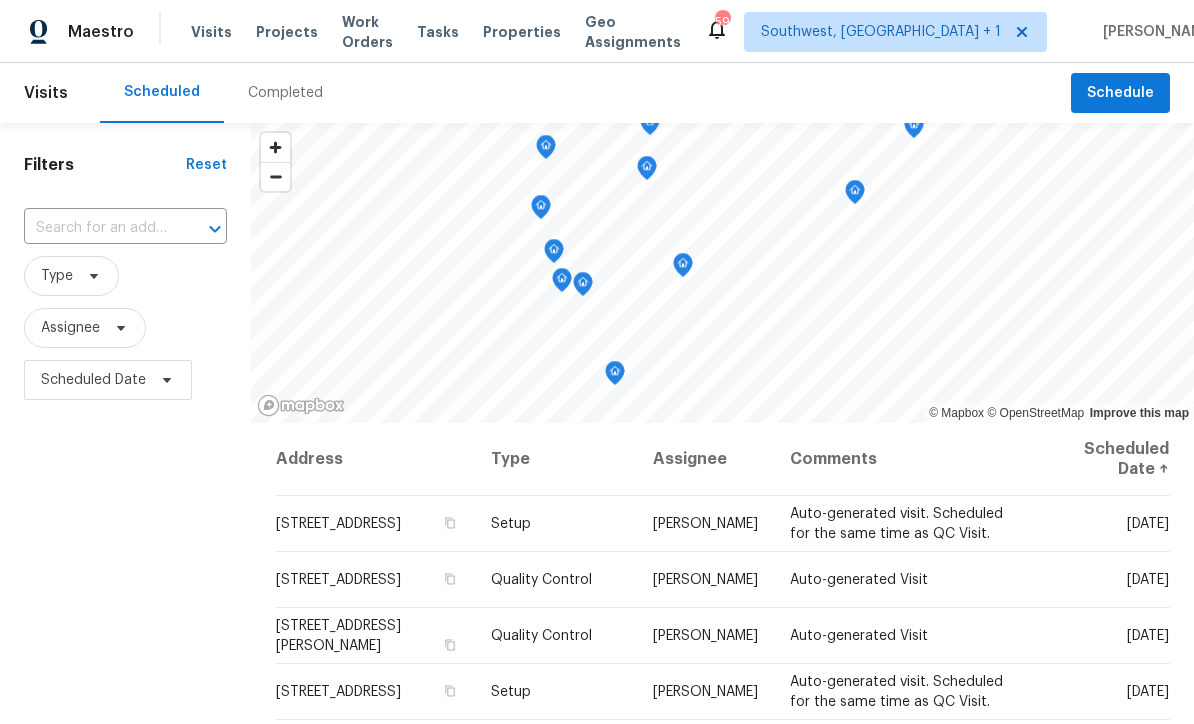 scroll, scrollTop: 0, scrollLeft: 0, axis: both 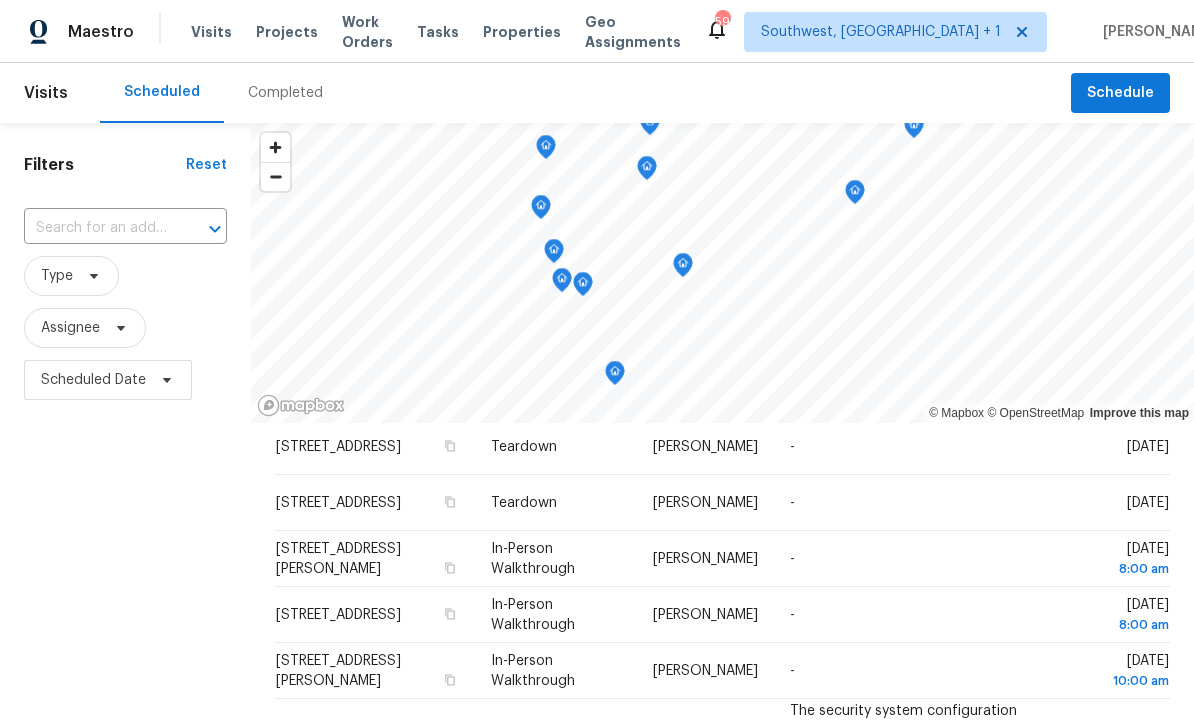 click at bounding box center (97, 228) 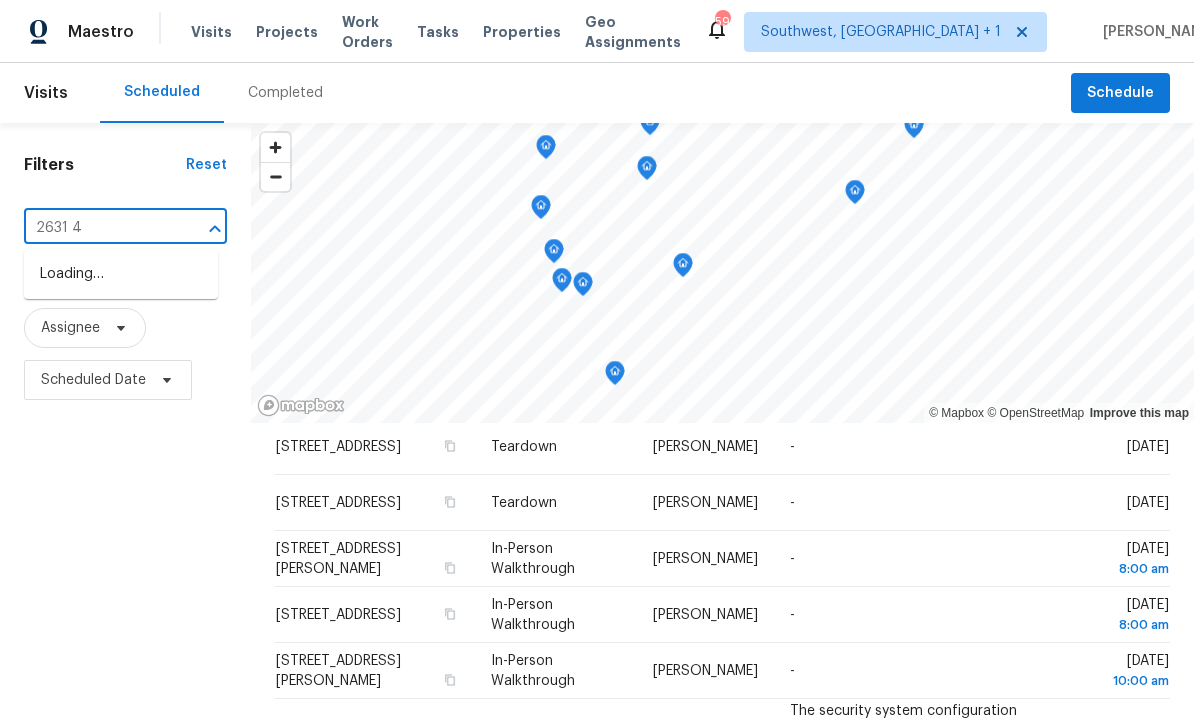 type on "2631 45" 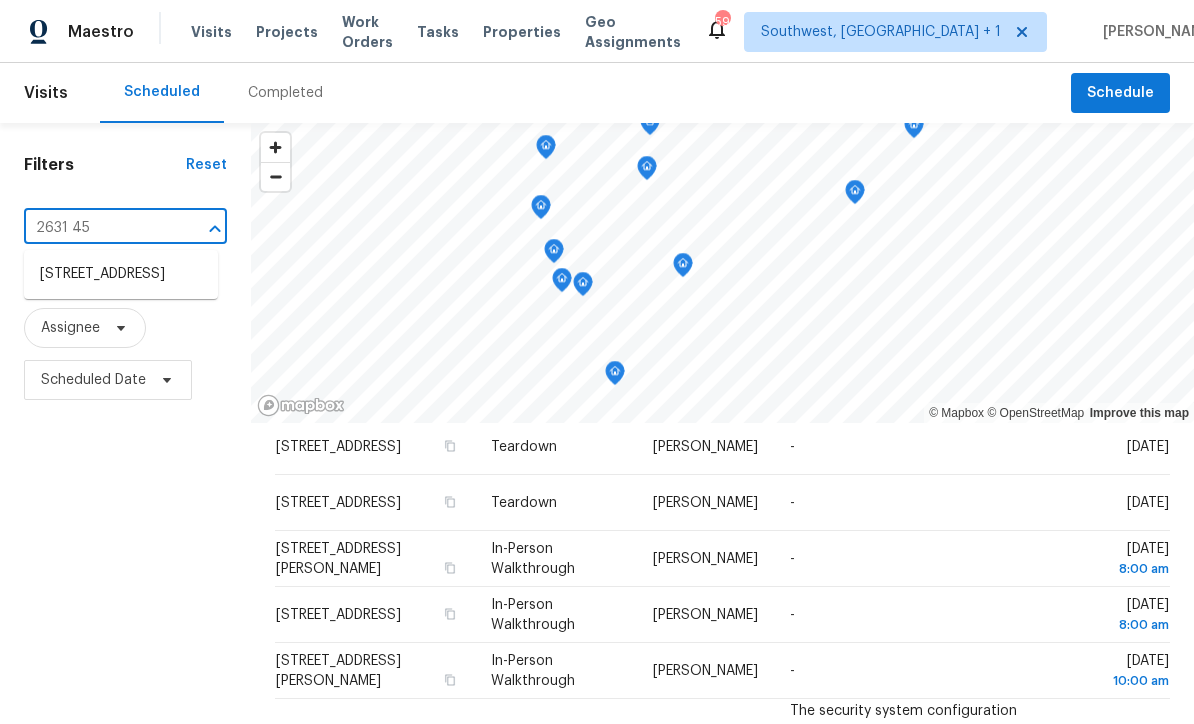 click on "2631 45th St S, Gulfport, FL 33711" at bounding box center [121, 274] 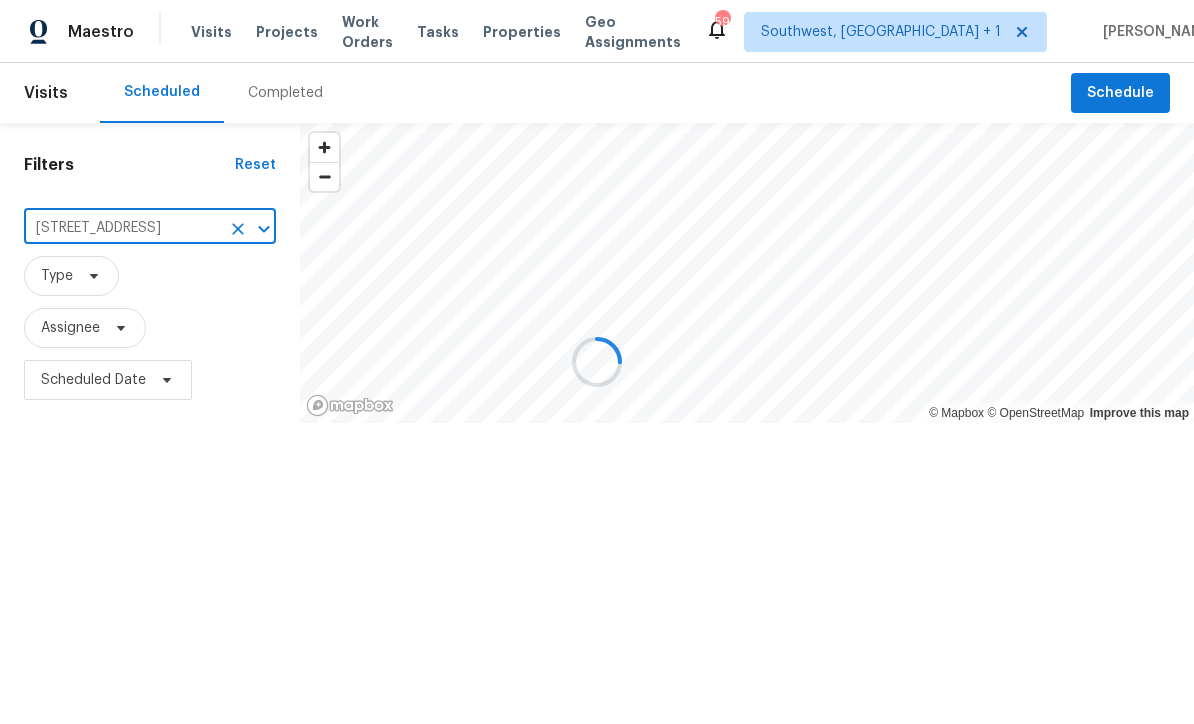 scroll, scrollTop: 0, scrollLeft: 0, axis: both 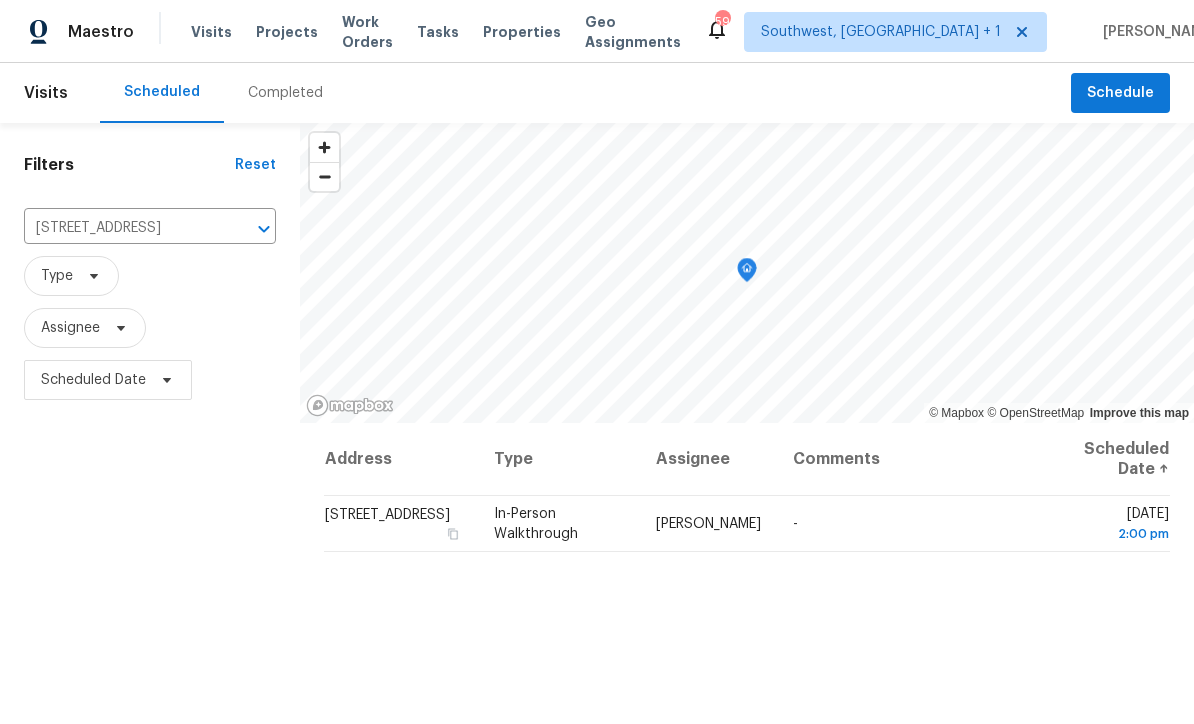 click 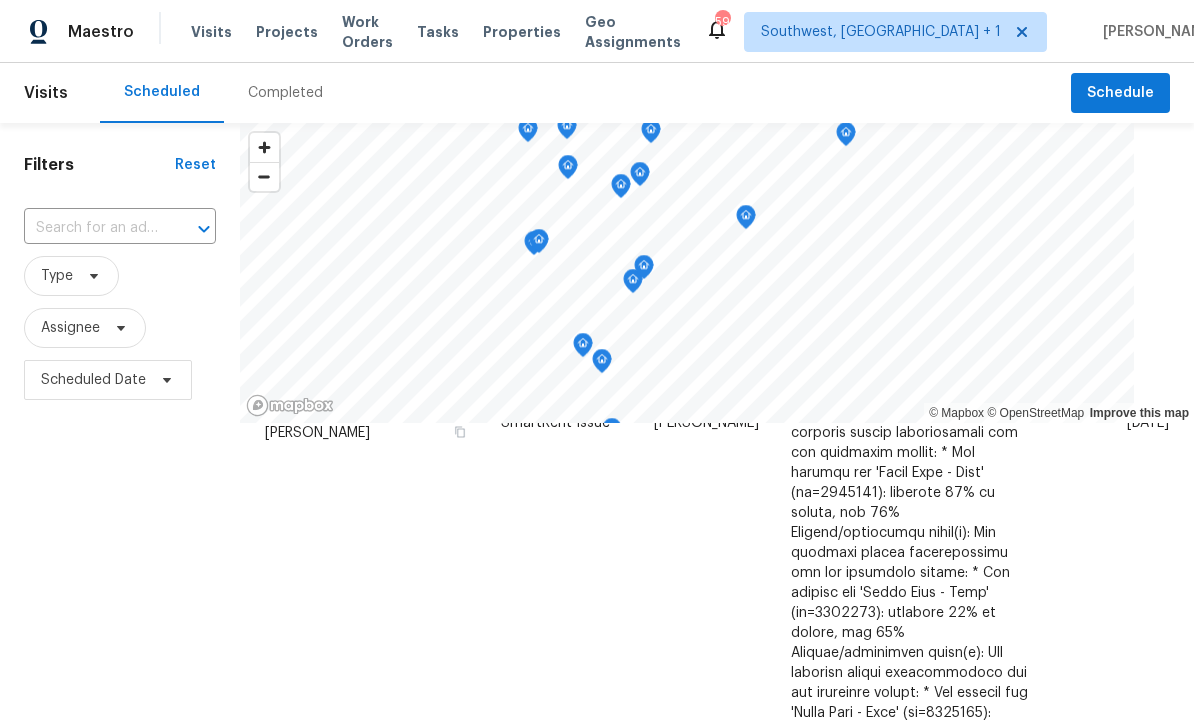 scroll, scrollTop: 2230, scrollLeft: 0, axis: vertical 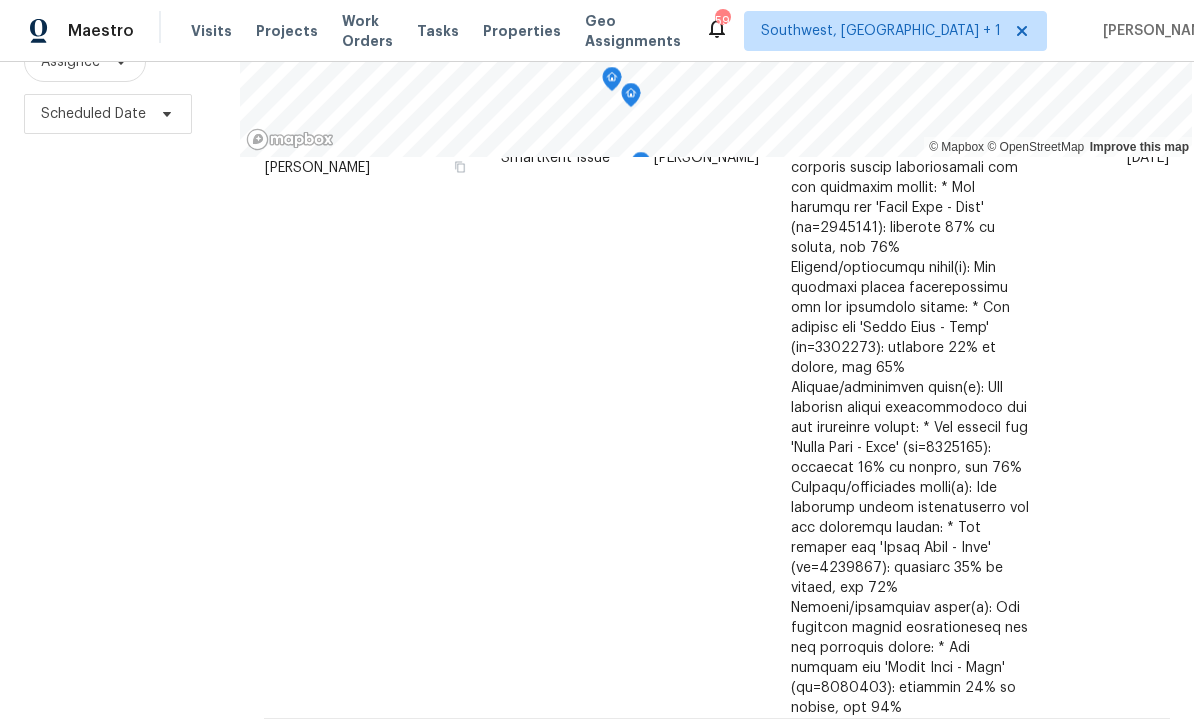 click 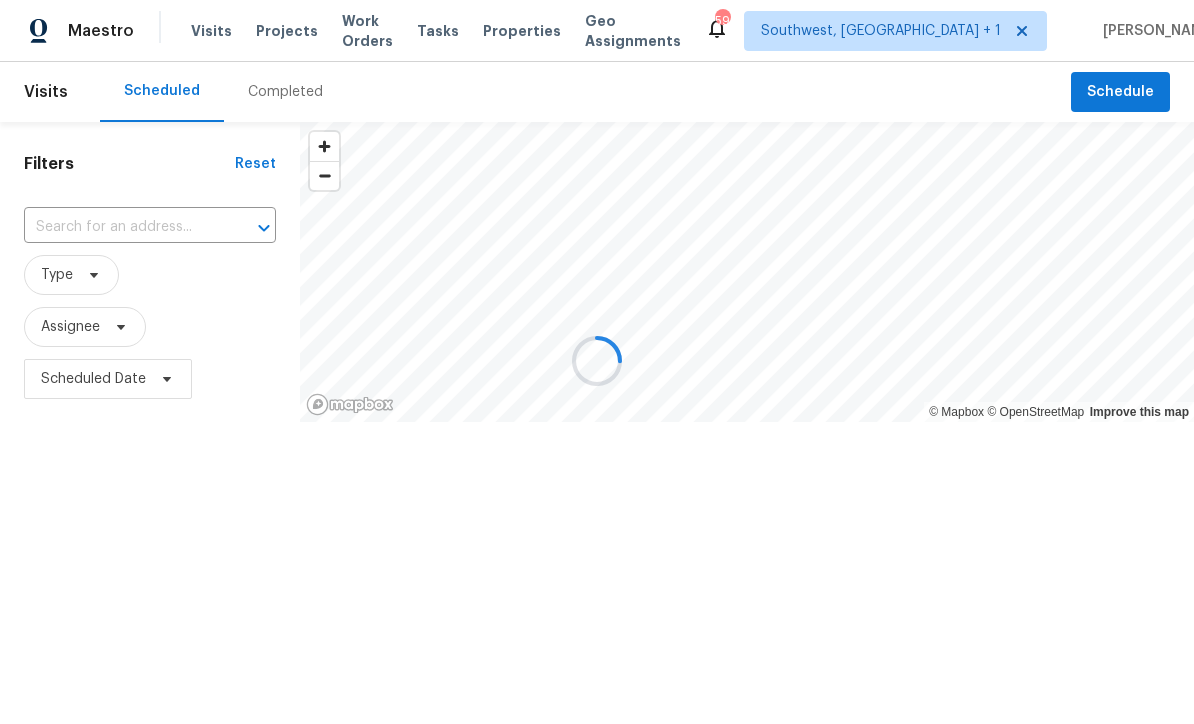 scroll, scrollTop: 0, scrollLeft: 0, axis: both 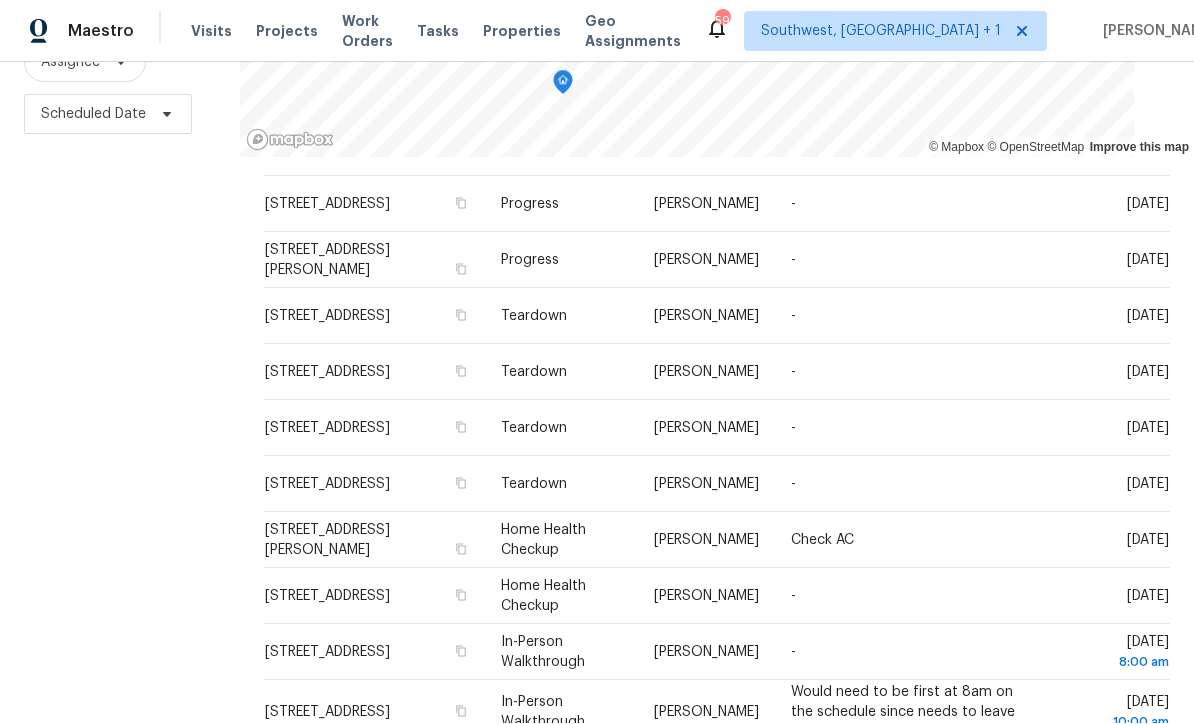 click 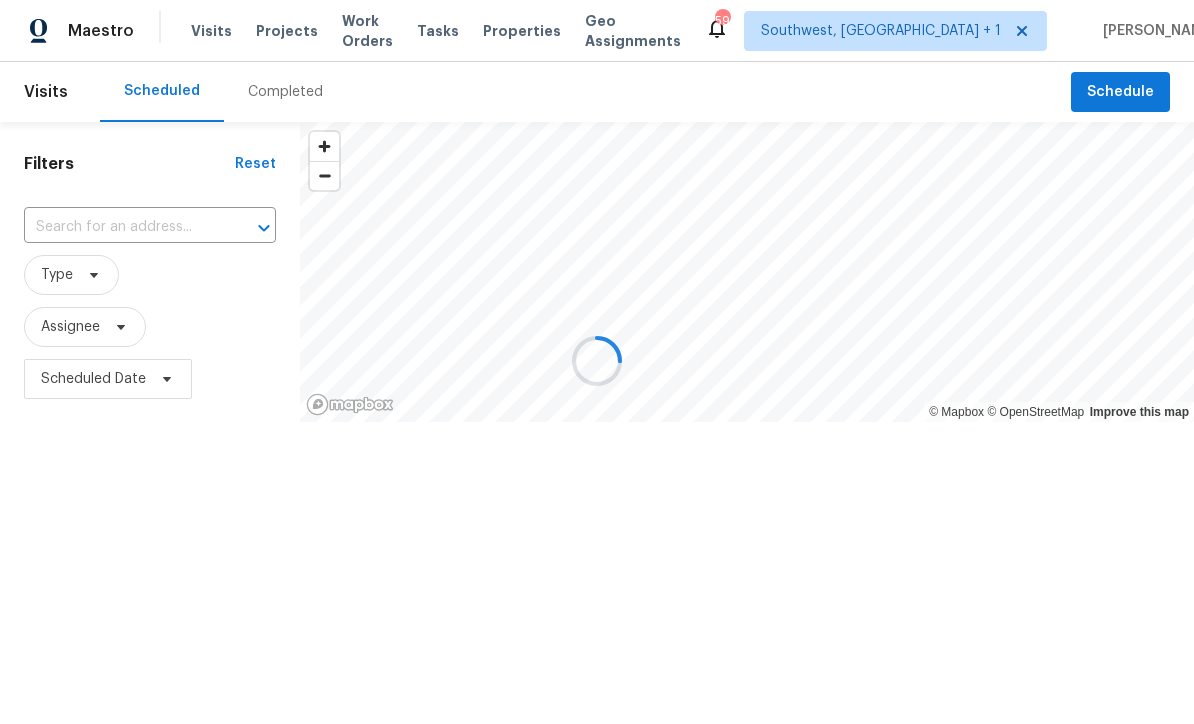 scroll, scrollTop: 0, scrollLeft: 0, axis: both 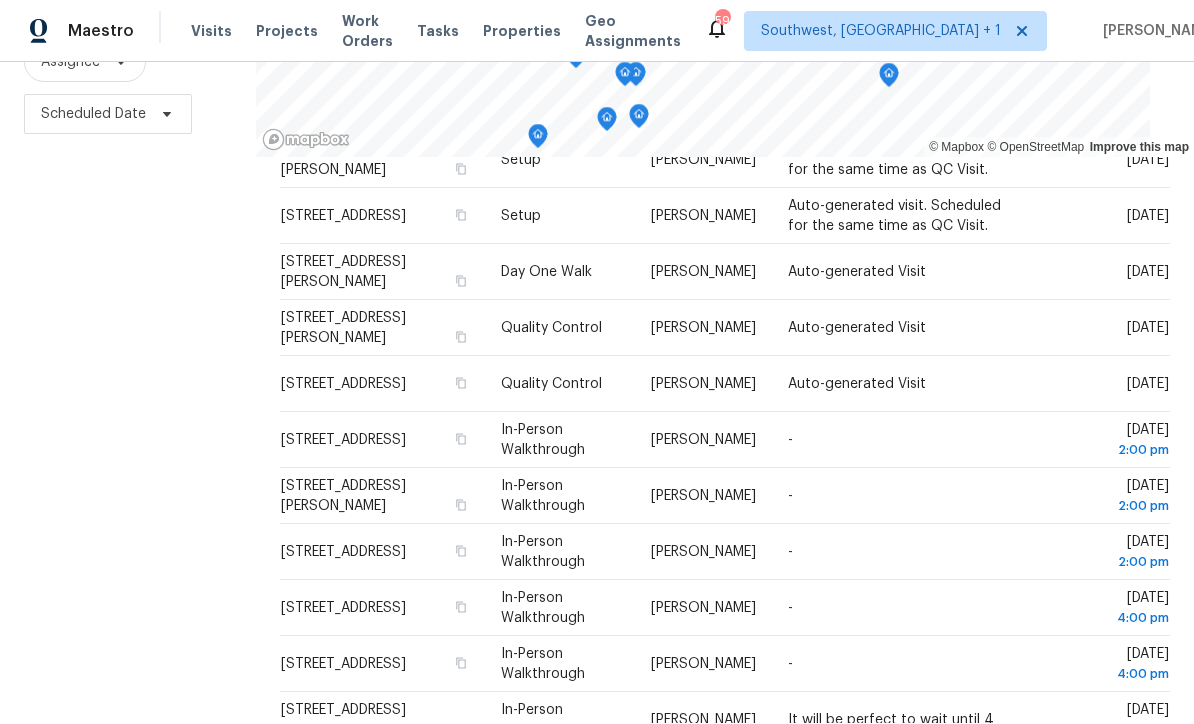 click 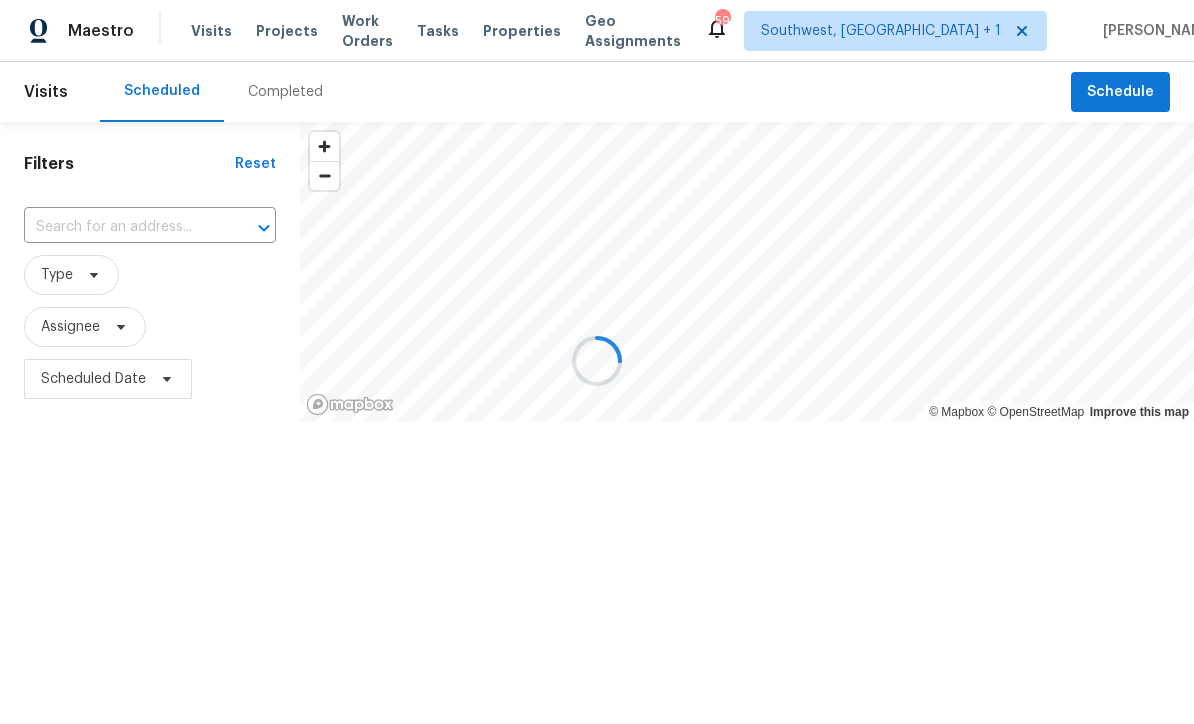 scroll, scrollTop: 869, scrollLeft: 0, axis: vertical 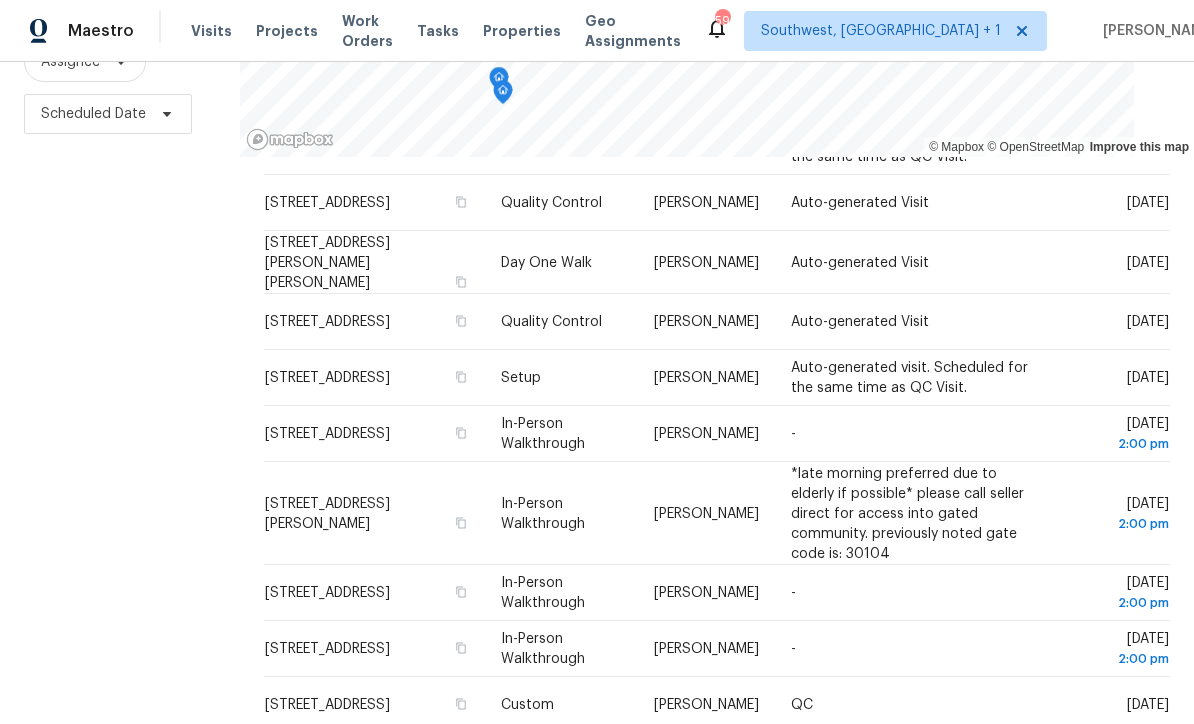 click 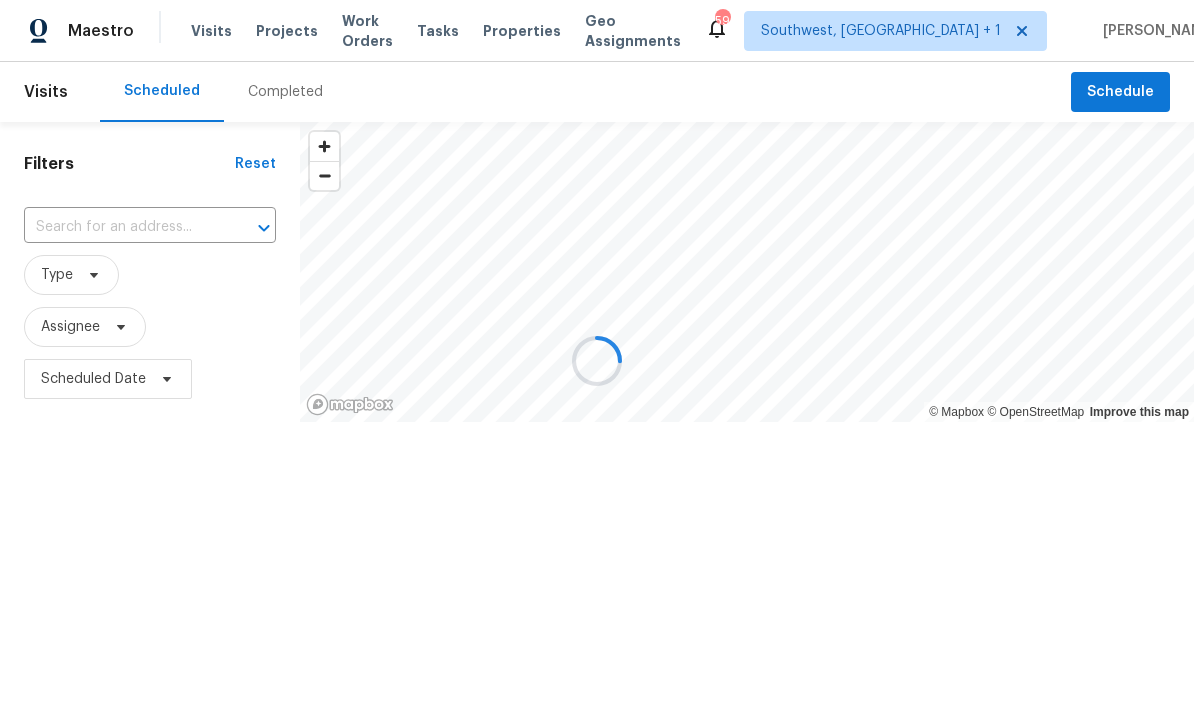 scroll, scrollTop: 0, scrollLeft: 0, axis: both 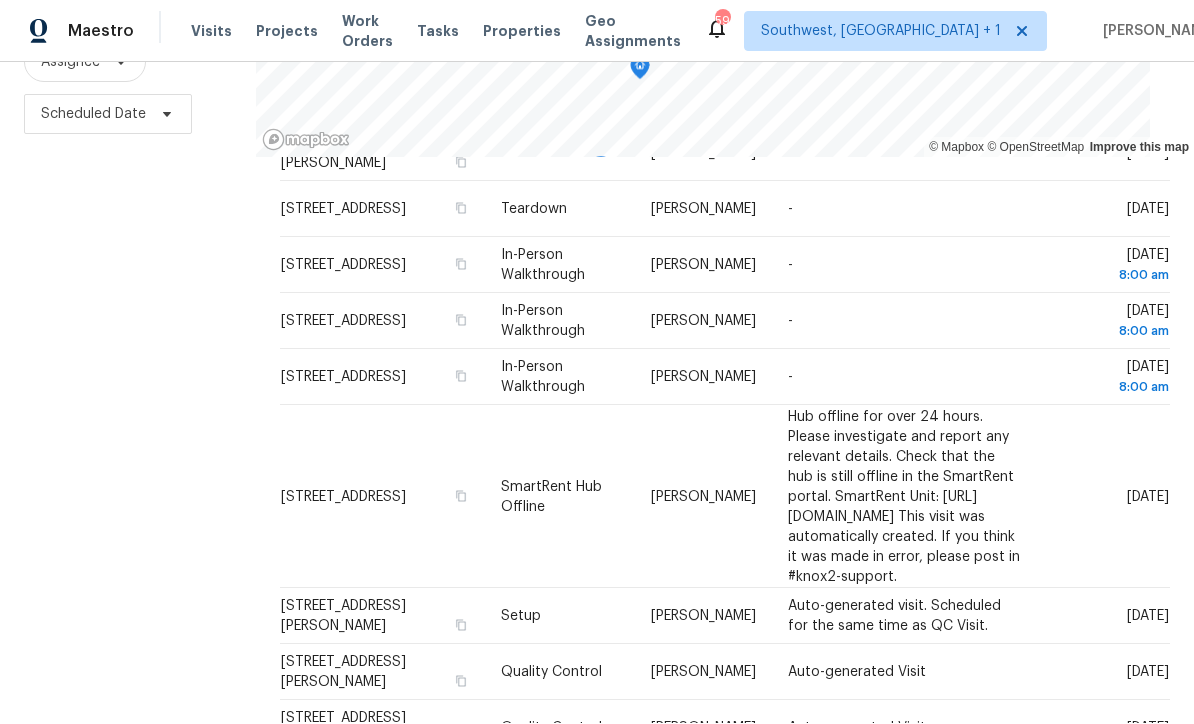 click 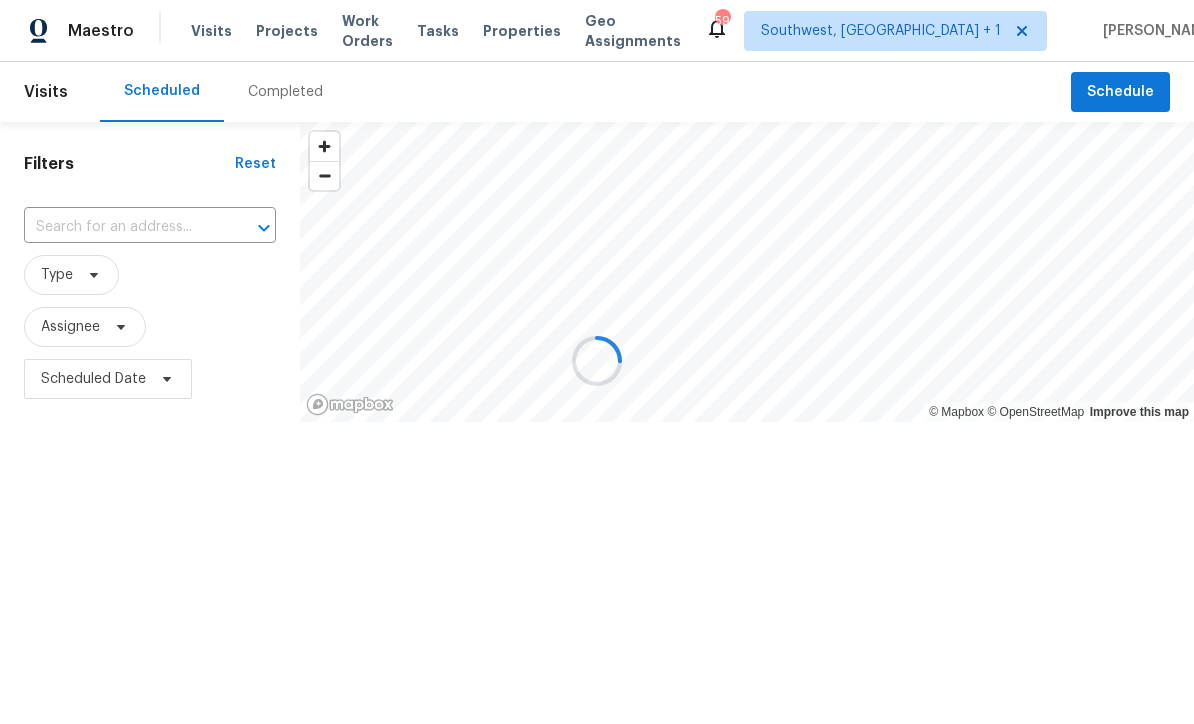 scroll, scrollTop: 0, scrollLeft: 0, axis: both 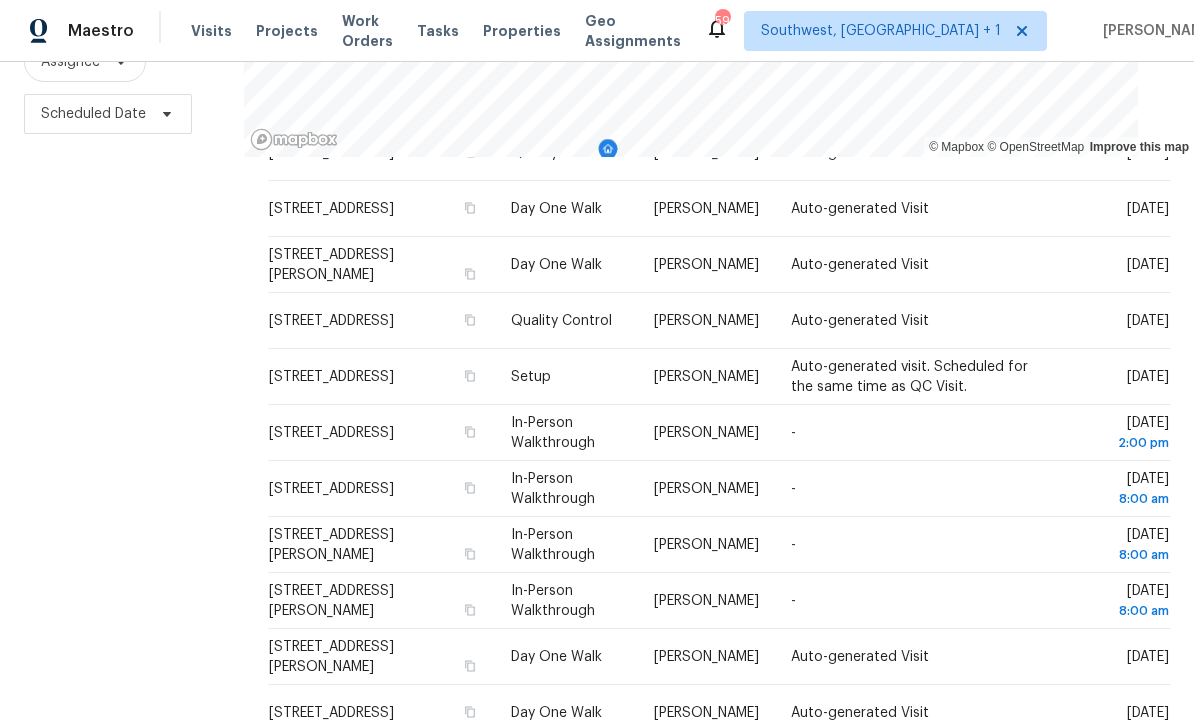 click 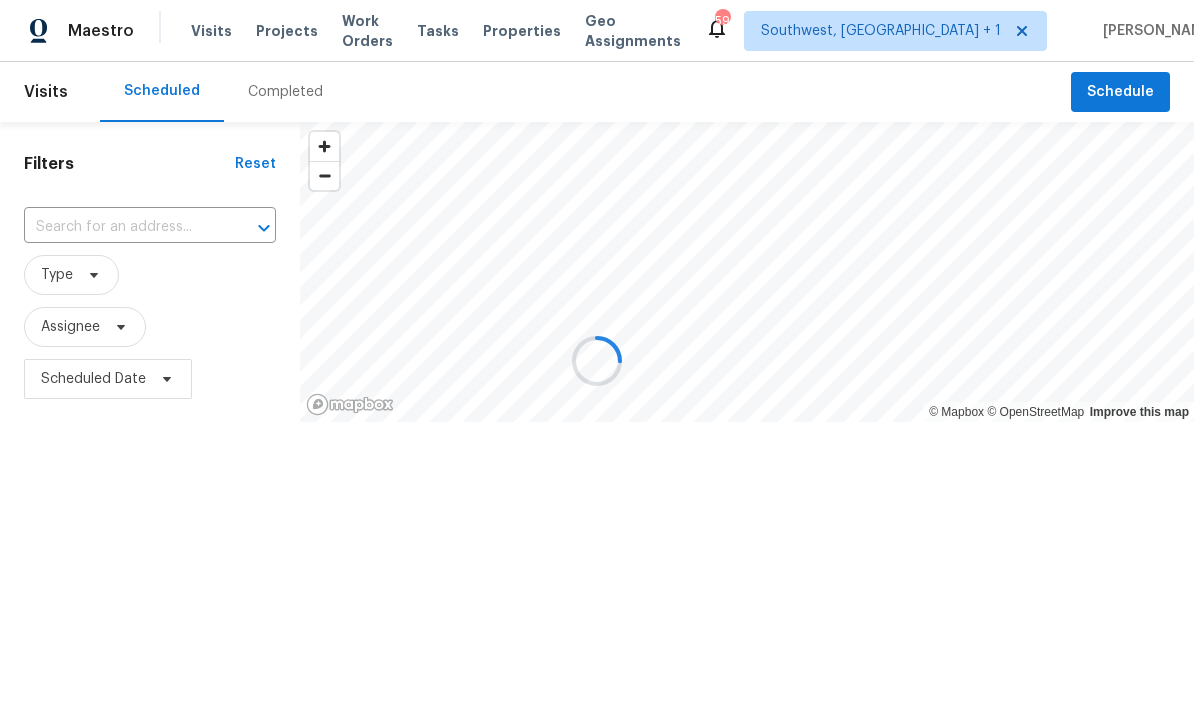scroll, scrollTop: 0, scrollLeft: 0, axis: both 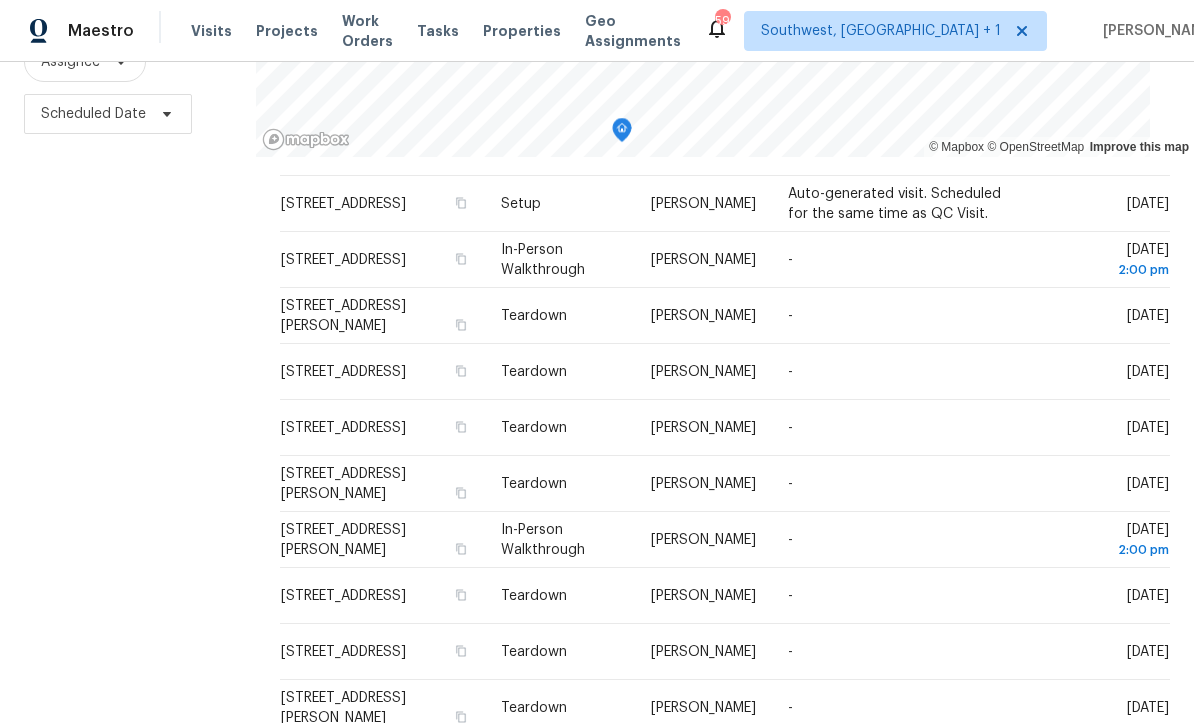 click 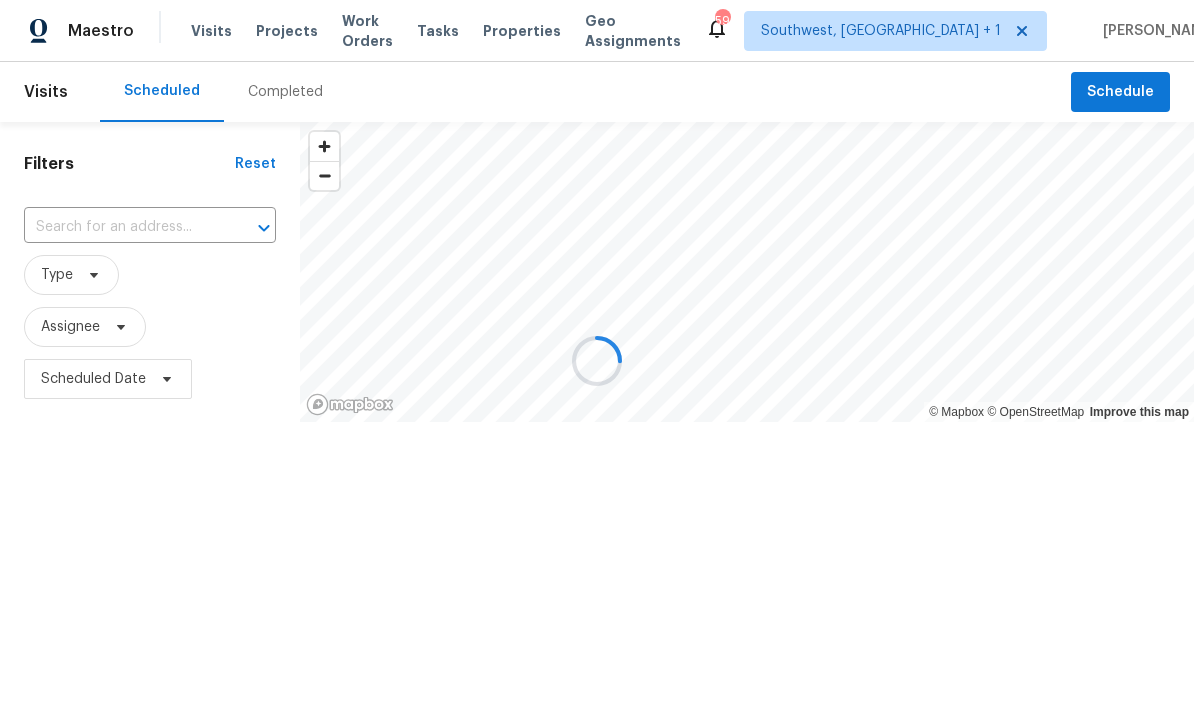 scroll, scrollTop: 0, scrollLeft: 0, axis: both 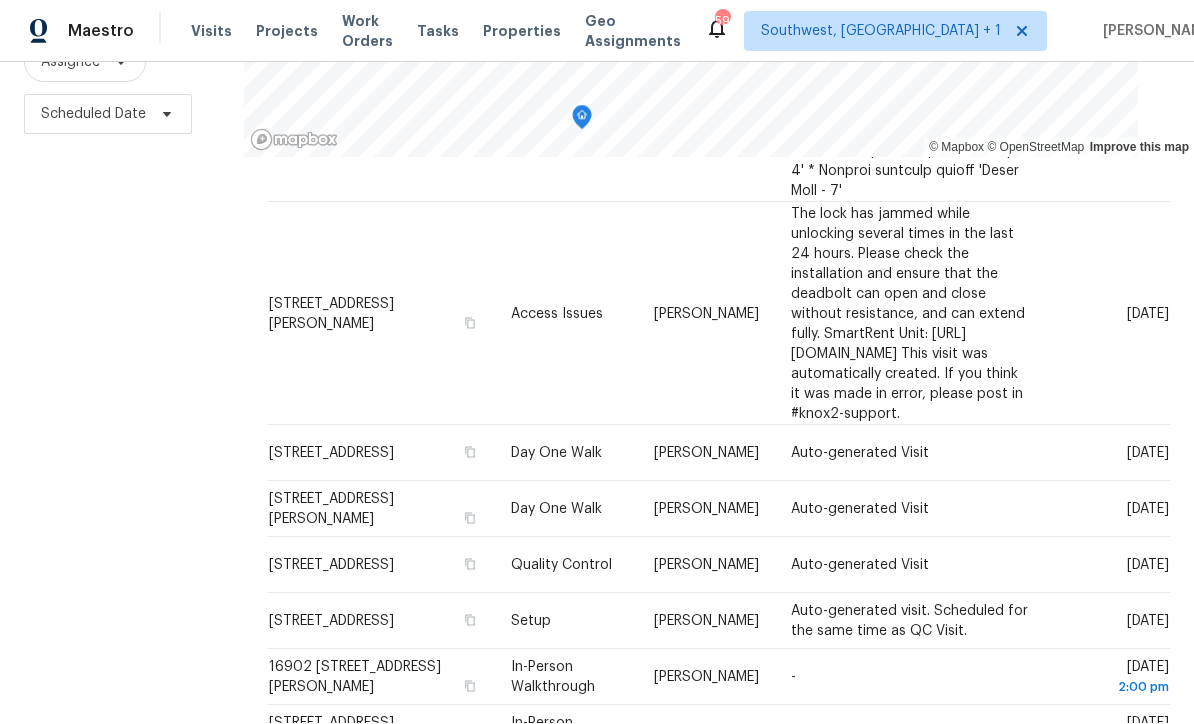 click 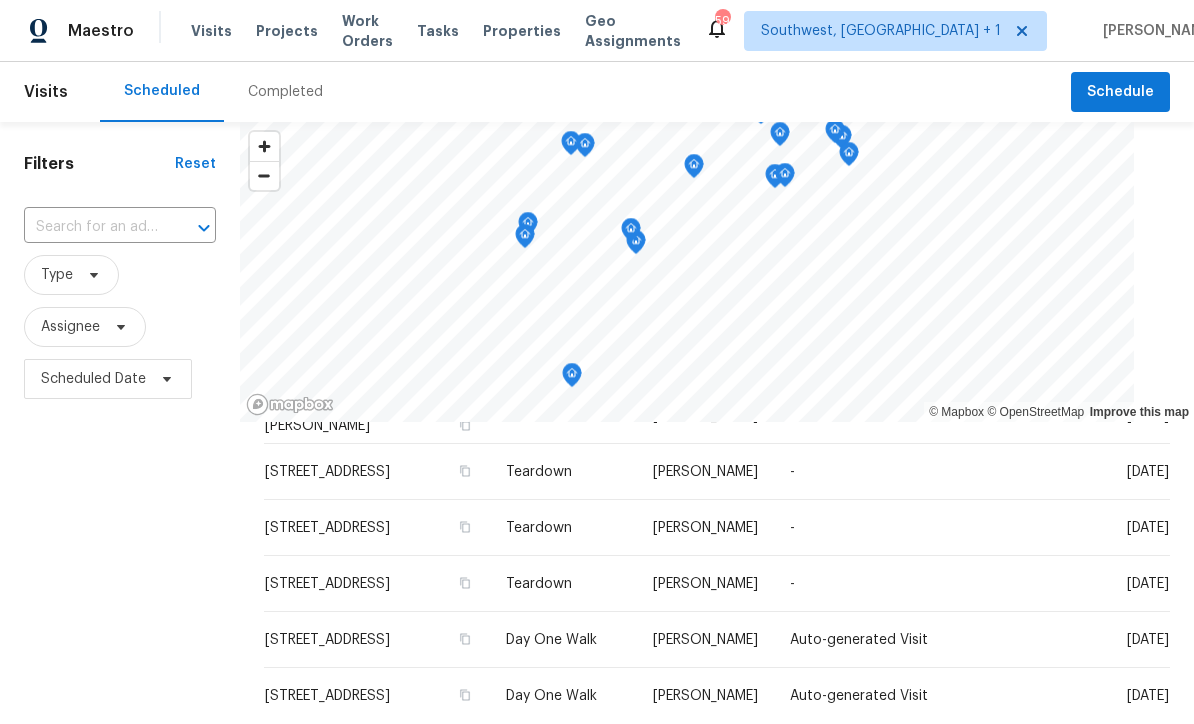scroll, scrollTop: 614, scrollLeft: 0, axis: vertical 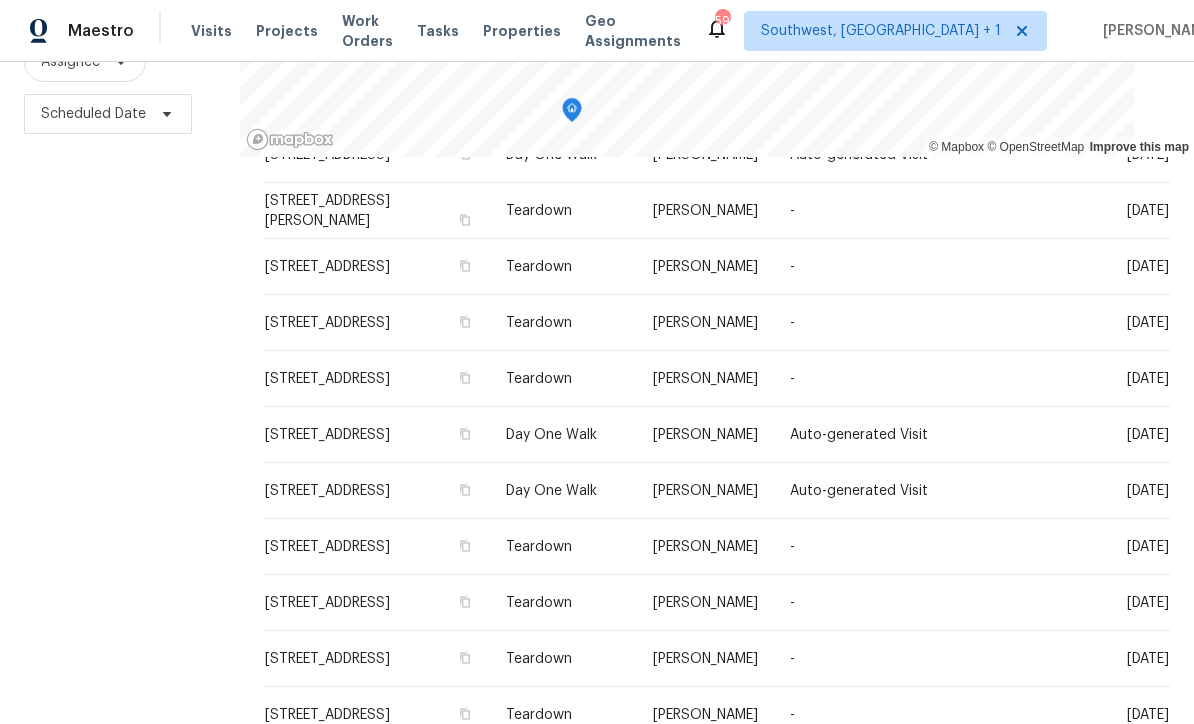 click 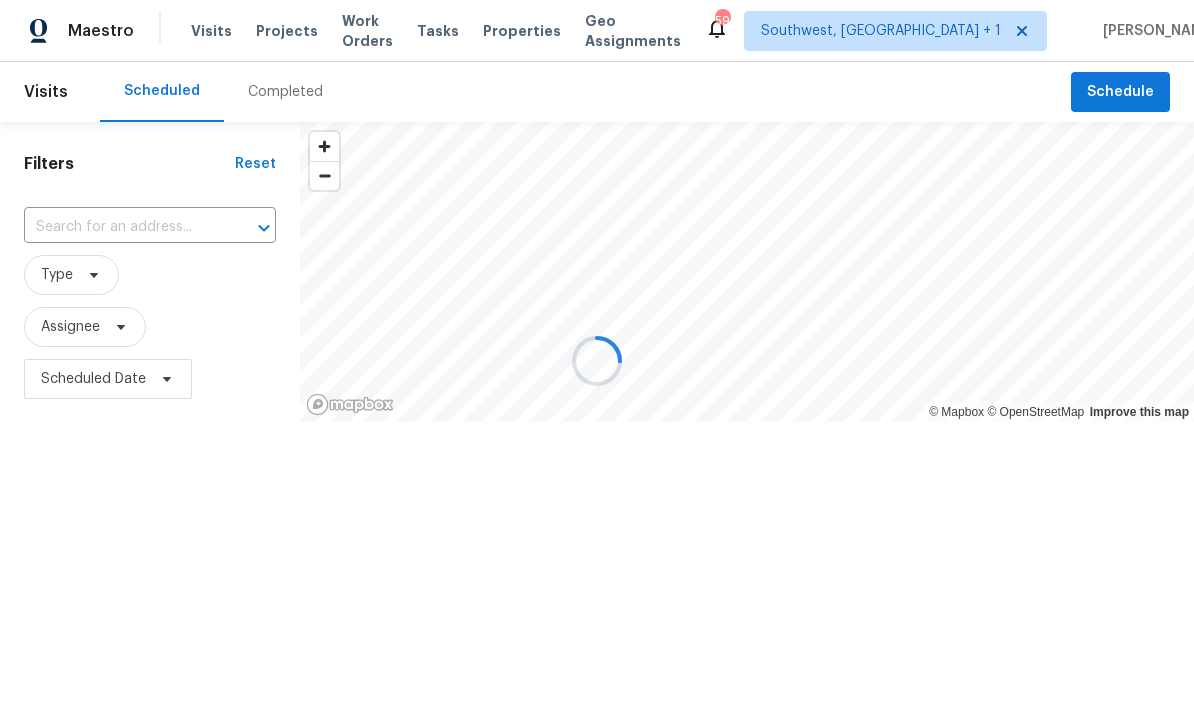 scroll, scrollTop: 0, scrollLeft: 0, axis: both 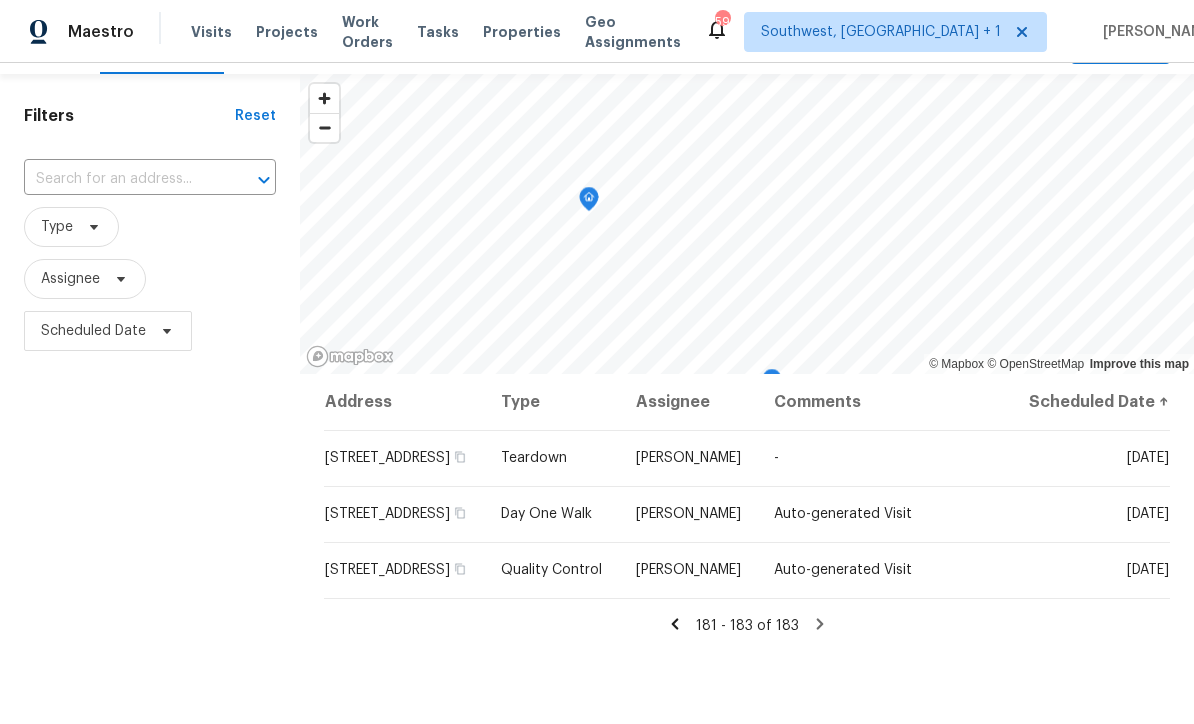 click 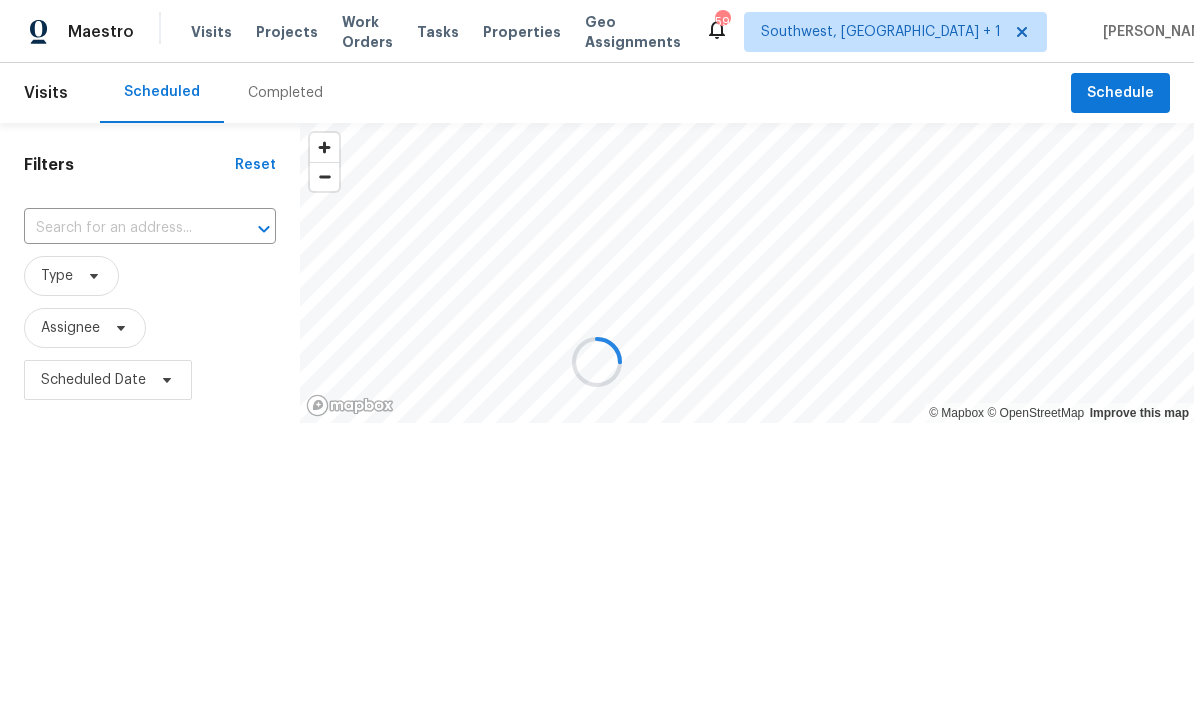 scroll, scrollTop: 0, scrollLeft: 0, axis: both 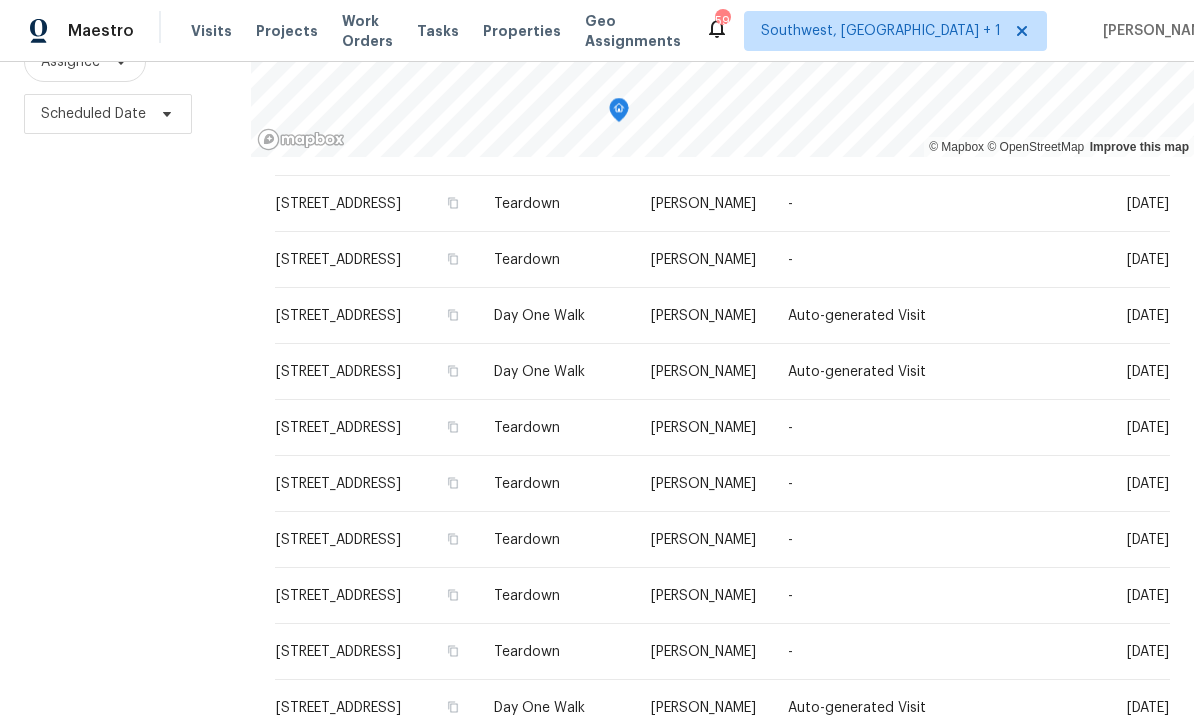 click 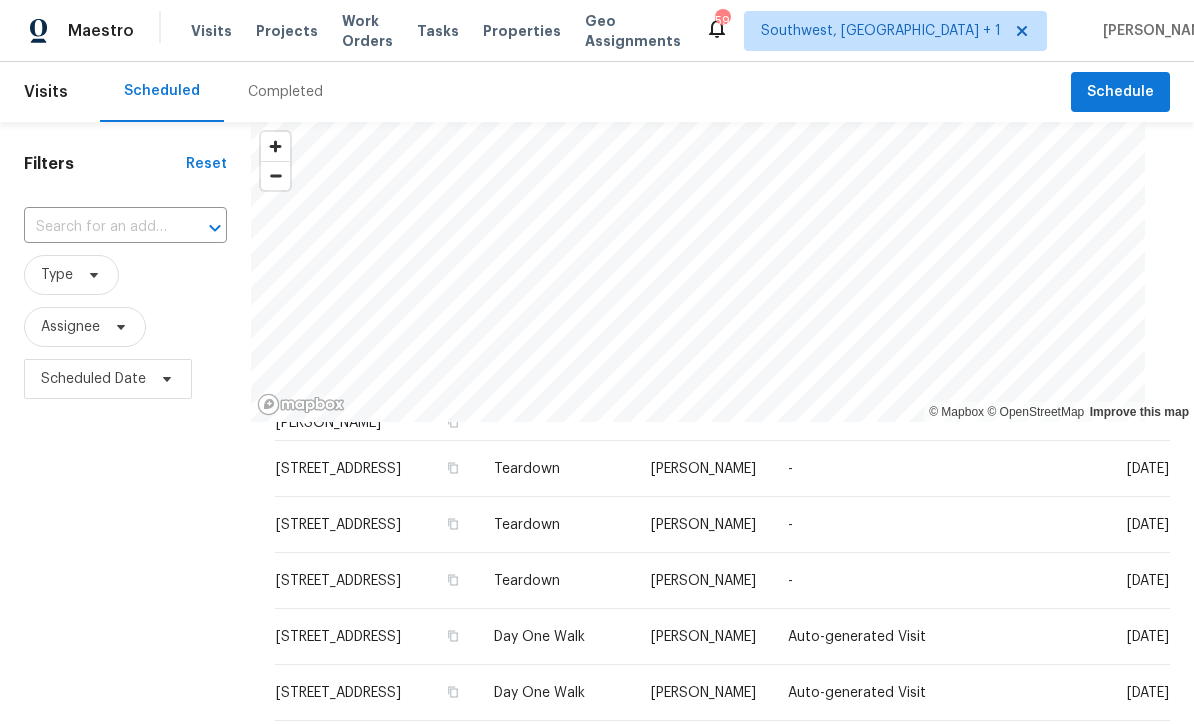 scroll, scrollTop: 1, scrollLeft: 0, axis: vertical 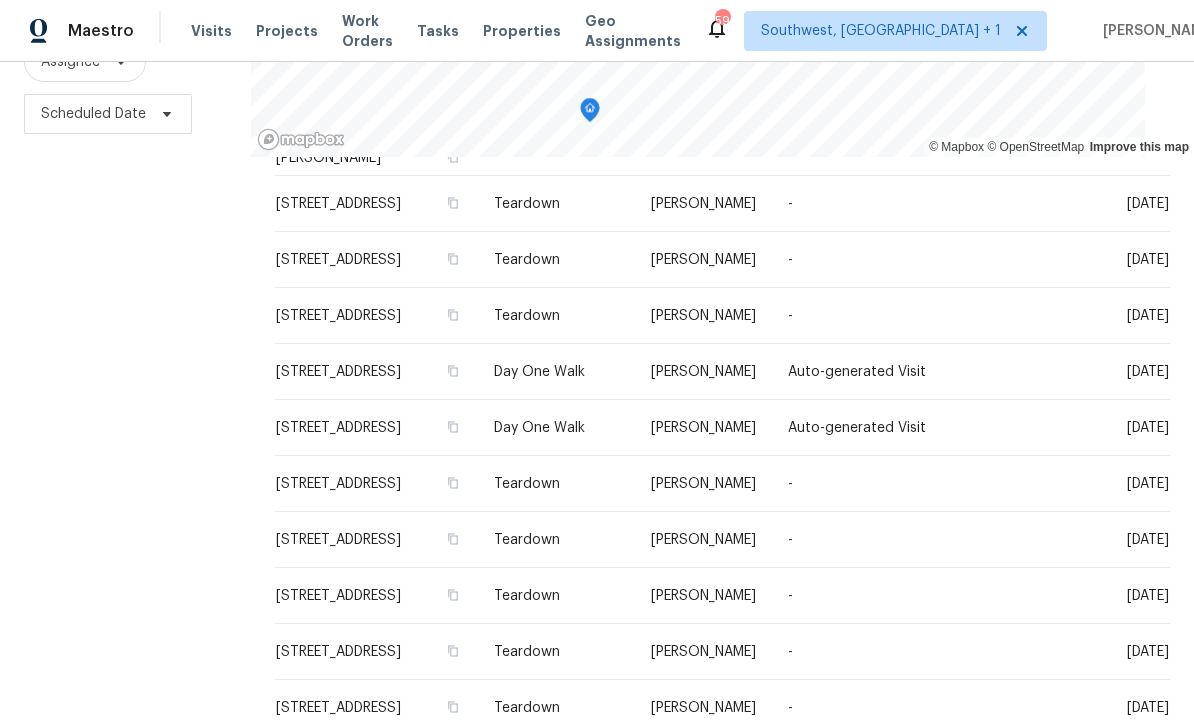 click 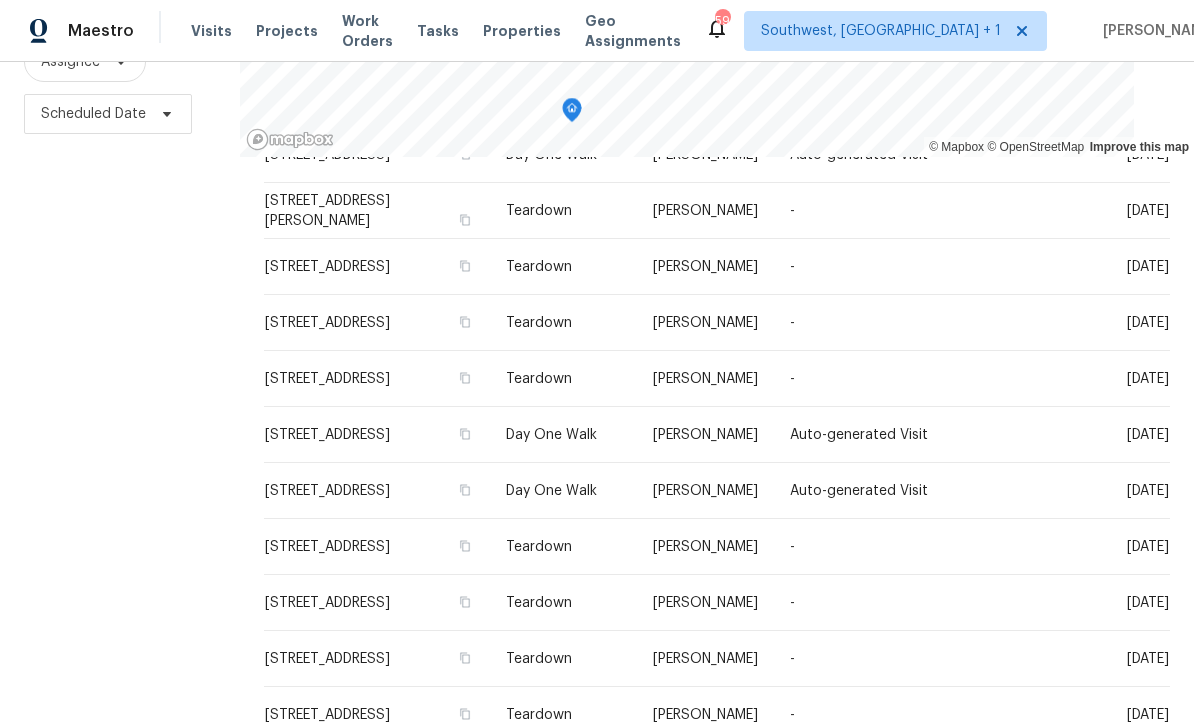 click 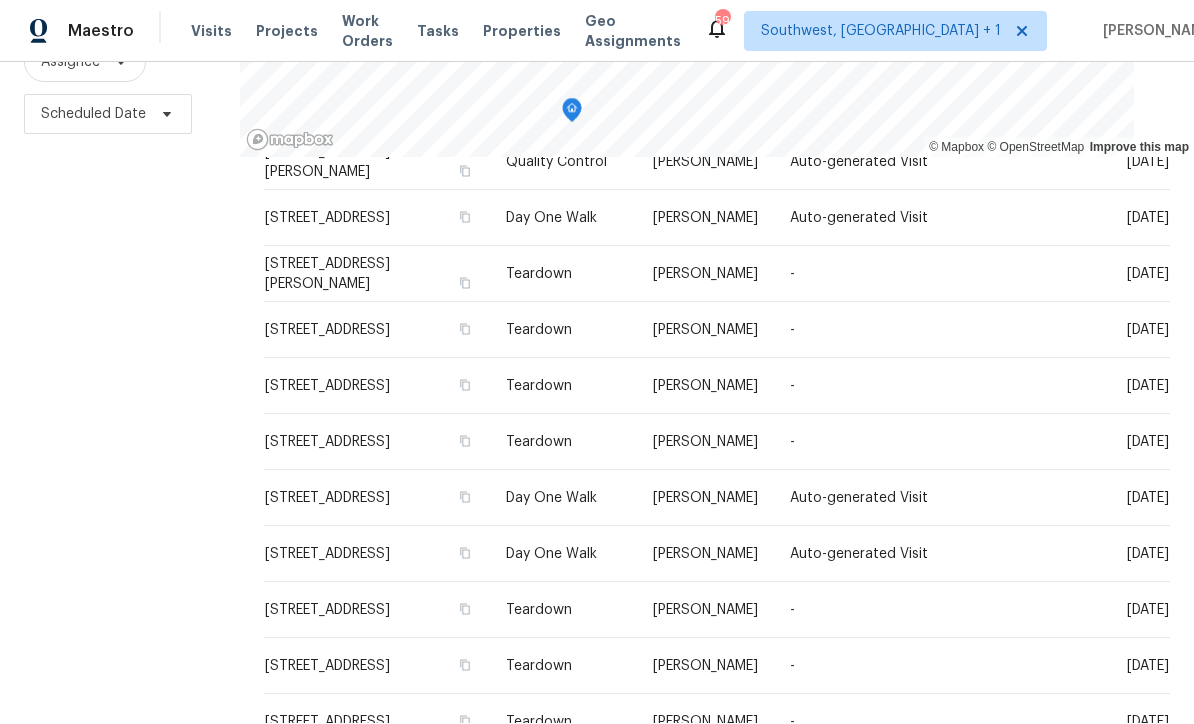 click 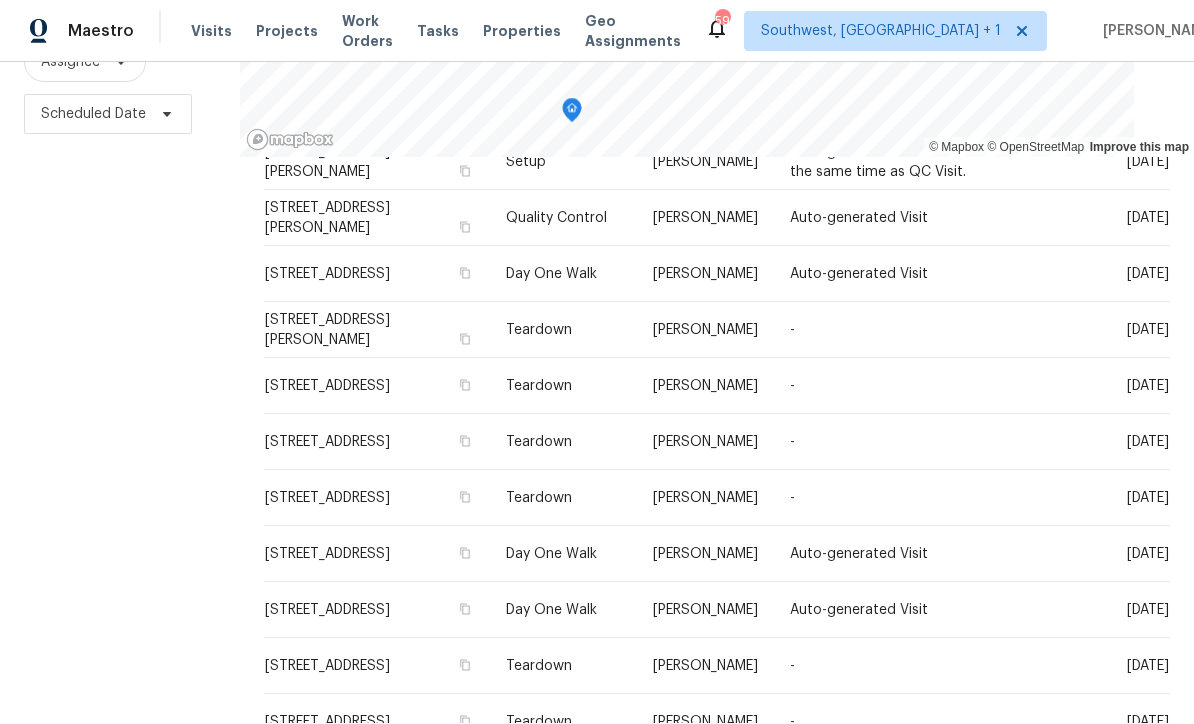click 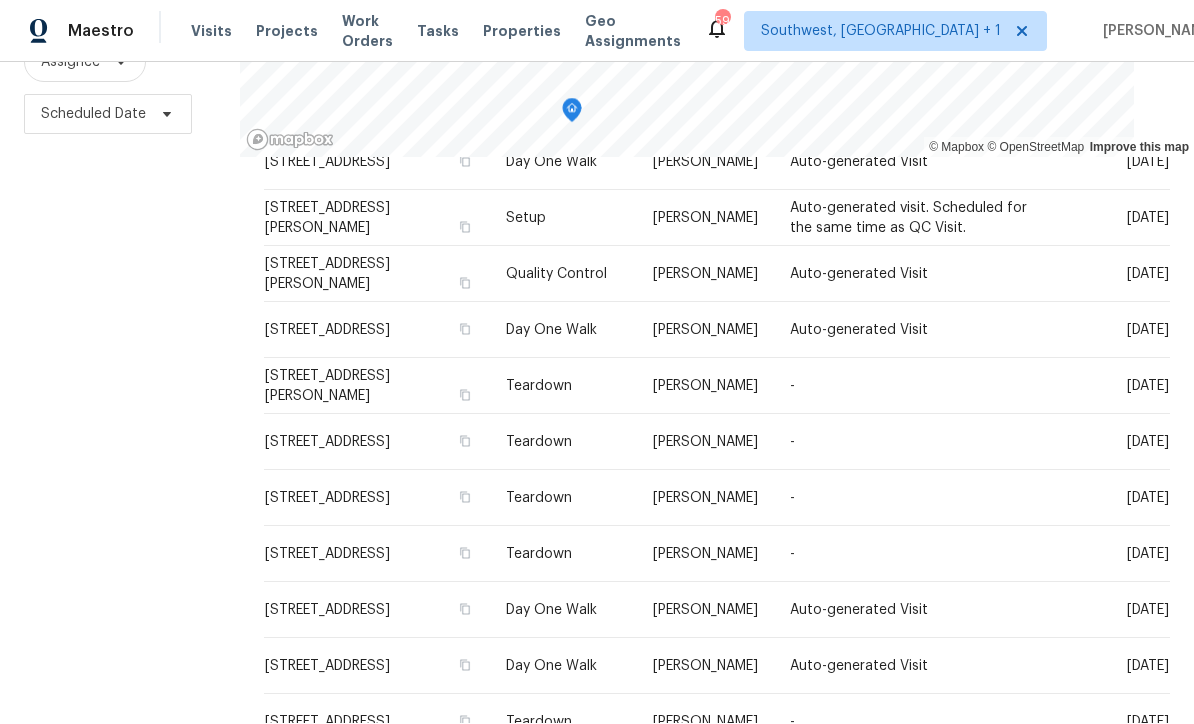 click 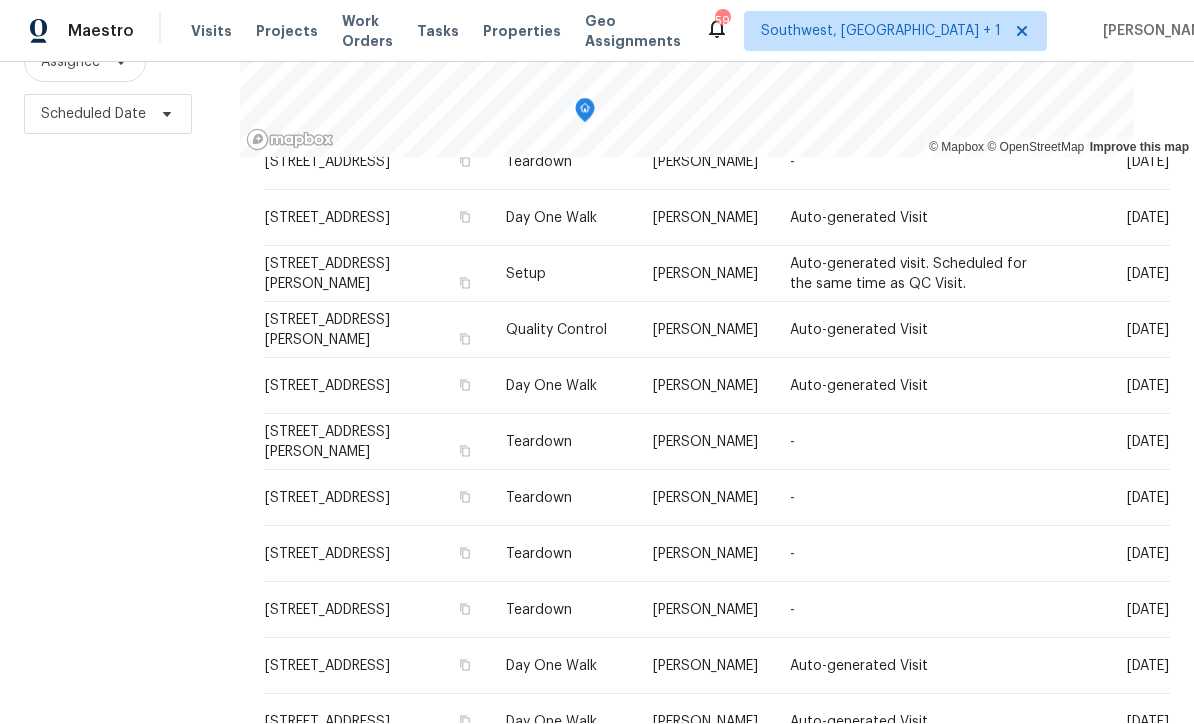 click 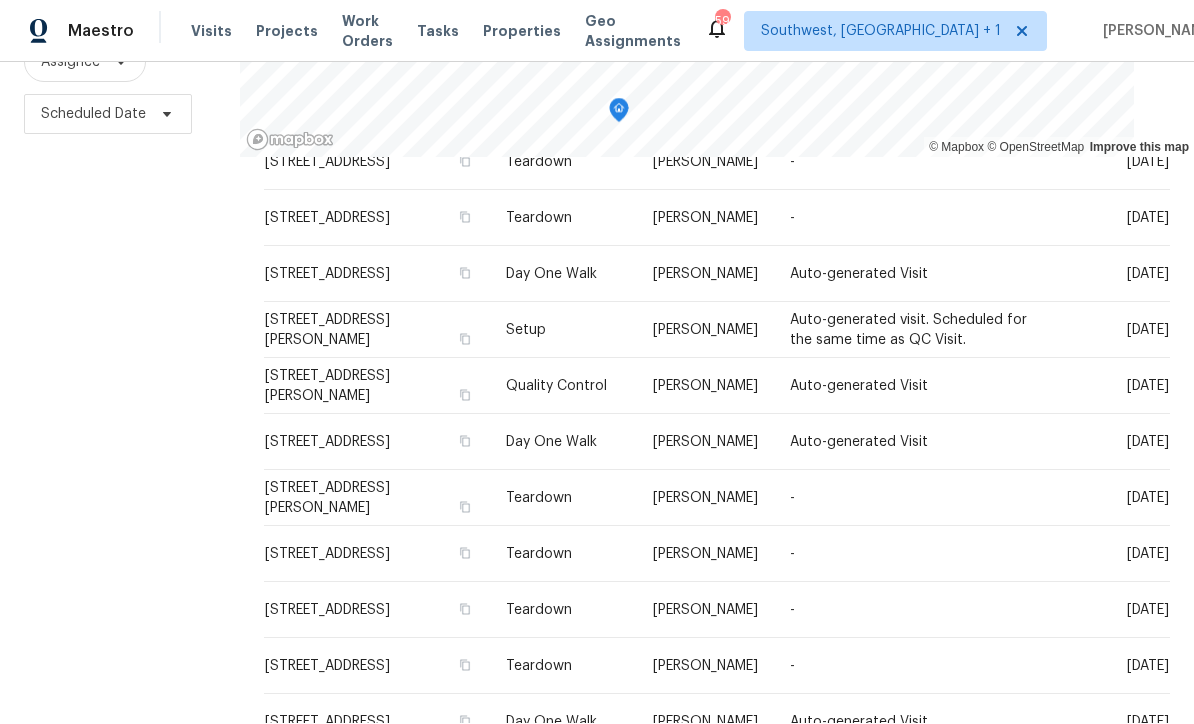 click 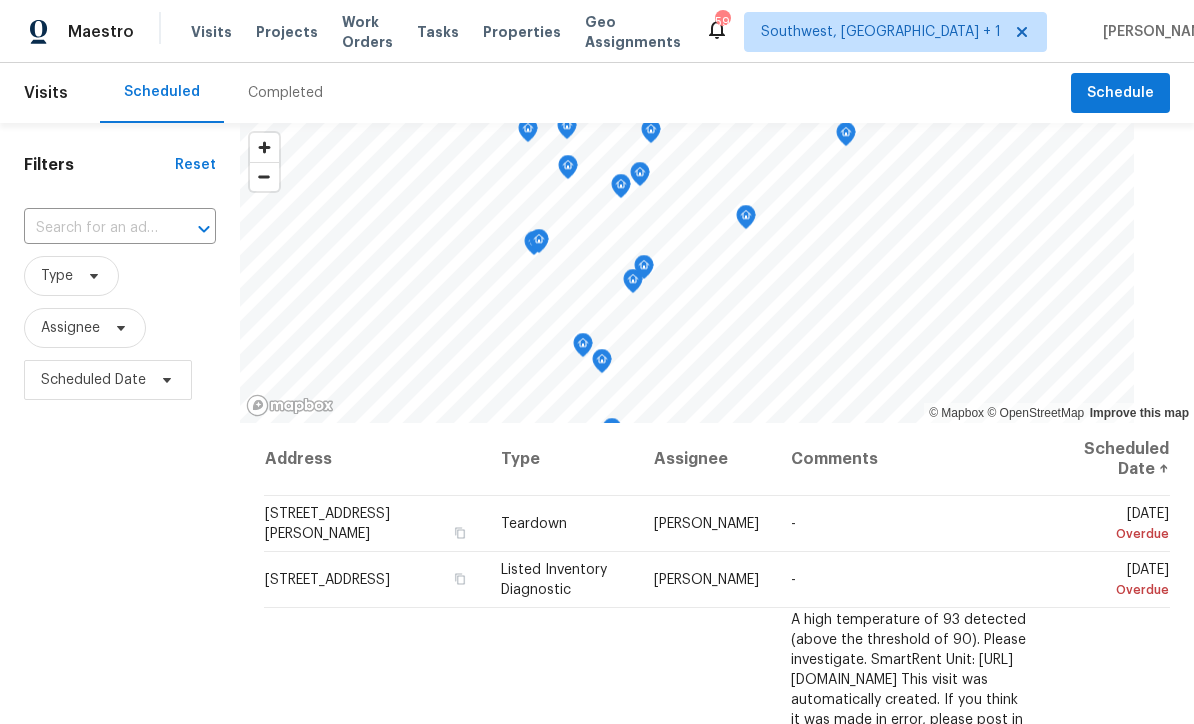 click at bounding box center [92, 228] 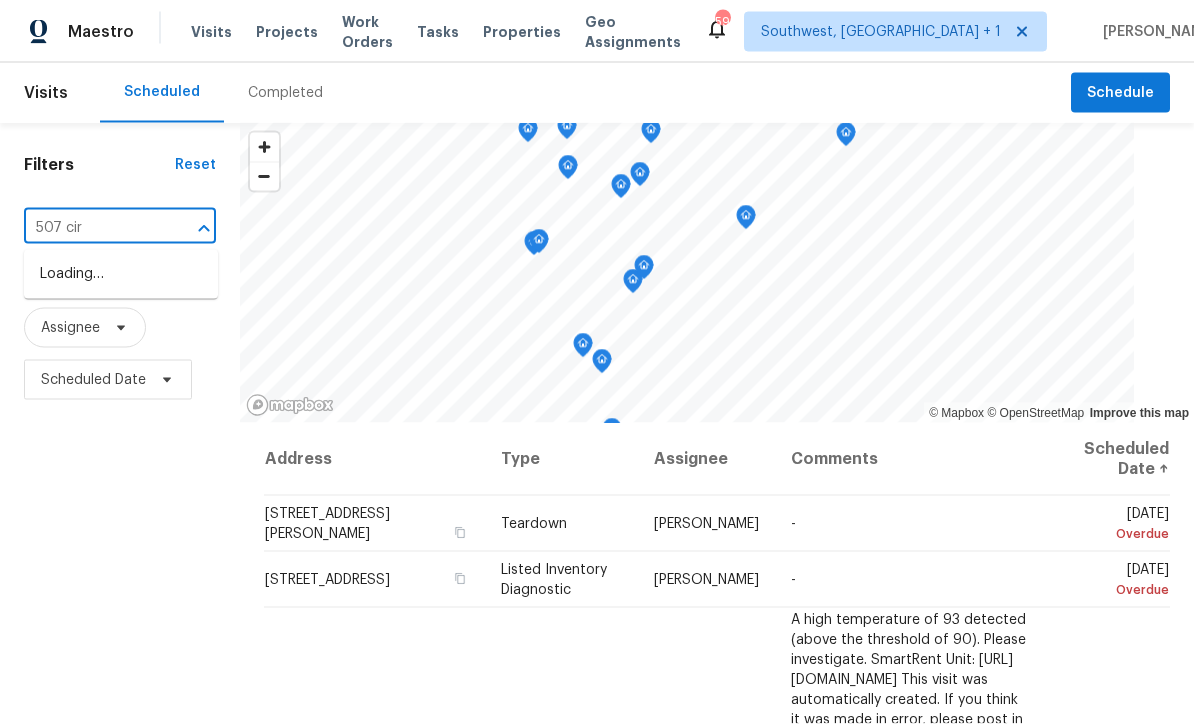 type on "507 circ" 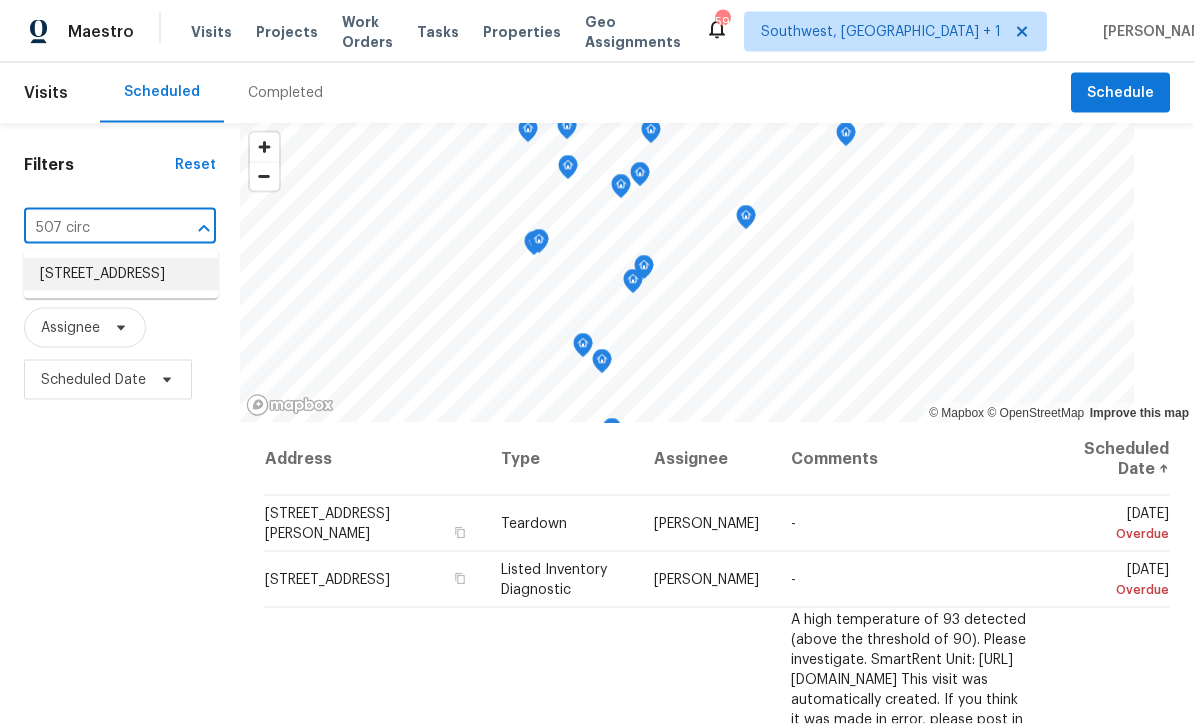 click on "507 Circlewood Dr Unit O2, Venice, FL 34293" at bounding box center (121, 274) 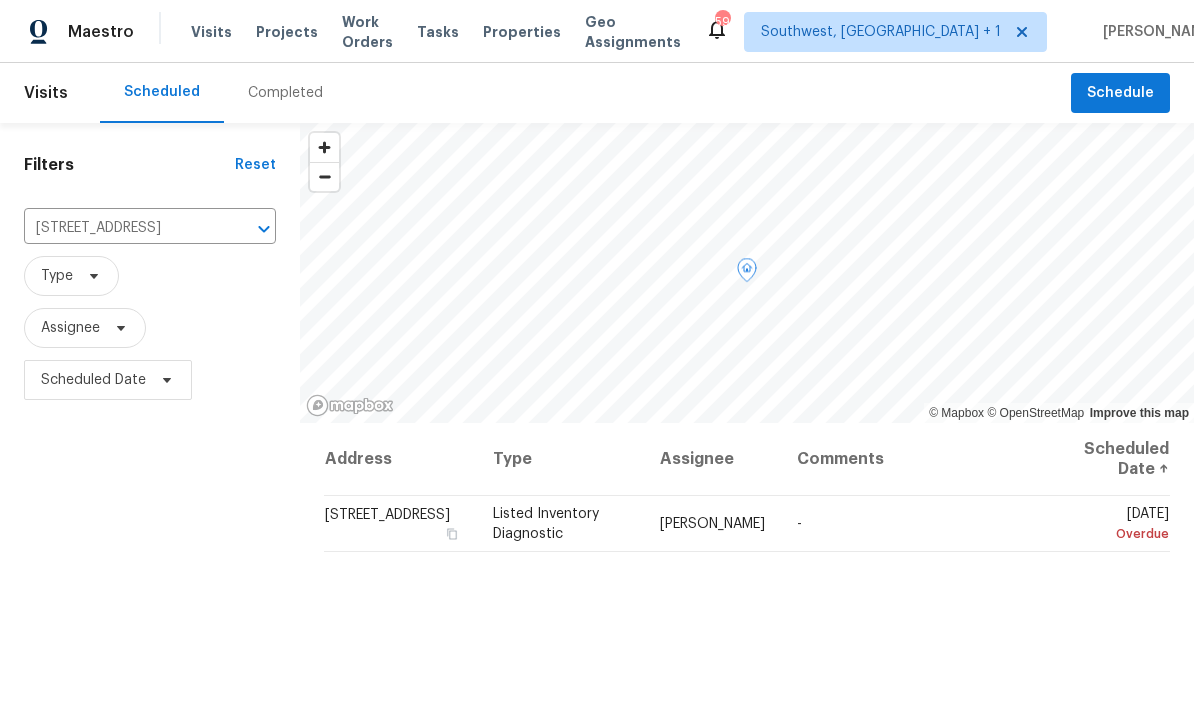 click at bounding box center [0, 0] 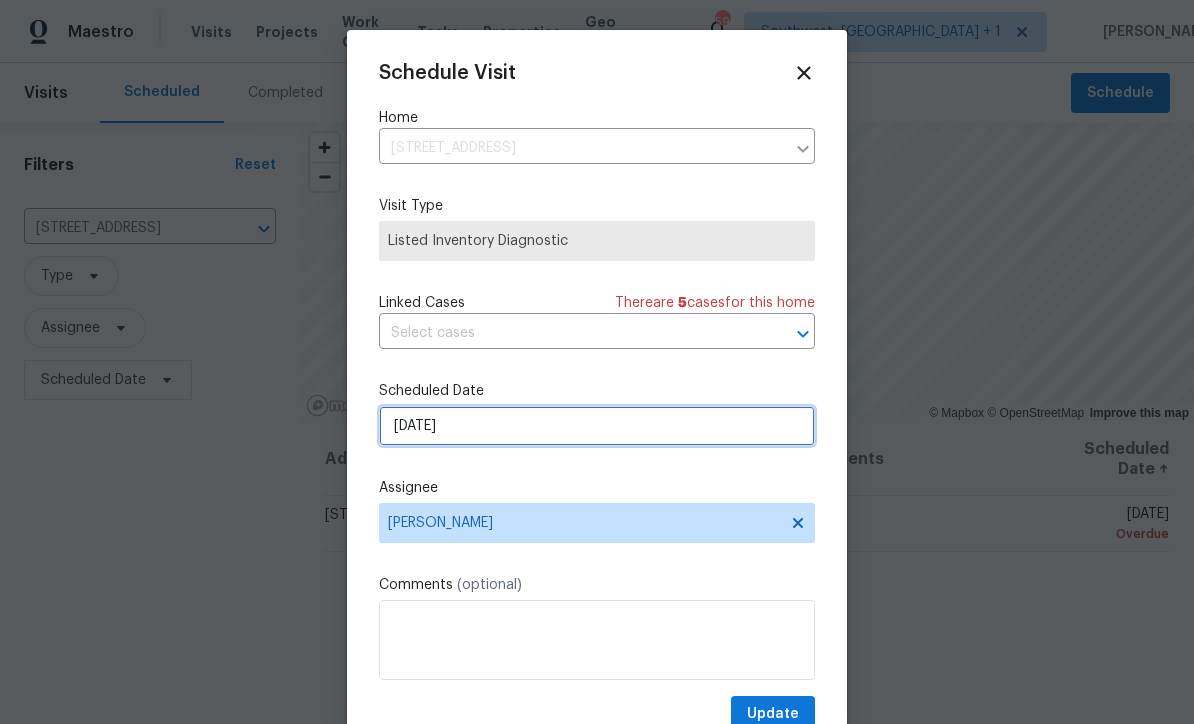 click on "7/12/2025" at bounding box center (597, 426) 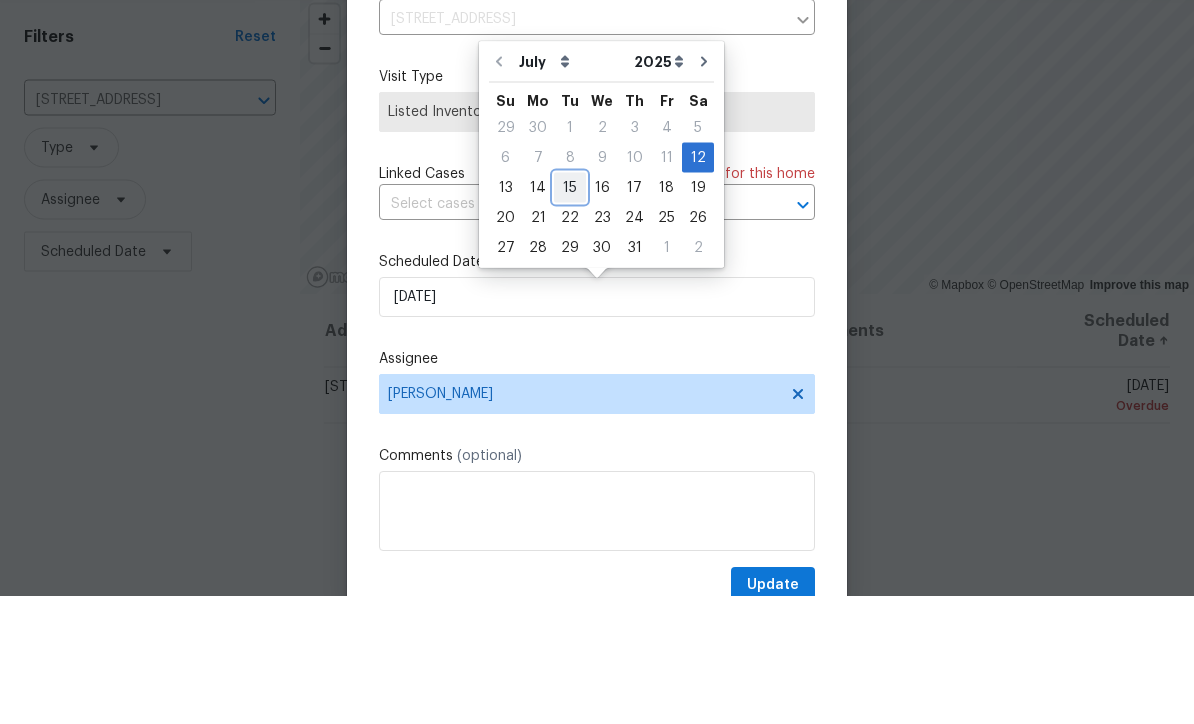 click on "15" at bounding box center (570, 316) 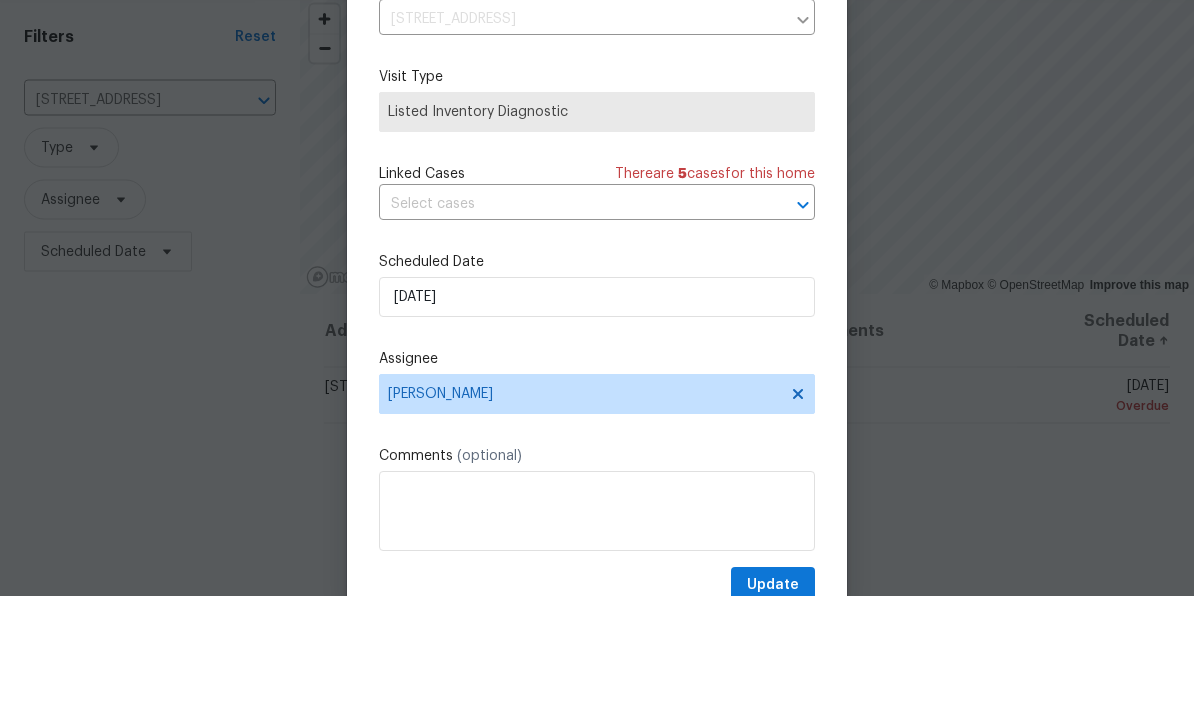 type on "7/15/2025" 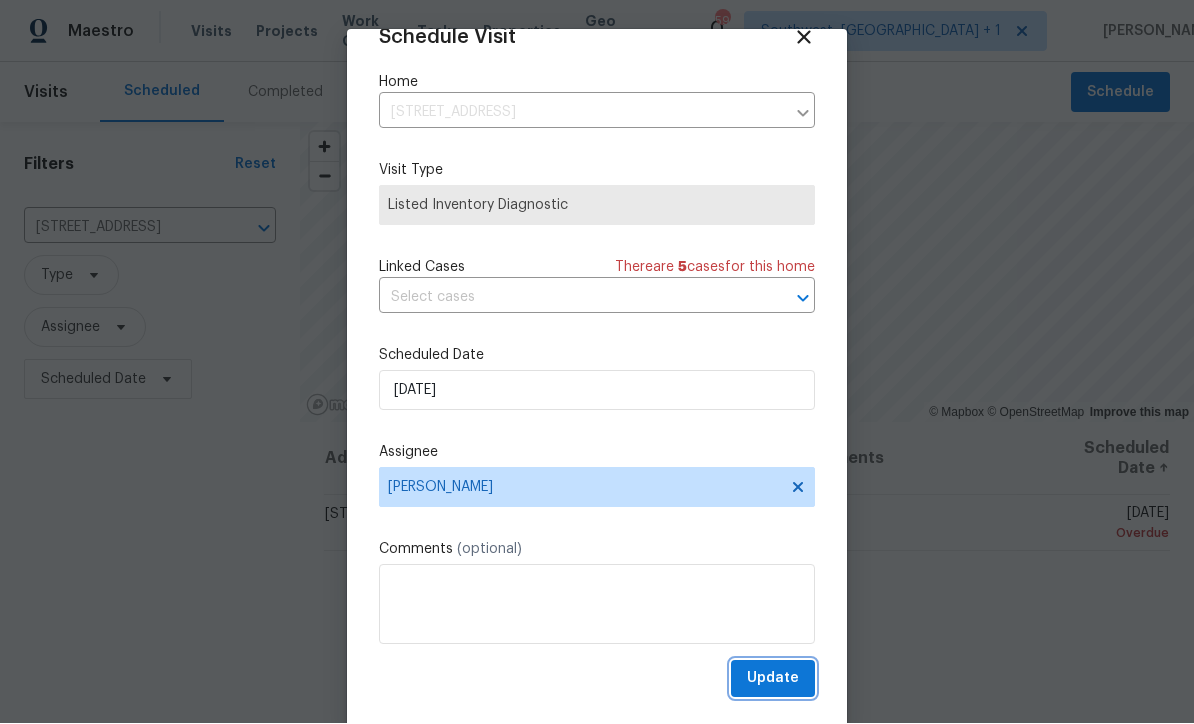 click on "Update" at bounding box center (773, 679) 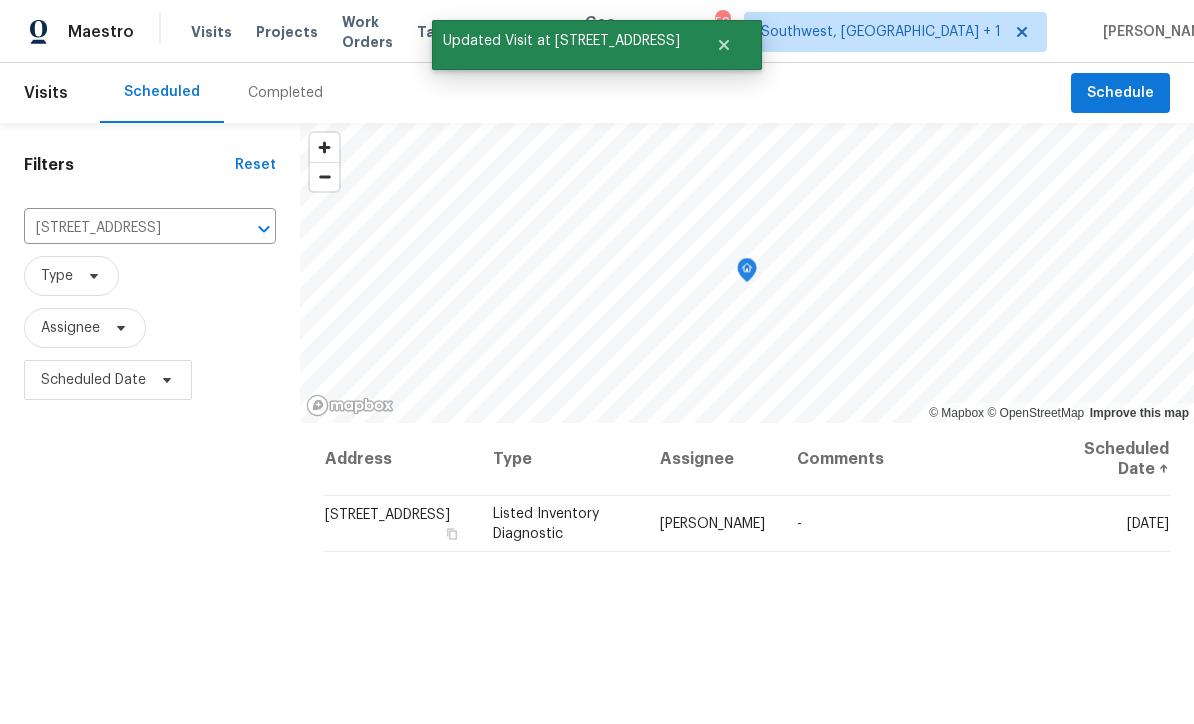 click on "Address Type Assignee Comments Scheduled Date ↑ 507 Circlewood Dr Unit O2, Venice, FL 34293 Listed Inventory Diagnostic Naomi Ferreira - Tue, Jul 15" at bounding box center (747, 712) 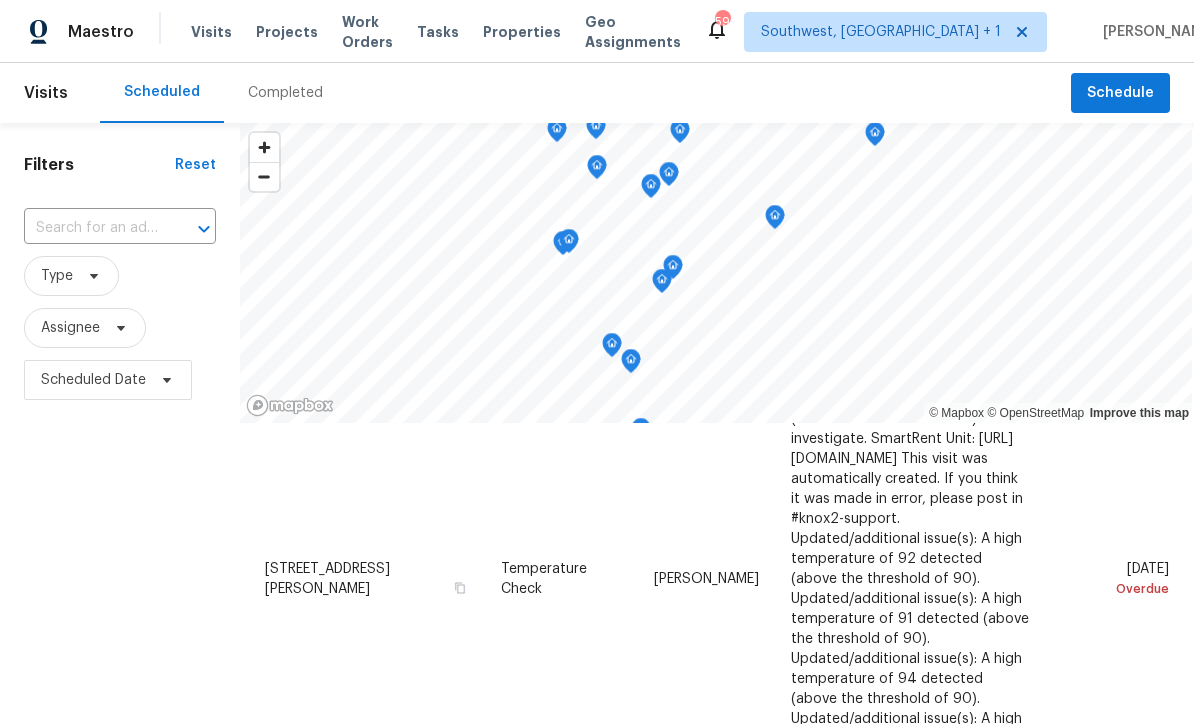 click at bounding box center [92, 228] 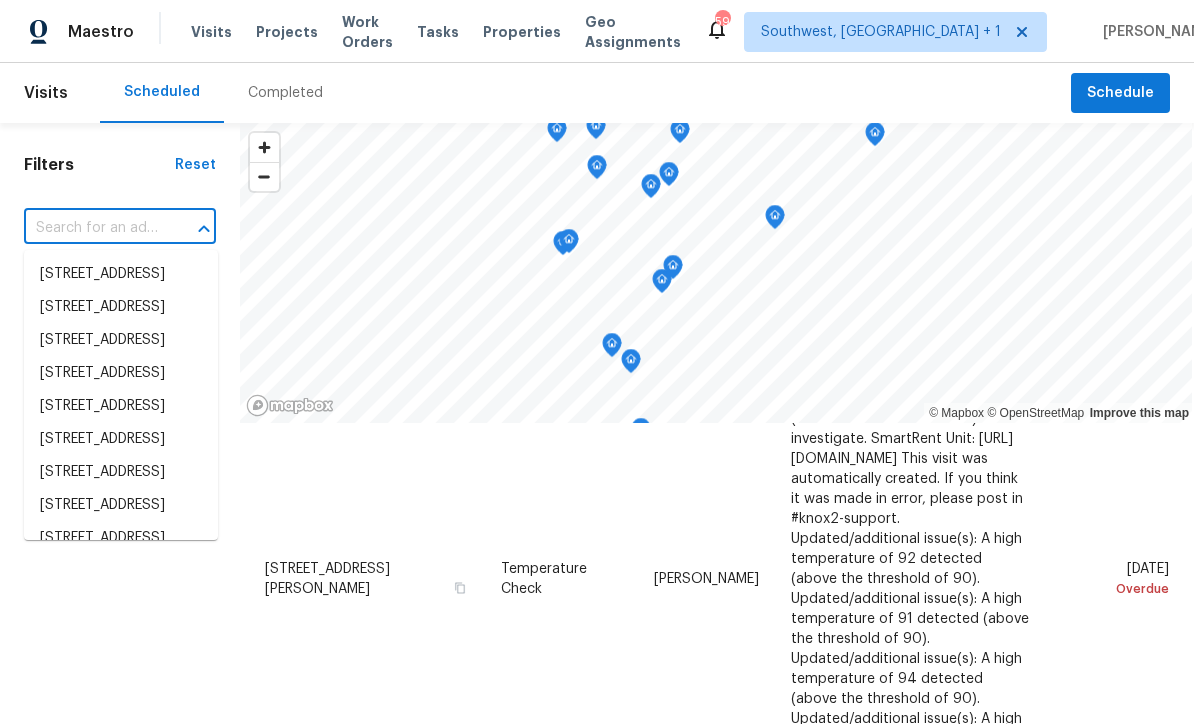 click at bounding box center [92, 228] 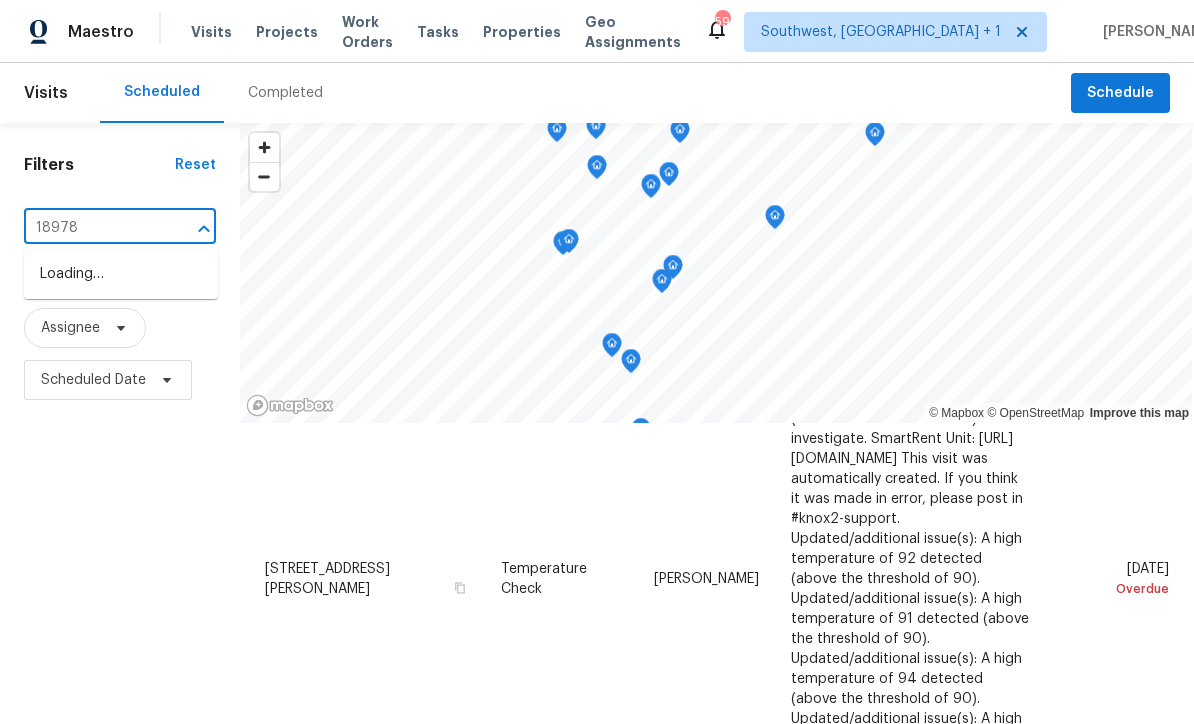 type on "18978" 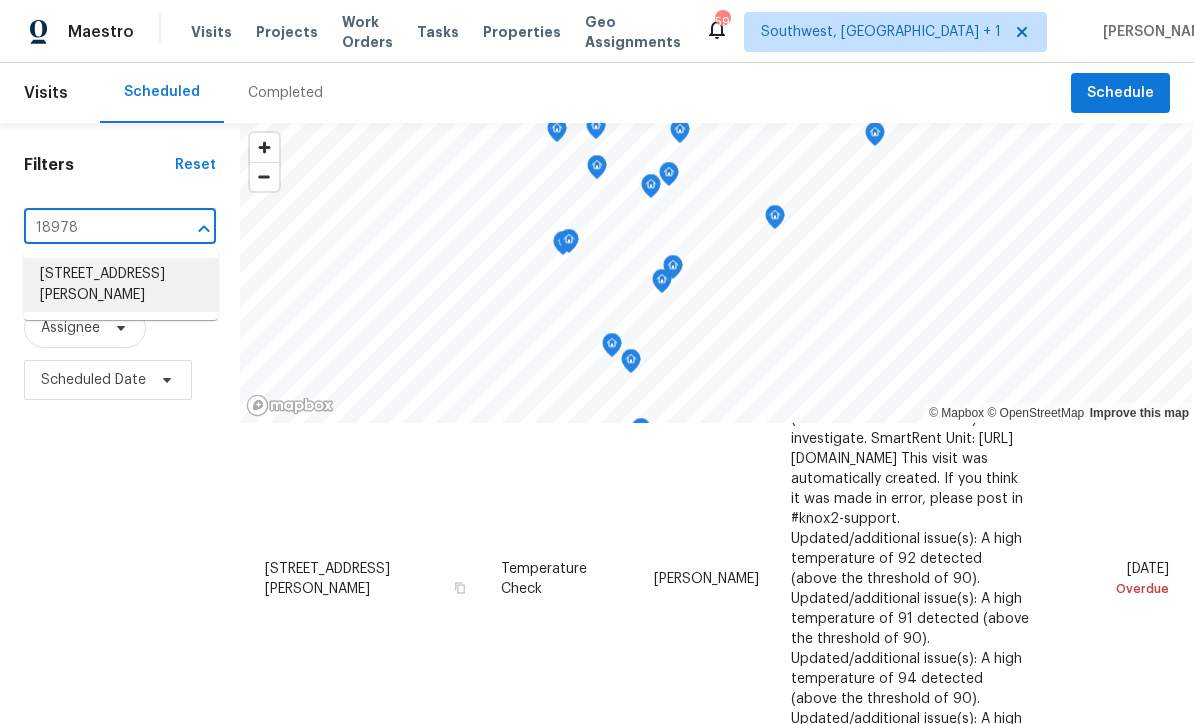 click on "18978 McGrath Cir, Port Charlotte, FL 33948" at bounding box center (121, 285) 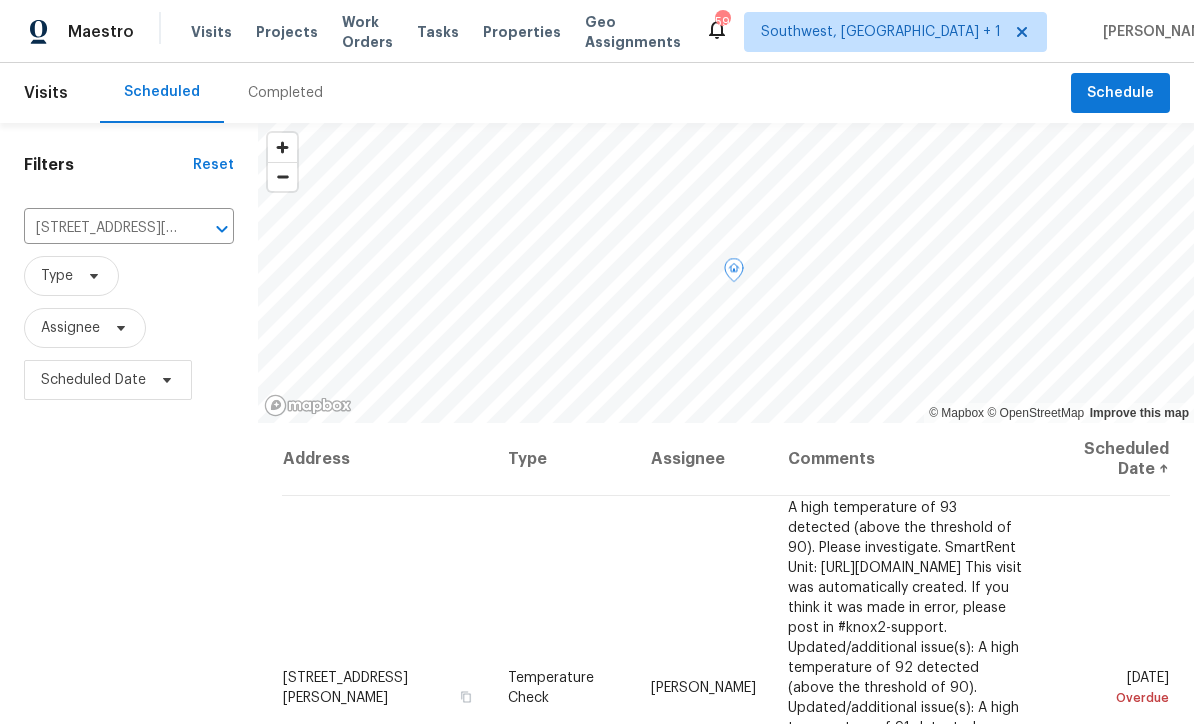 click 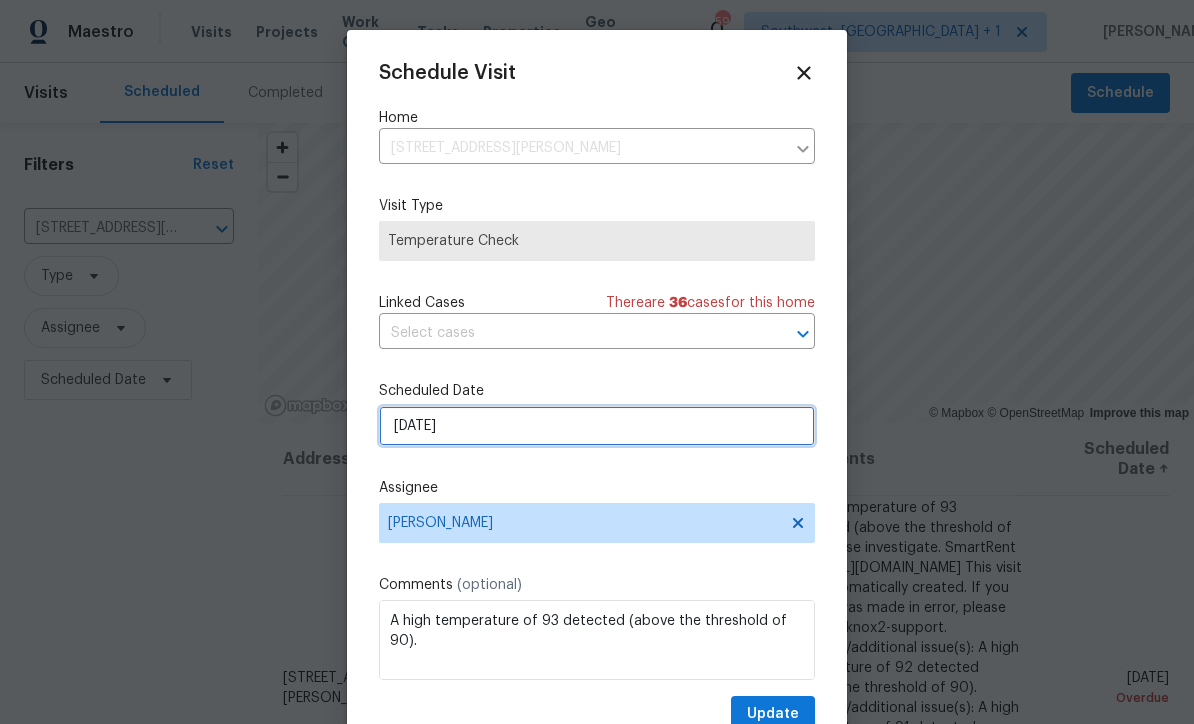 click on "7/12/2025" at bounding box center (597, 426) 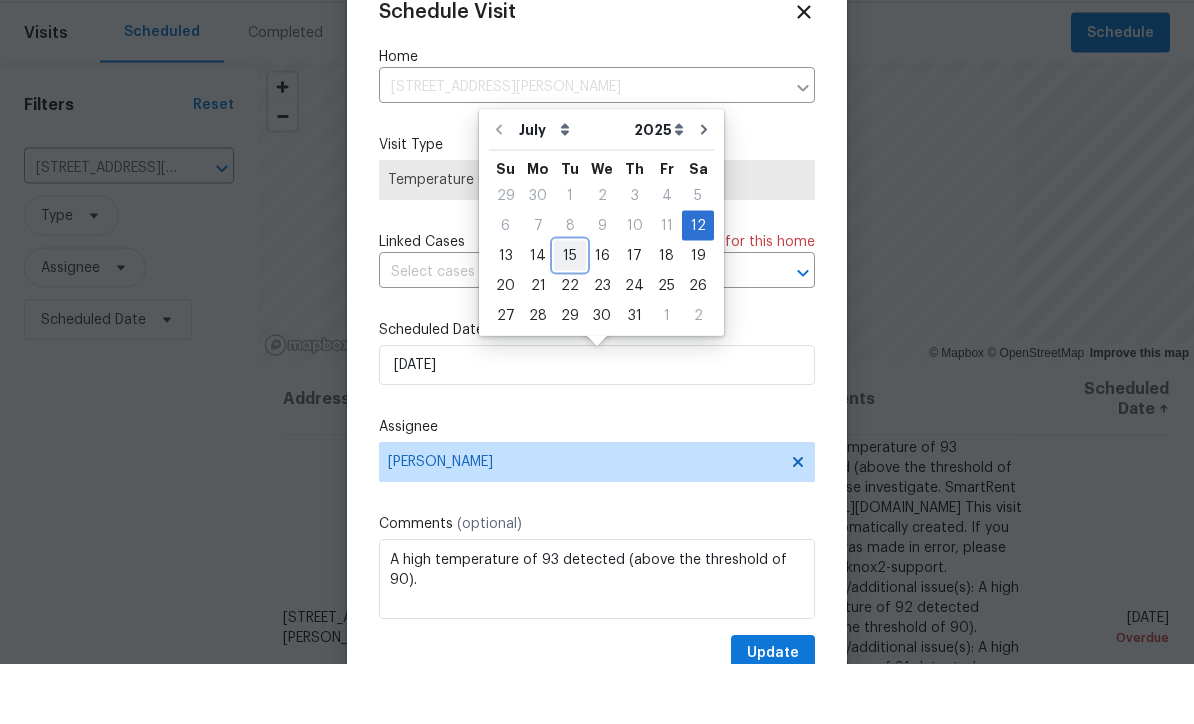 click on "15" at bounding box center [570, 316] 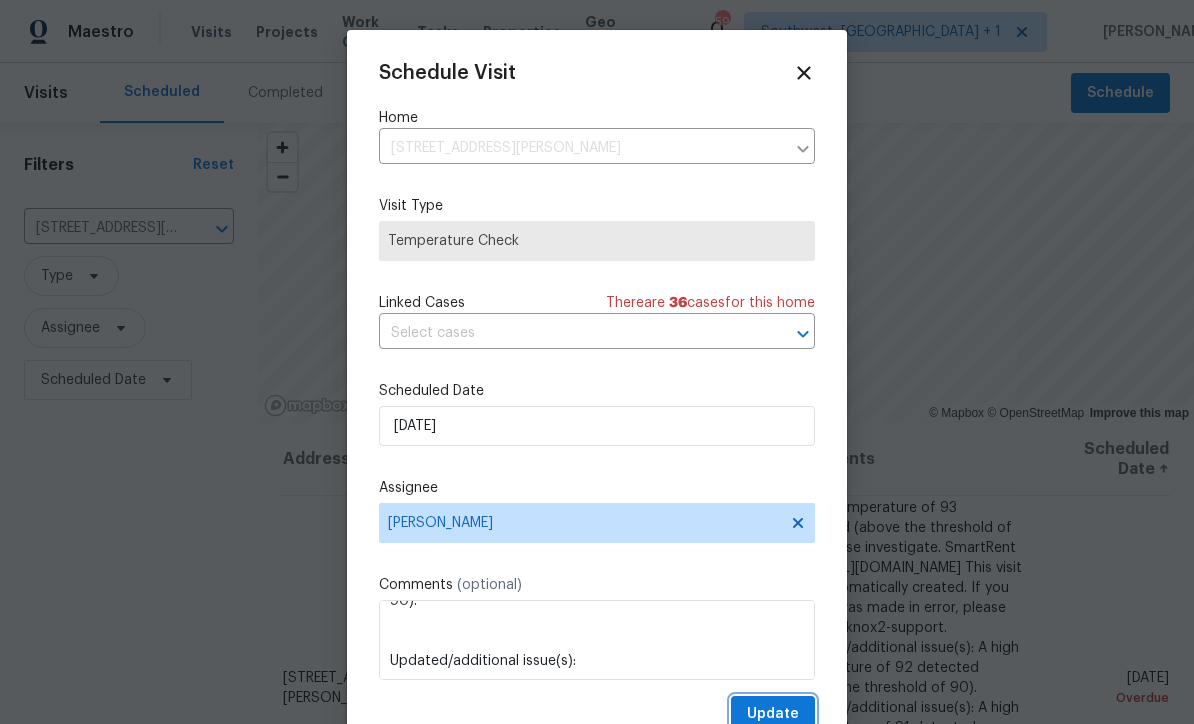 click on "Update" at bounding box center [773, 714] 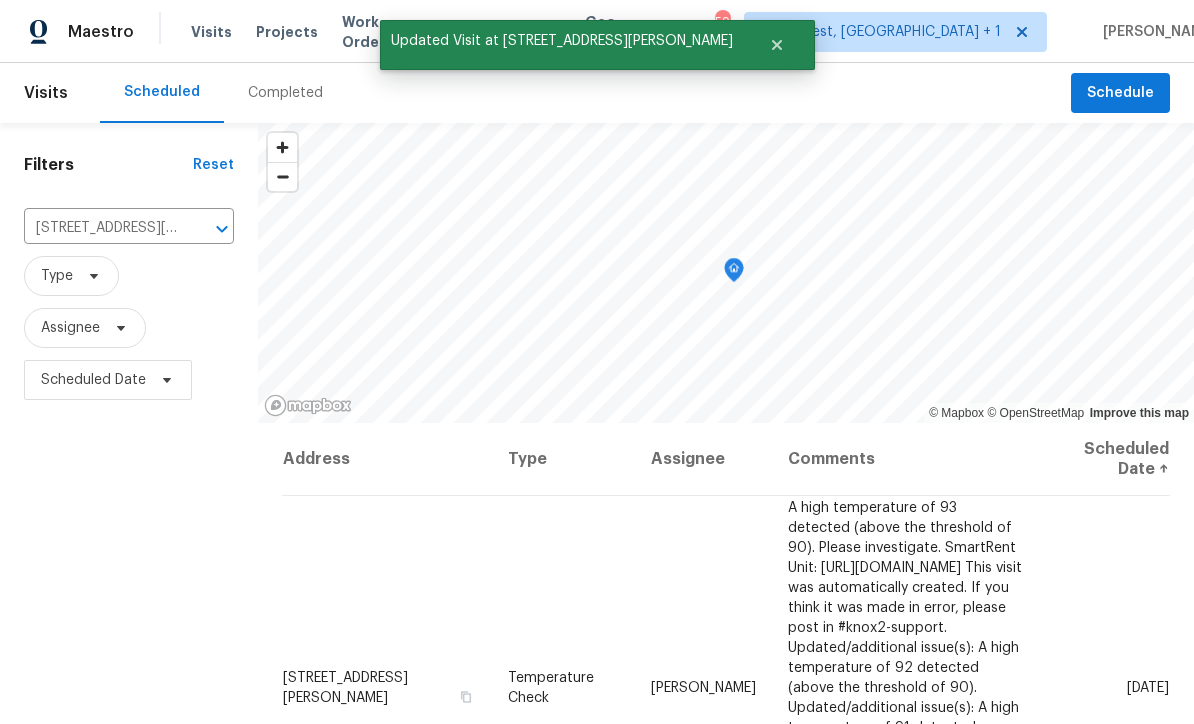 click 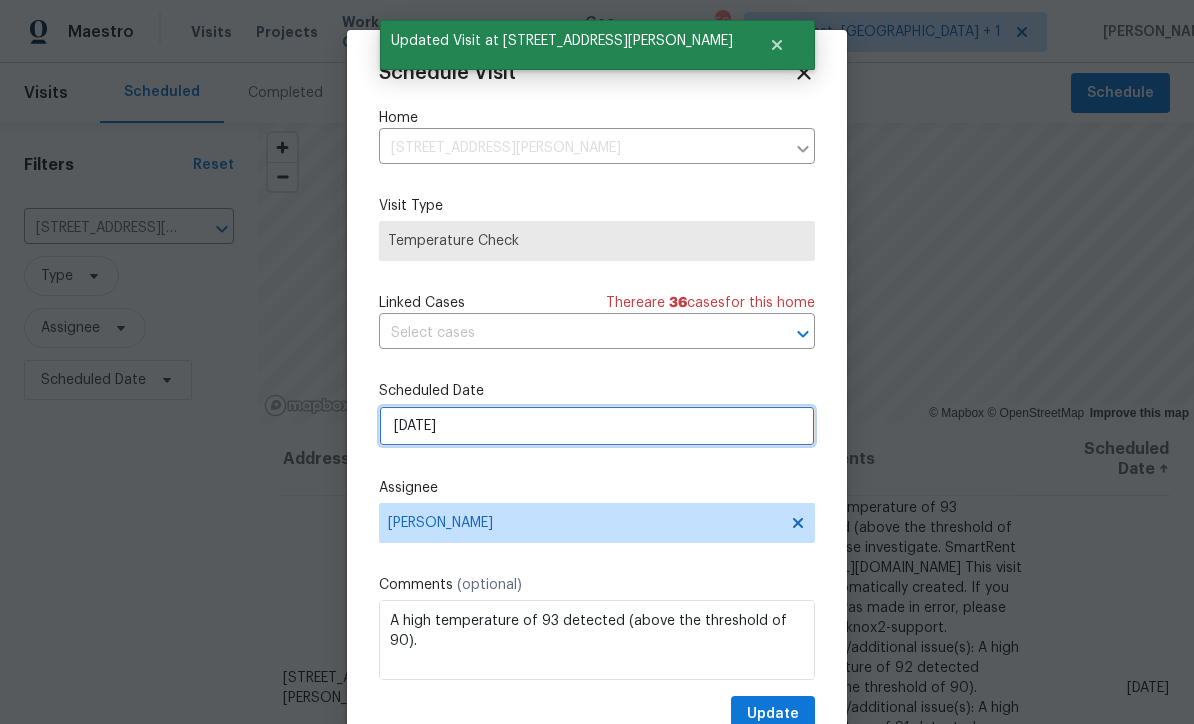 click on "7/15/2025" at bounding box center (597, 426) 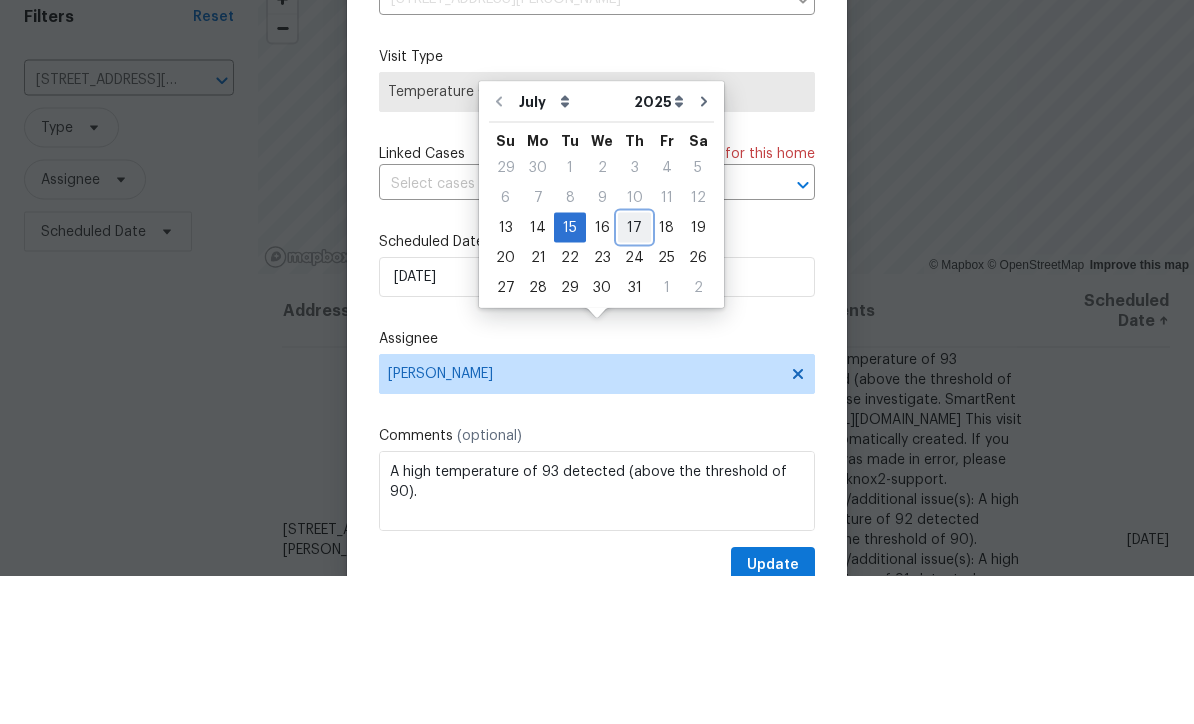 click on "17" at bounding box center [634, 376] 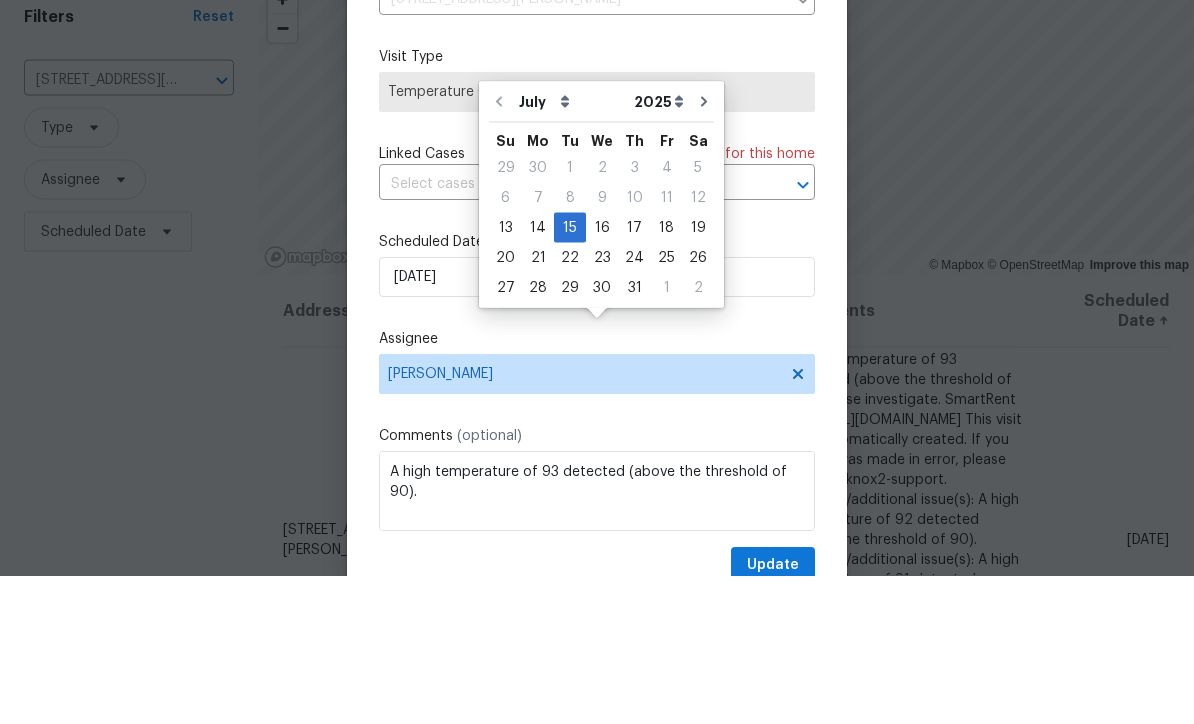 type on "7/17/2025" 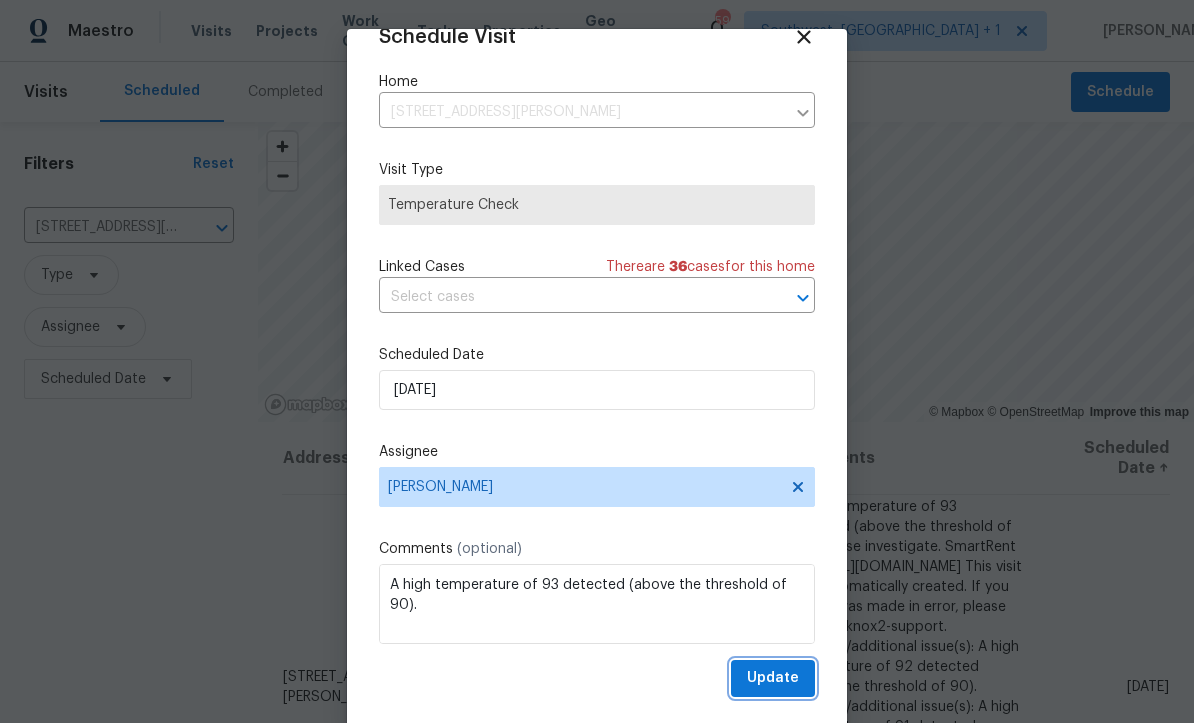 click on "Update" at bounding box center (773, 679) 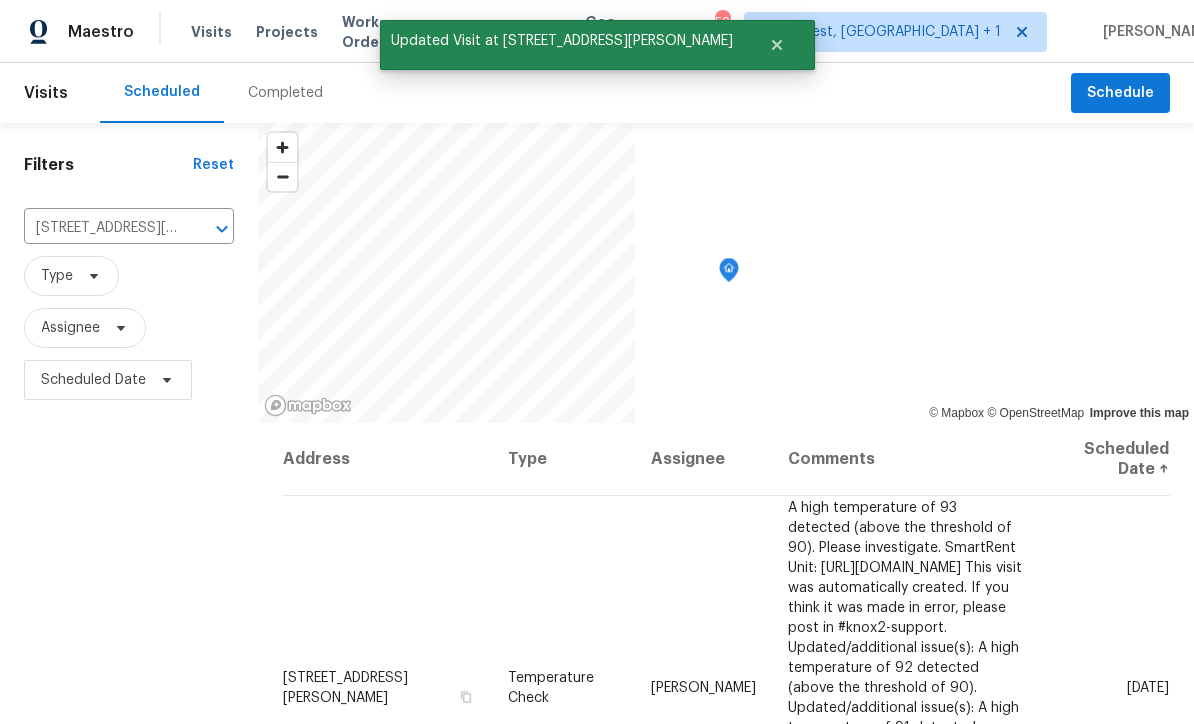 scroll, scrollTop: 0, scrollLeft: 0, axis: both 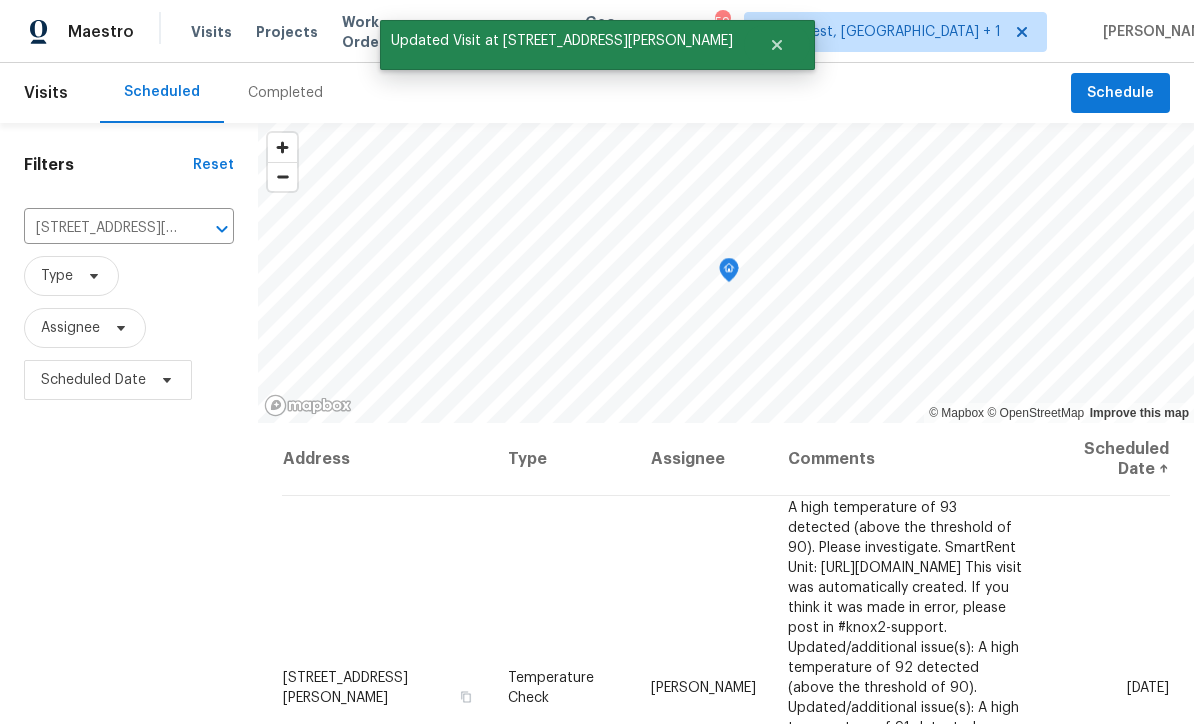 click 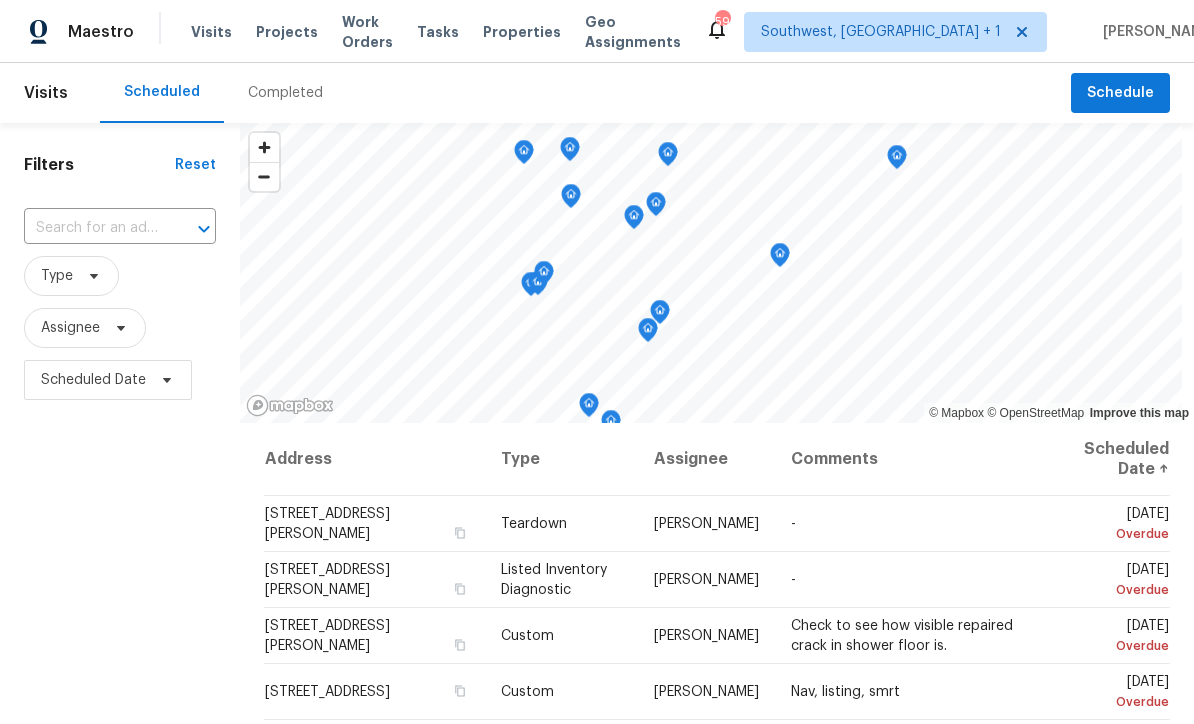click 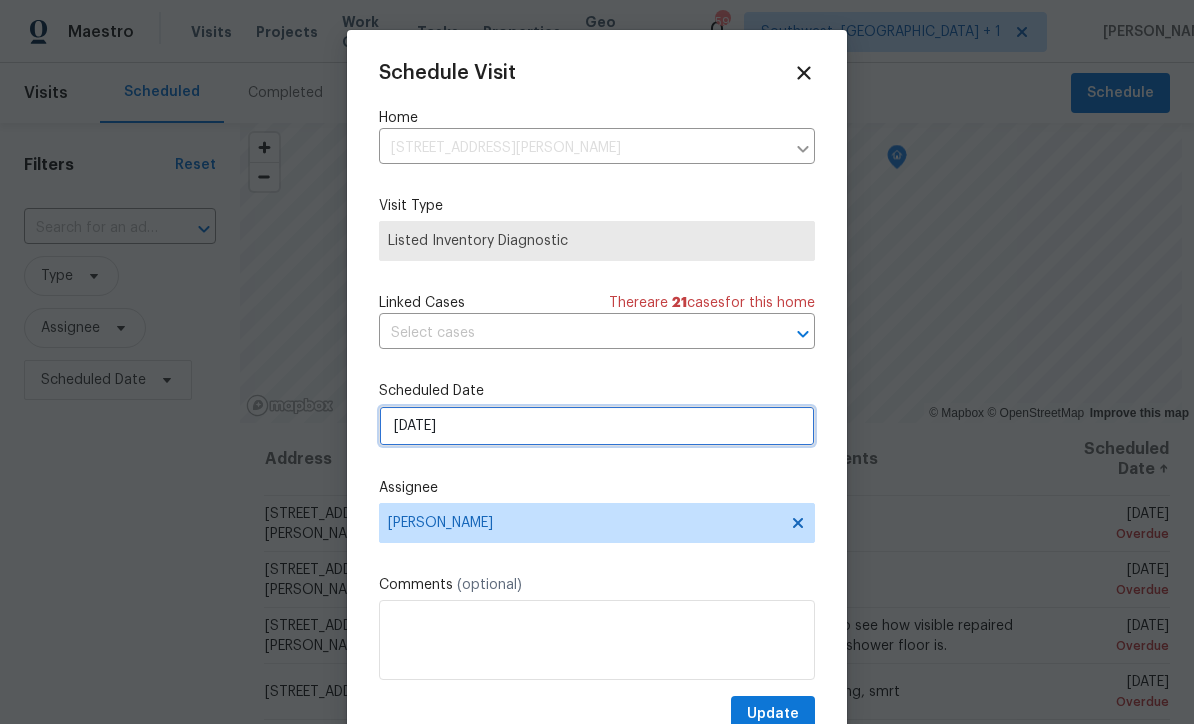 click on "7/12/2025" at bounding box center [597, 426] 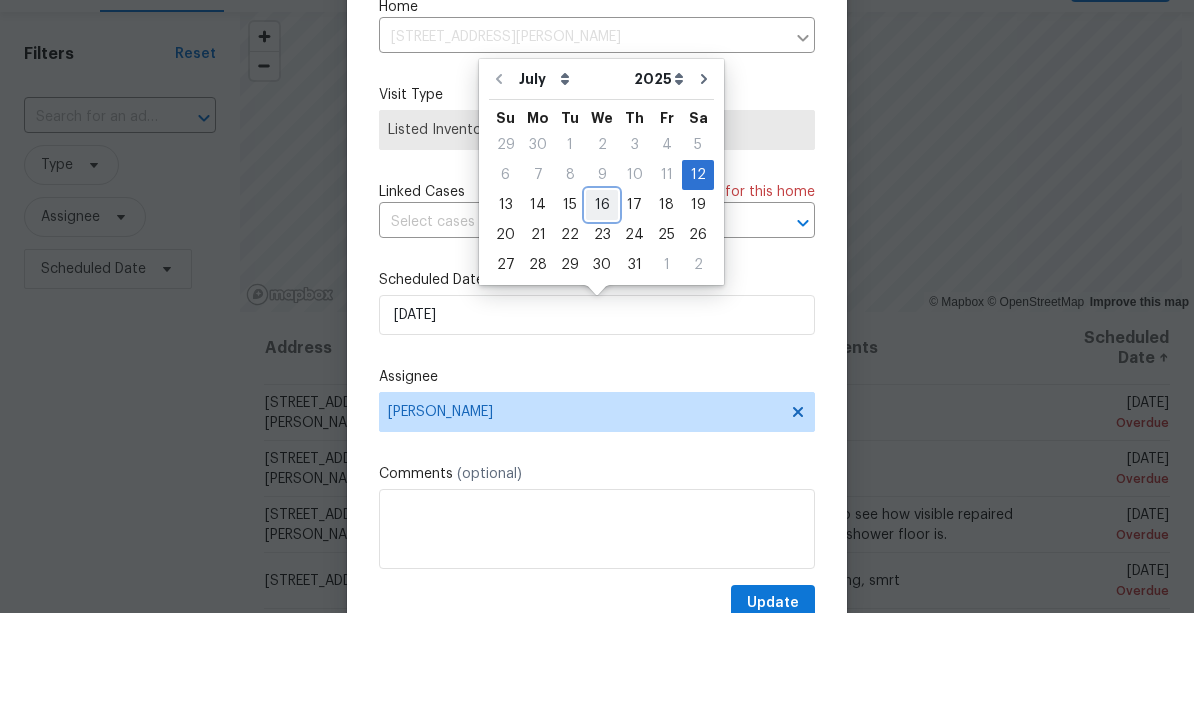 click on "16" at bounding box center (602, 316) 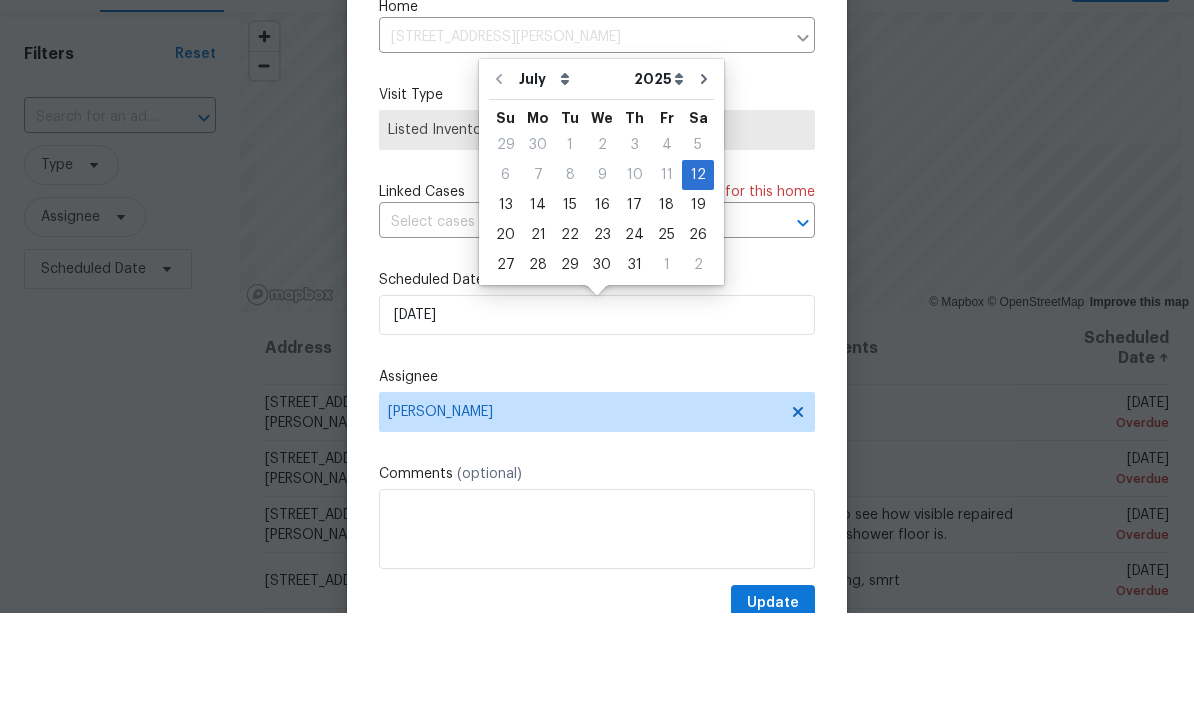scroll, scrollTop: 66, scrollLeft: 0, axis: vertical 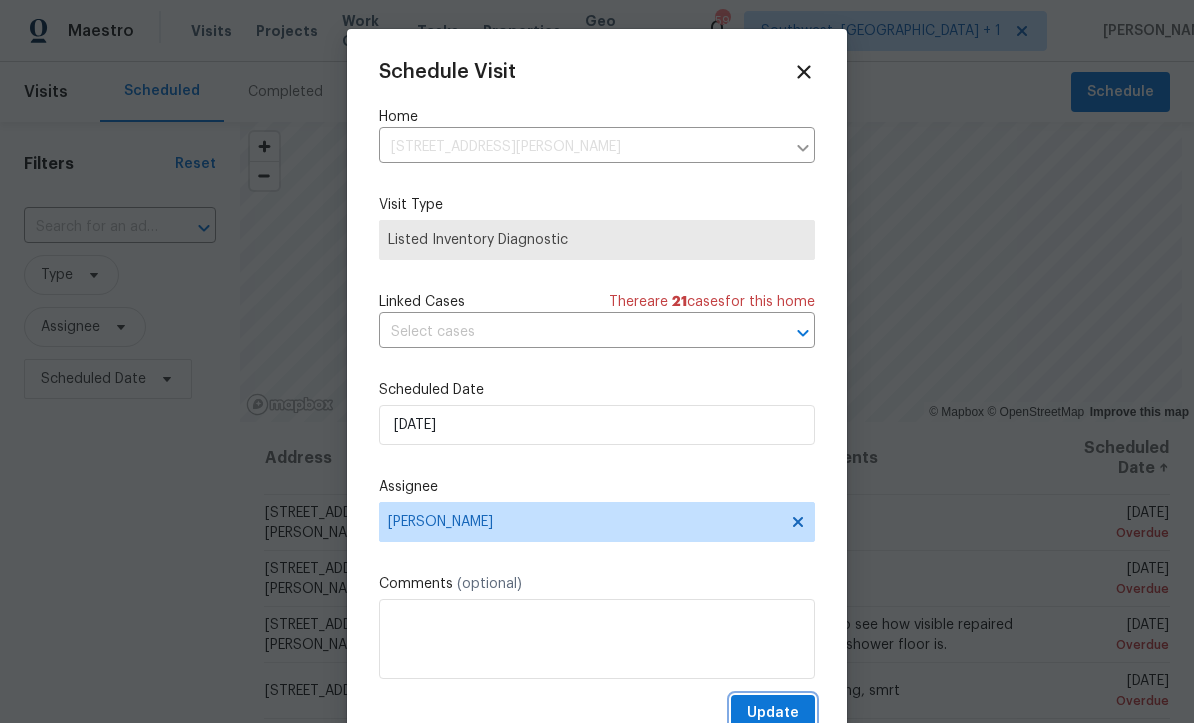 click on "Update" at bounding box center (773, 714) 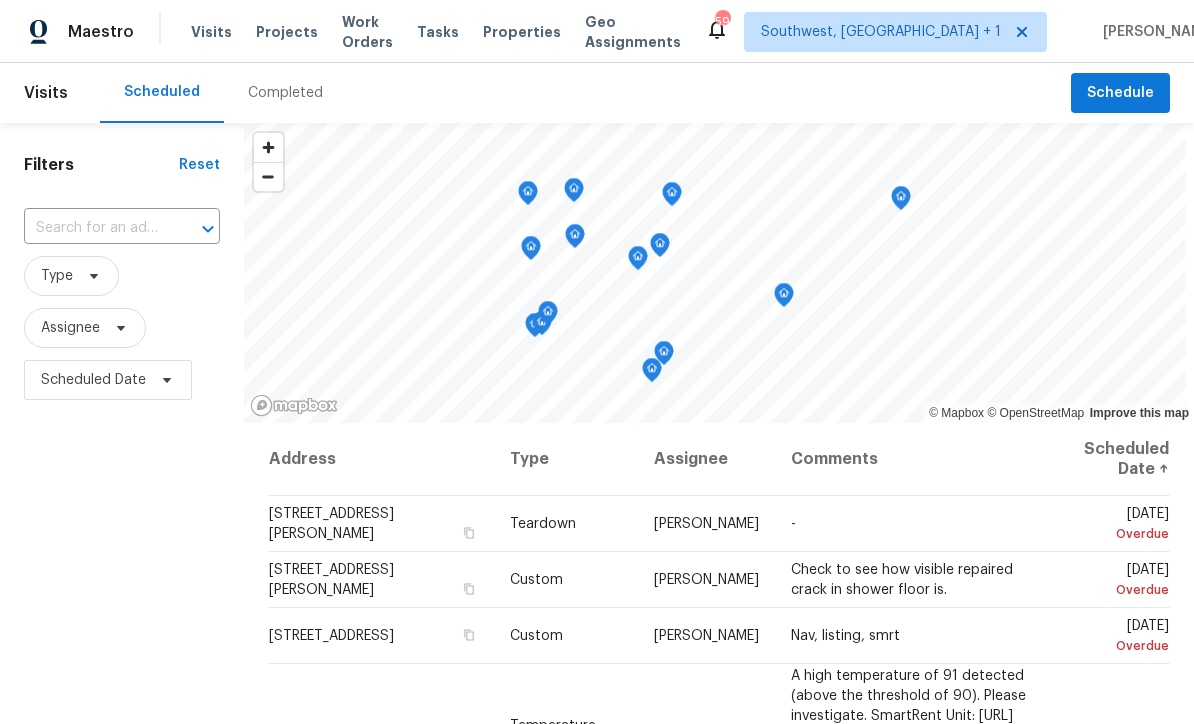 click 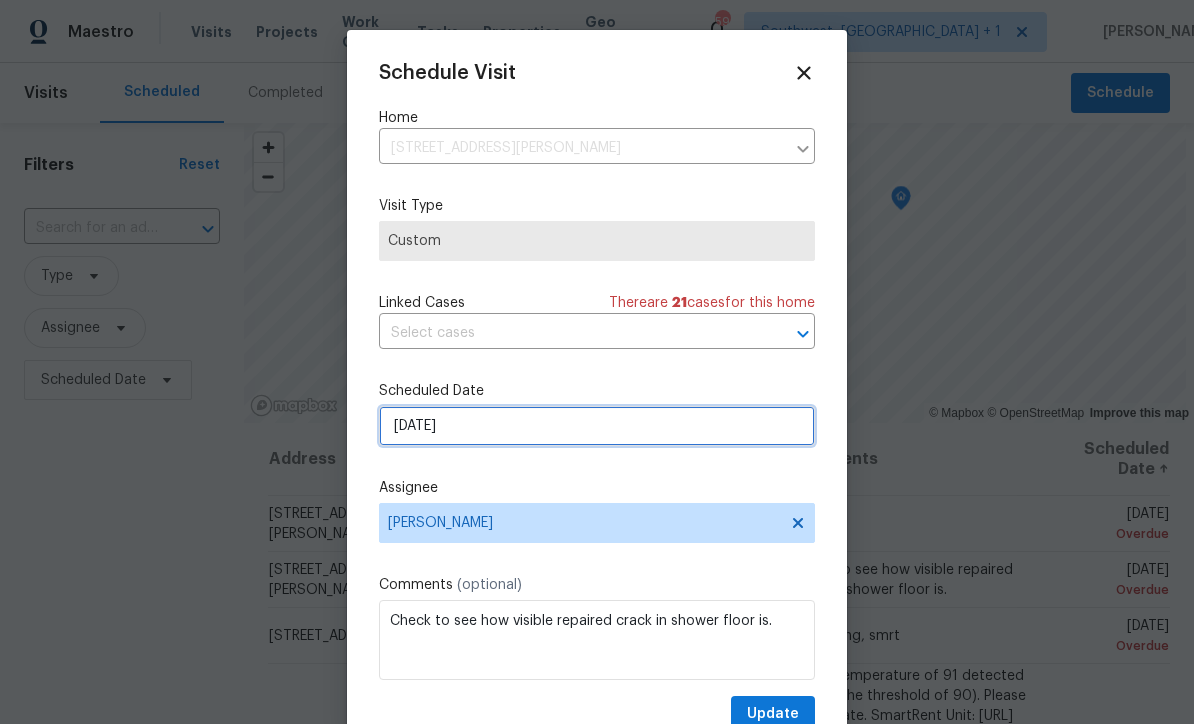 click on "7/12/2025" at bounding box center [597, 426] 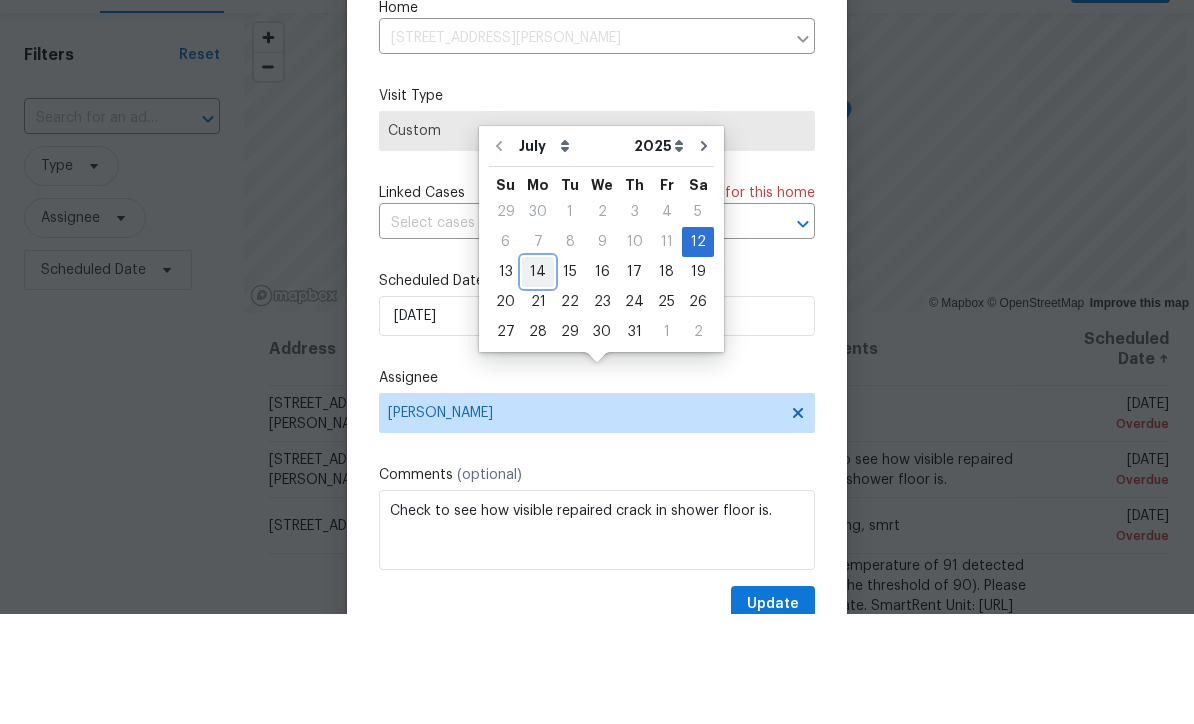 click on "14" at bounding box center (538, 382) 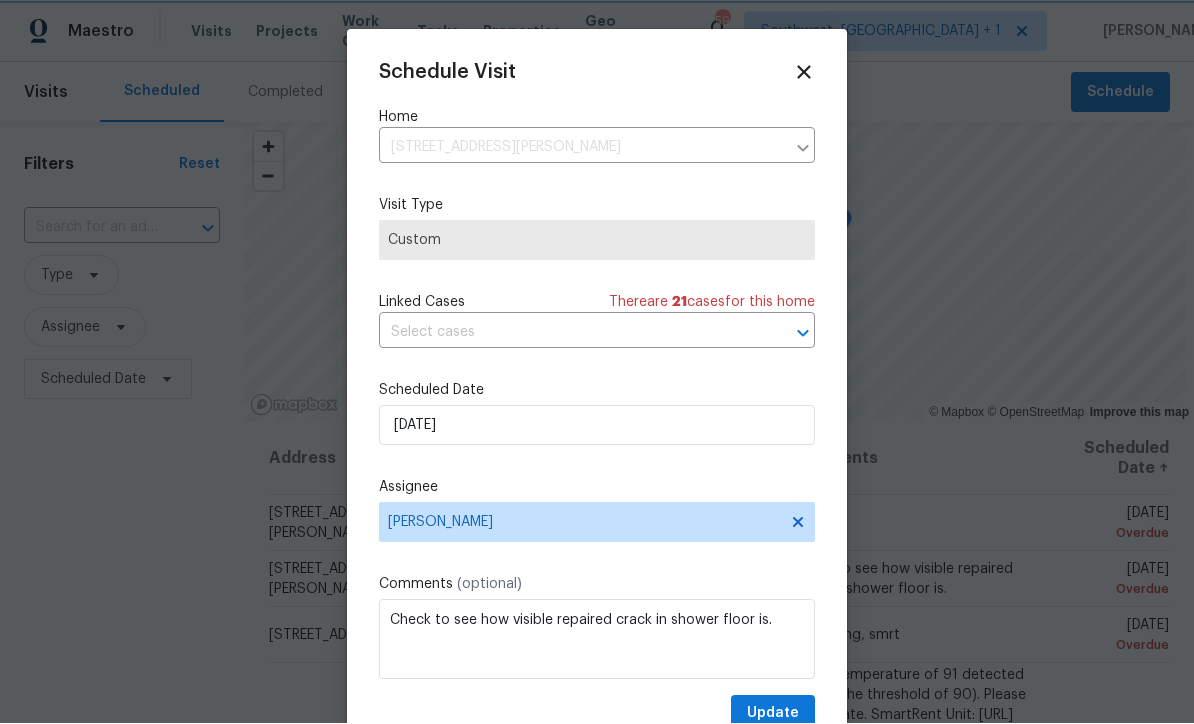 scroll, scrollTop: 31, scrollLeft: 0, axis: vertical 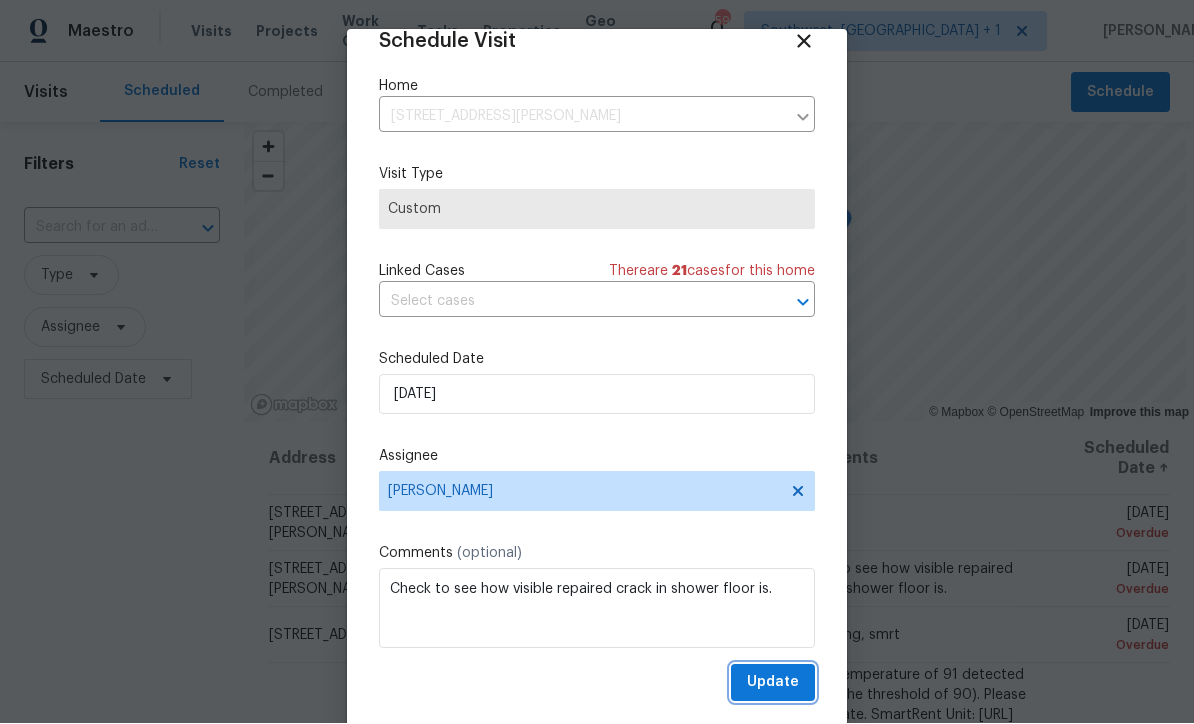 click on "Update" at bounding box center (773, 683) 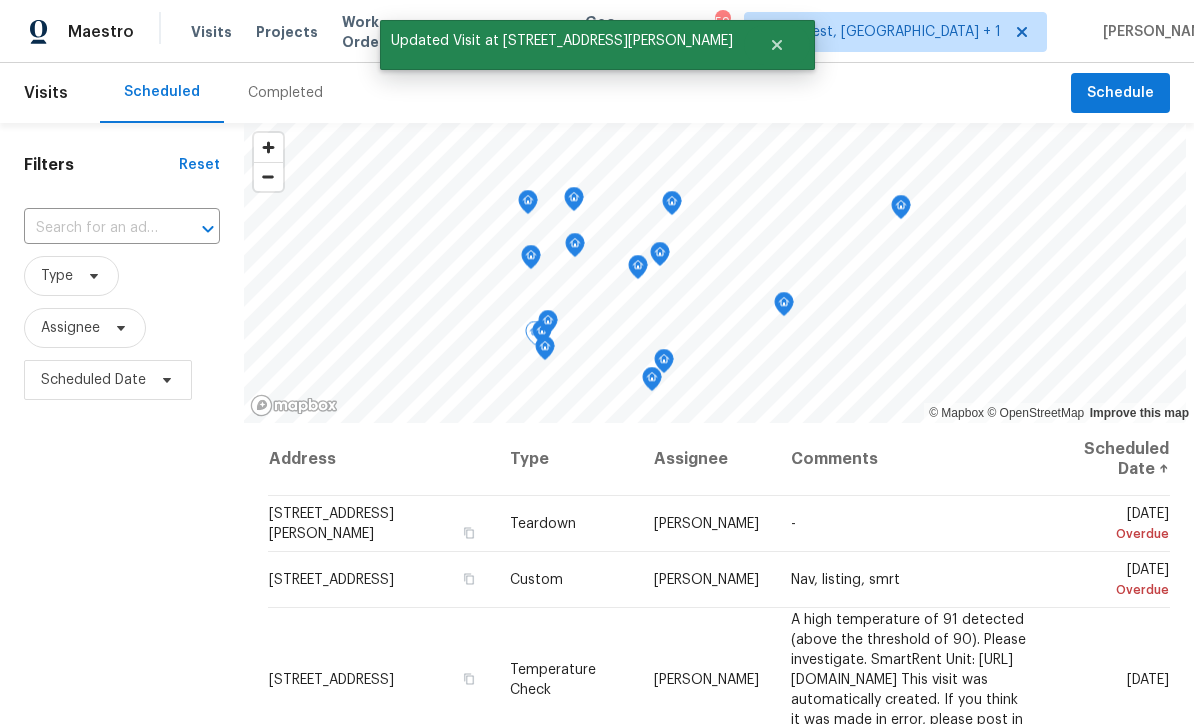 click 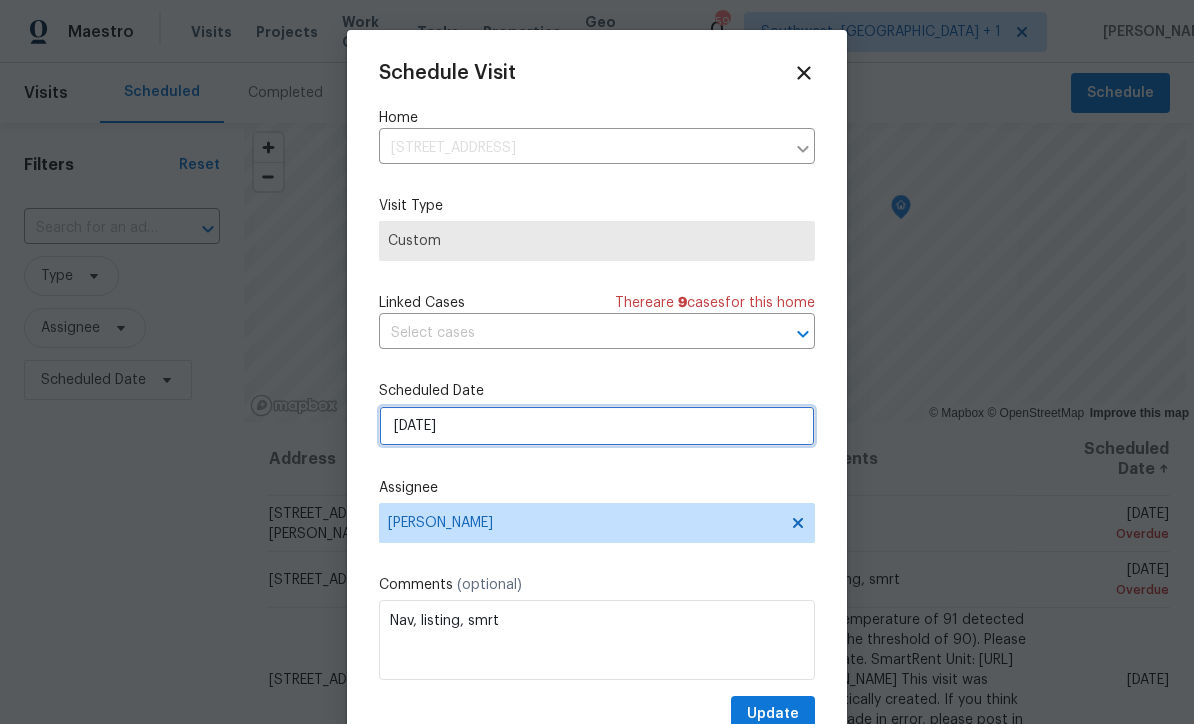 click on "7/12/2025" at bounding box center (597, 426) 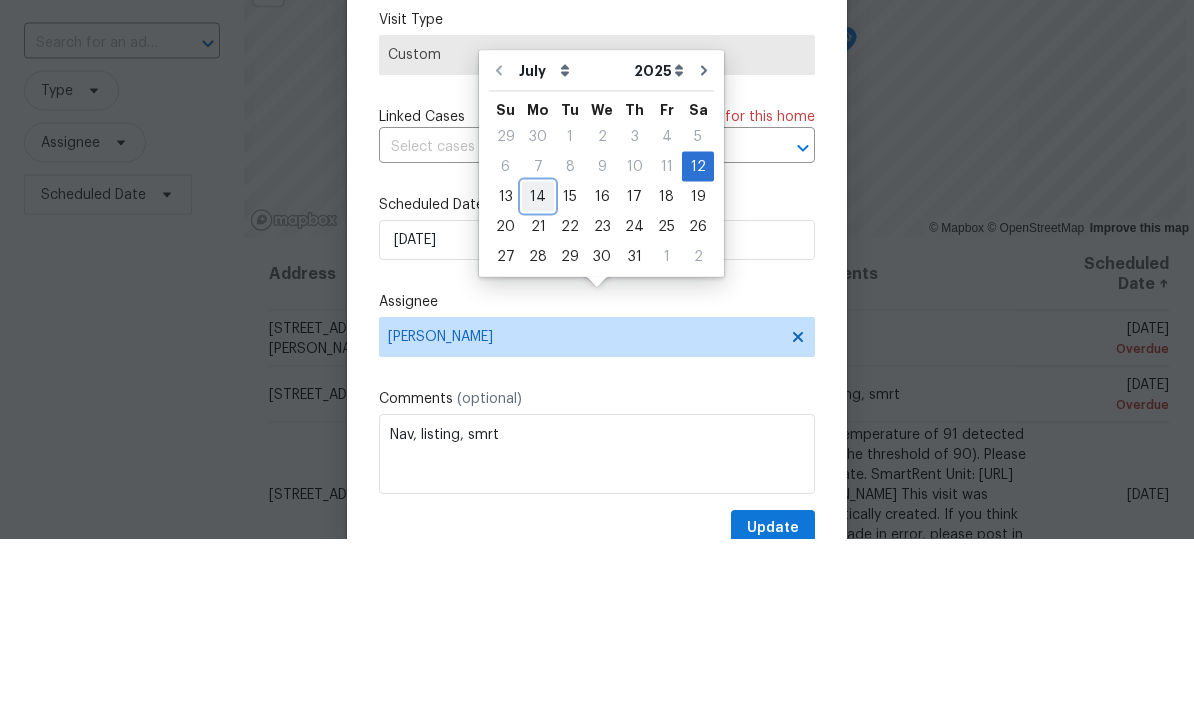 click on "14" at bounding box center [538, 382] 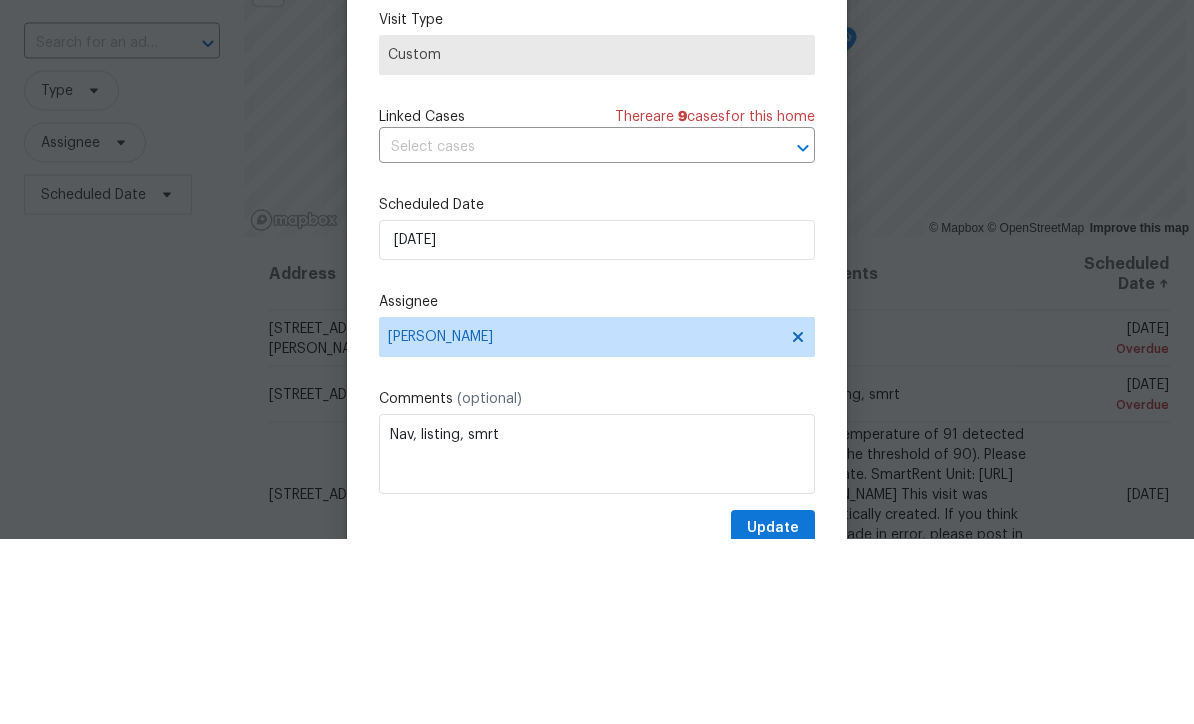 type on "7/14/2025" 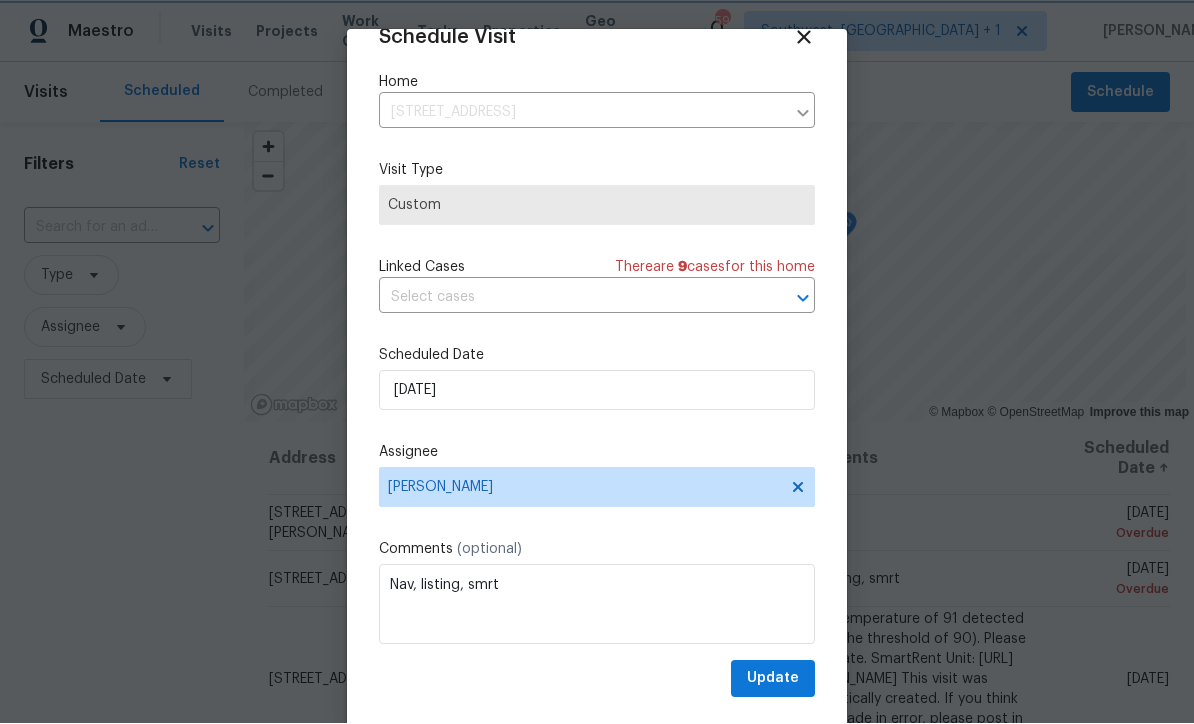 scroll, scrollTop: 39, scrollLeft: 0, axis: vertical 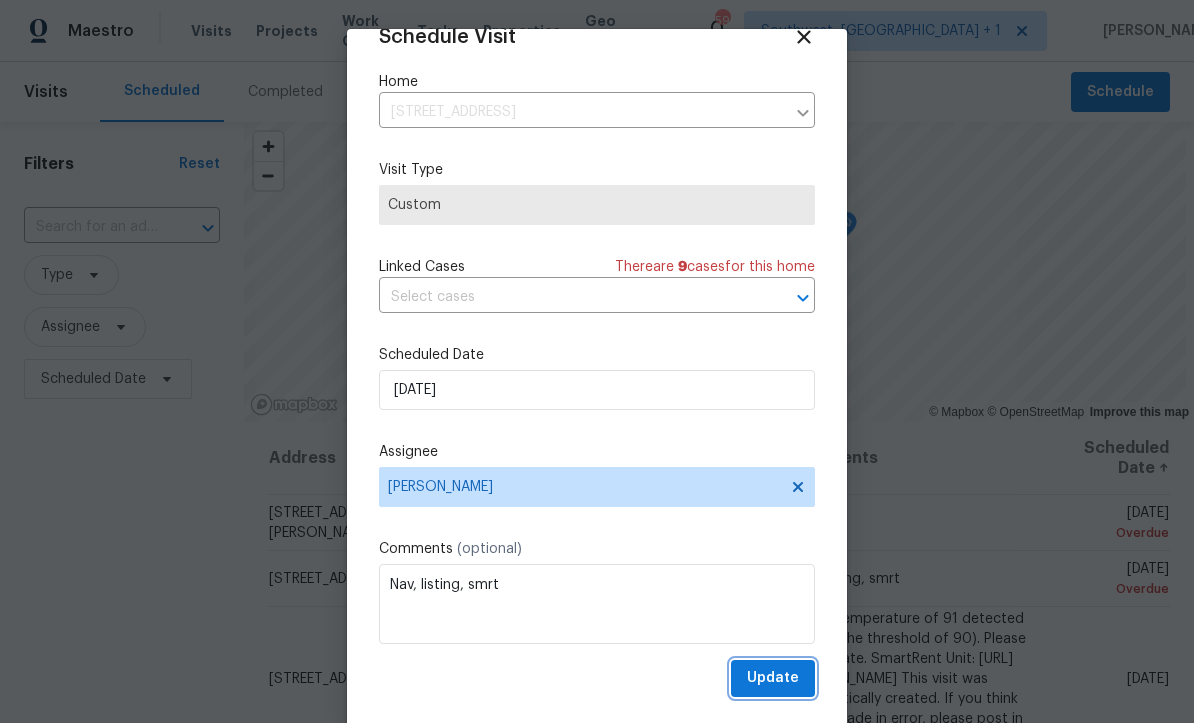 click on "Update" at bounding box center (773, 679) 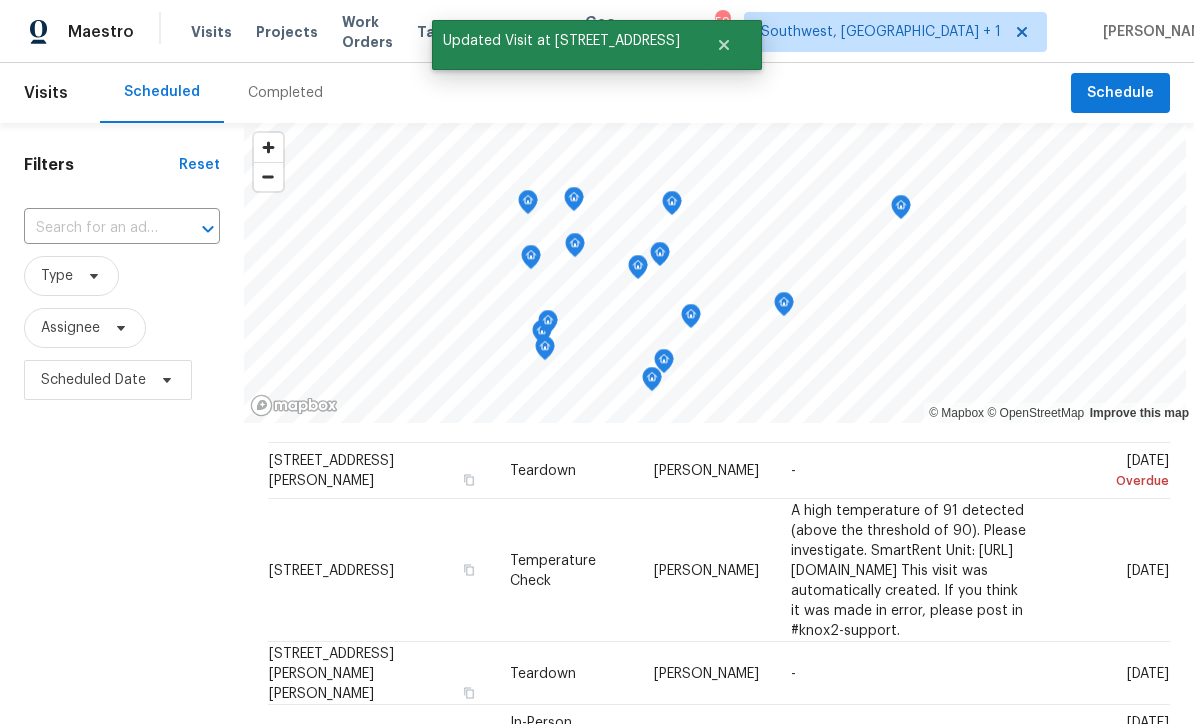 scroll, scrollTop: 110, scrollLeft: 0, axis: vertical 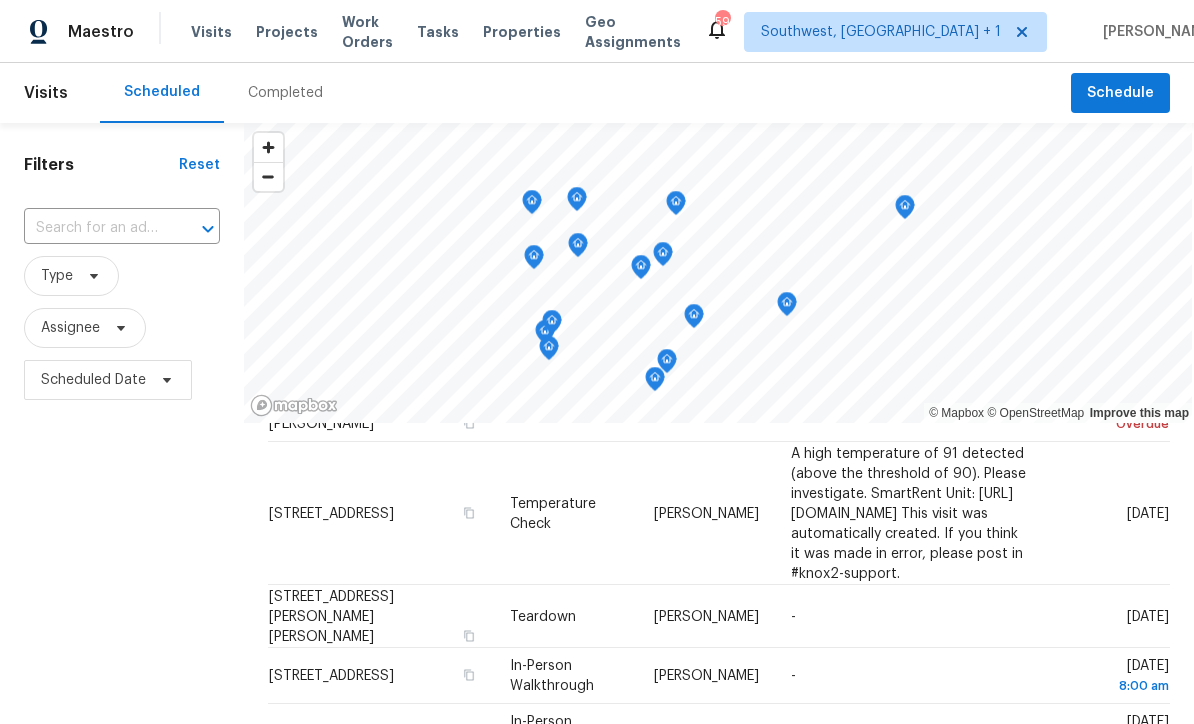 click on "Projects" at bounding box center [287, 32] 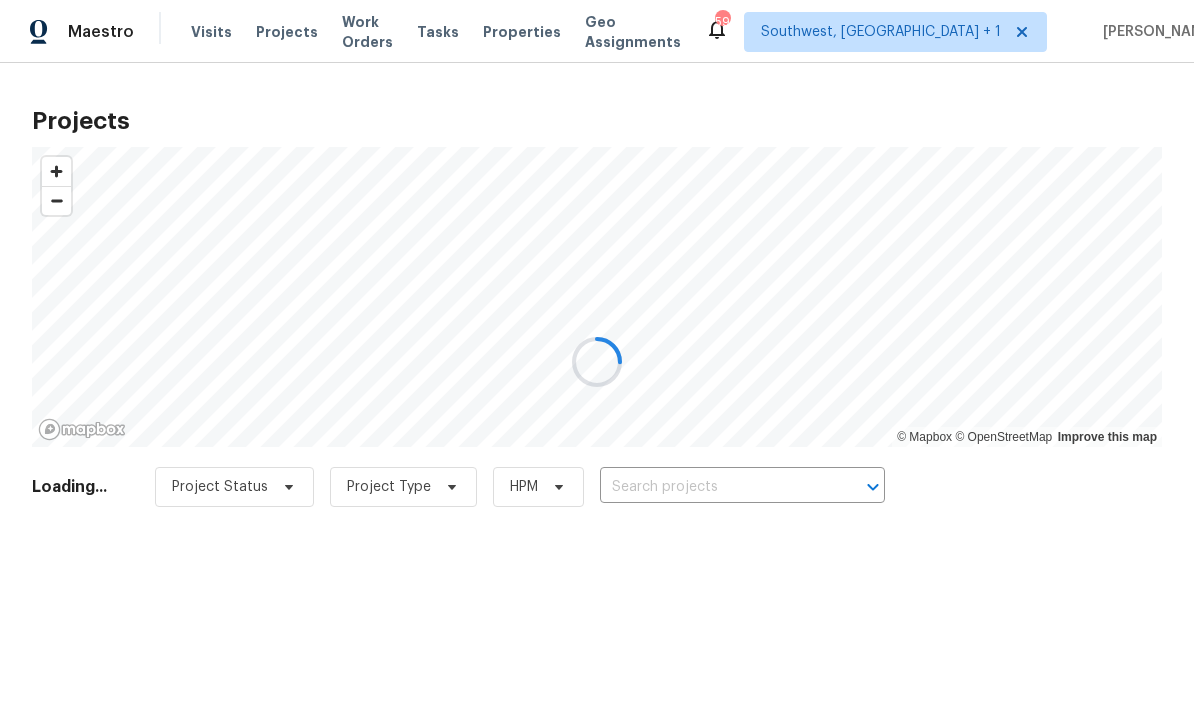 click at bounding box center [597, 362] 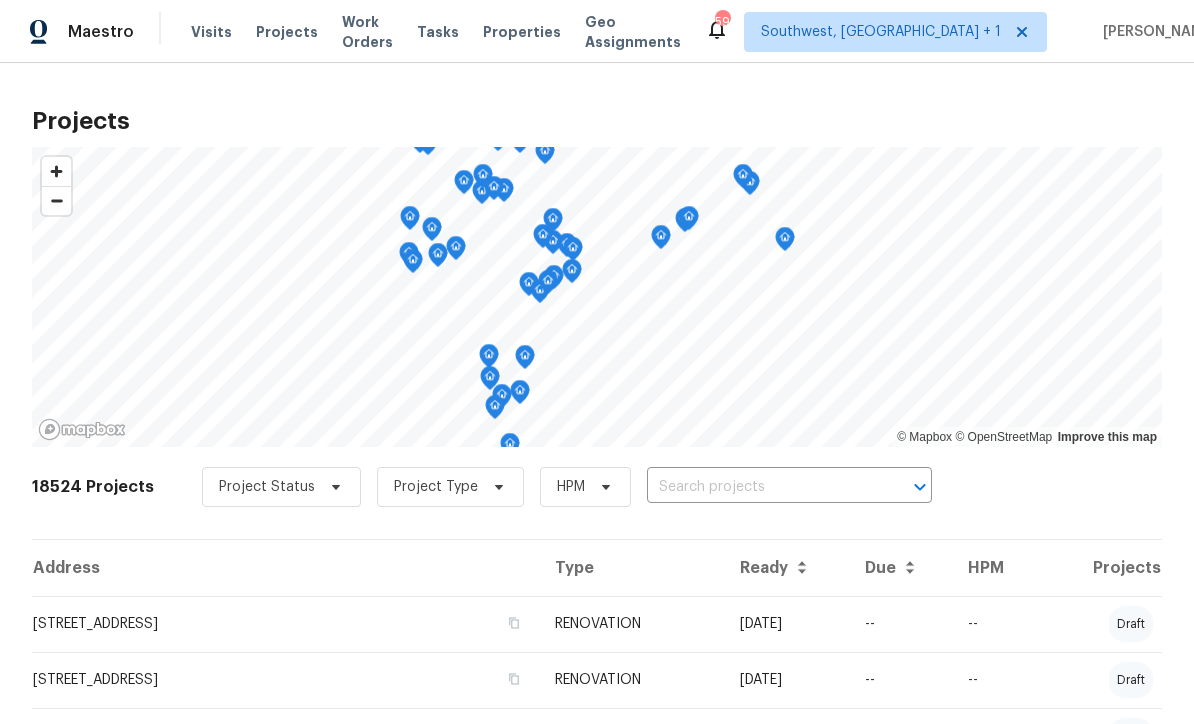 click at bounding box center (761, 487) 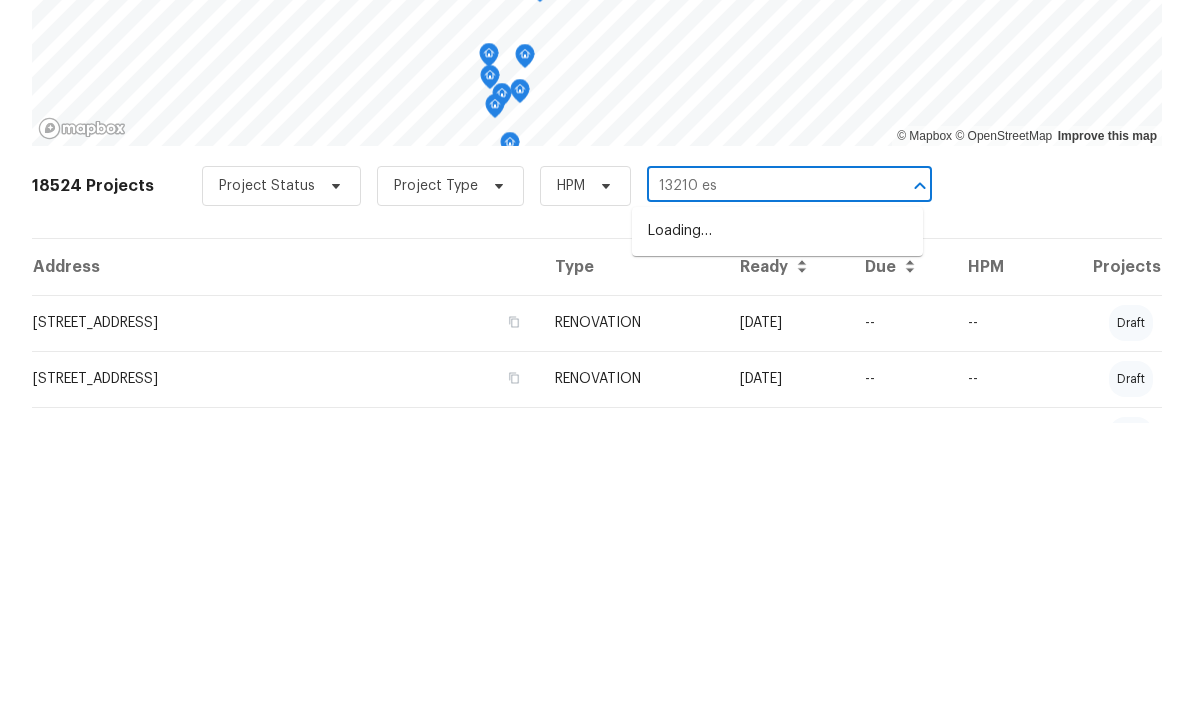 type on "13210 ess" 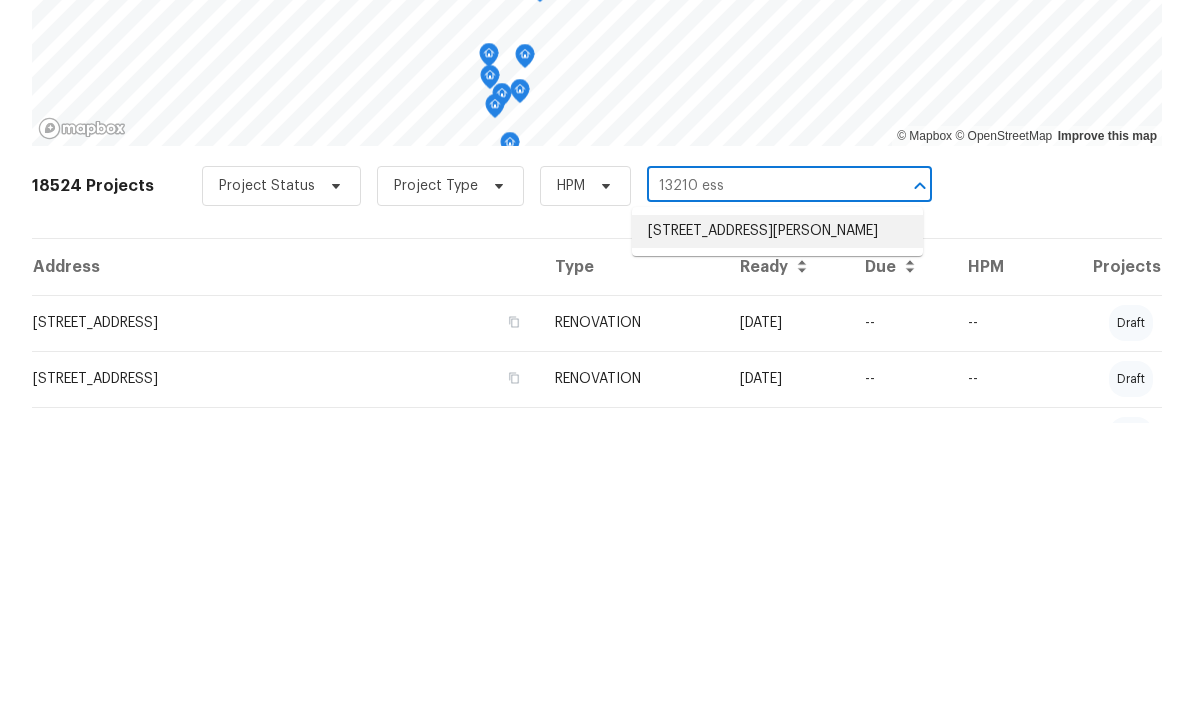 click on "[STREET_ADDRESS][PERSON_NAME]" at bounding box center [777, 532] 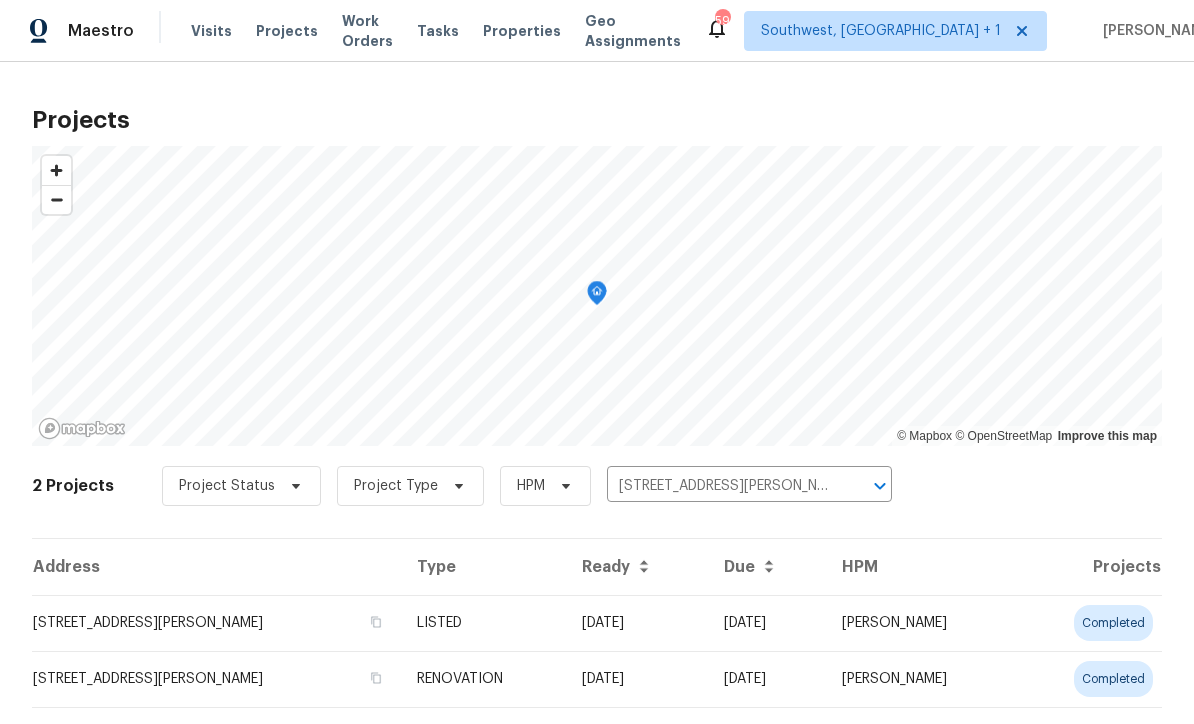 scroll, scrollTop: 1, scrollLeft: 0, axis: vertical 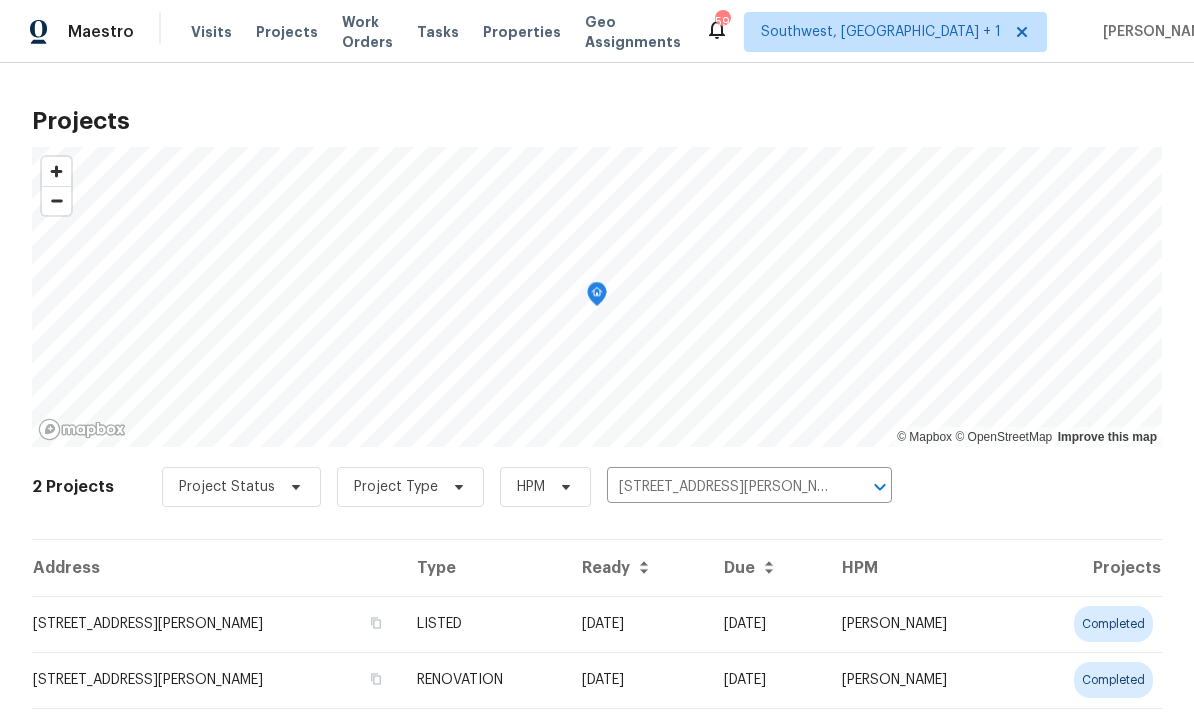 click on "05/23/25" at bounding box center [637, 624] 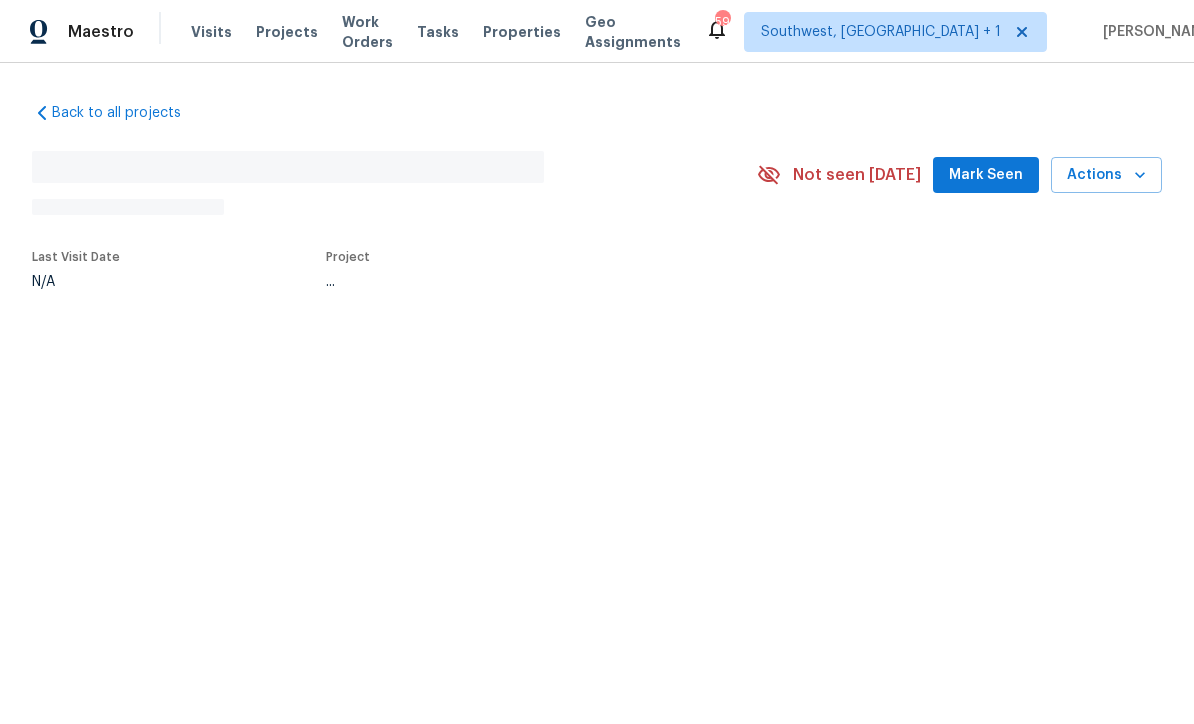 scroll, scrollTop: 0, scrollLeft: 0, axis: both 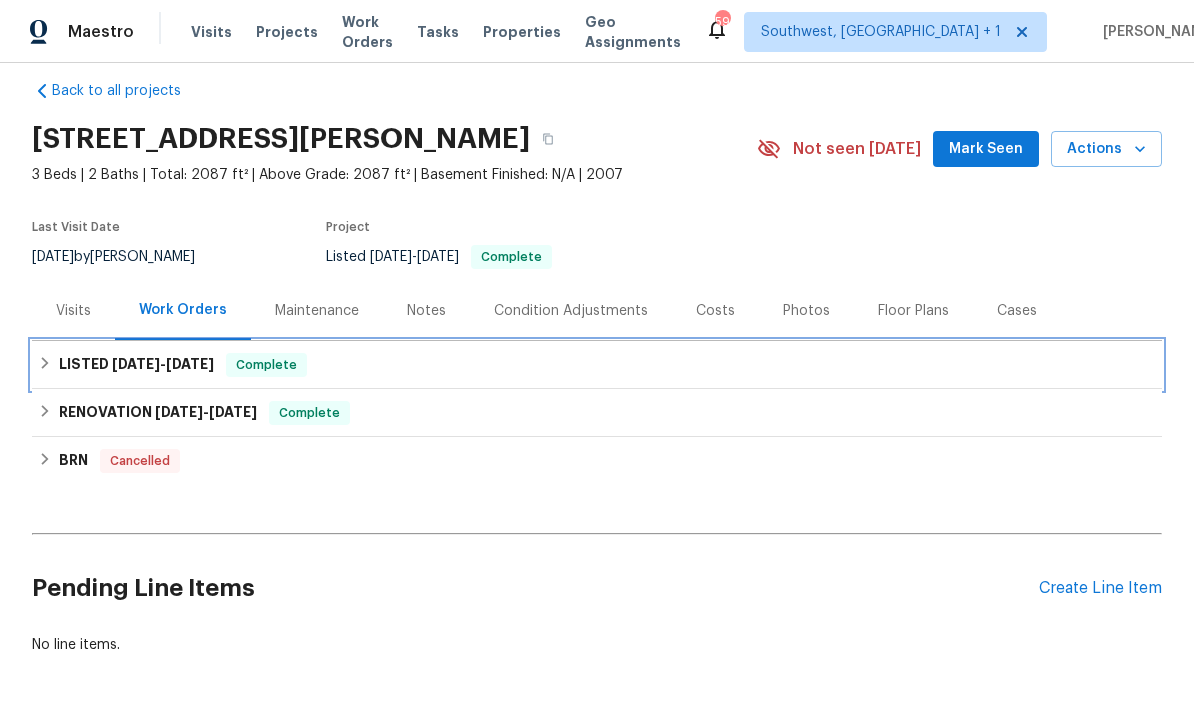 click on "LISTED   5/23/25  -  5/24/25 Complete" at bounding box center (597, 365) 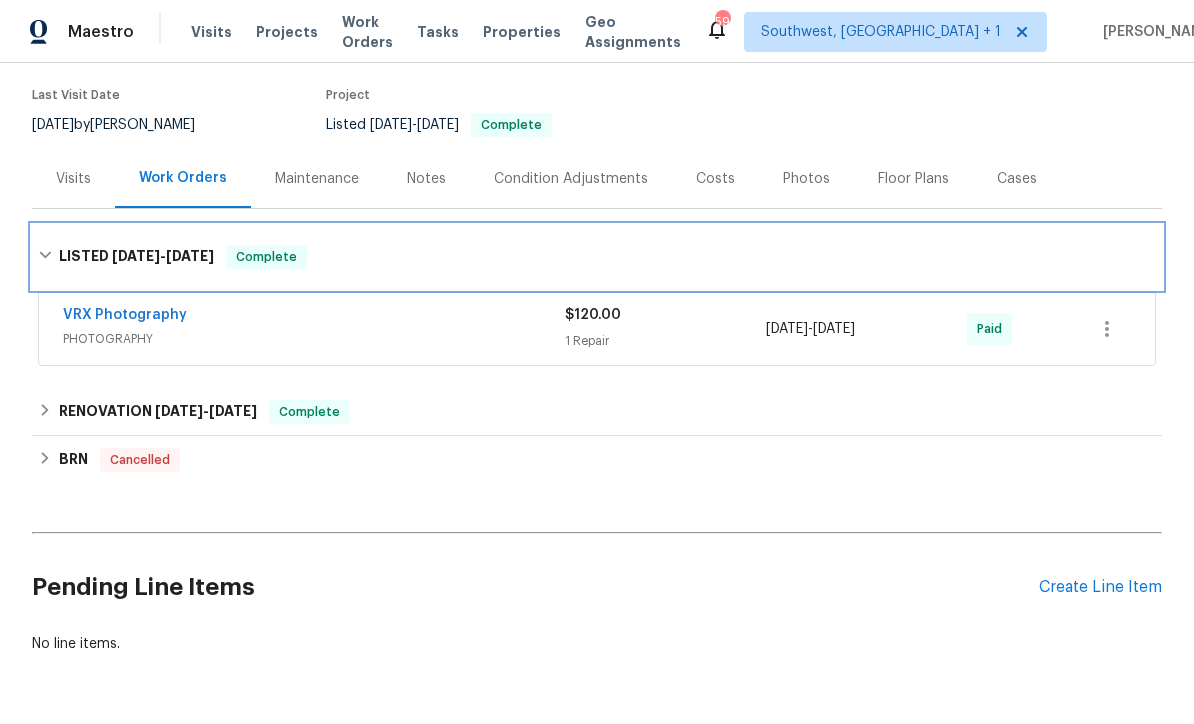 scroll, scrollTop: 153, scrollLeft: 0, axis: vertical 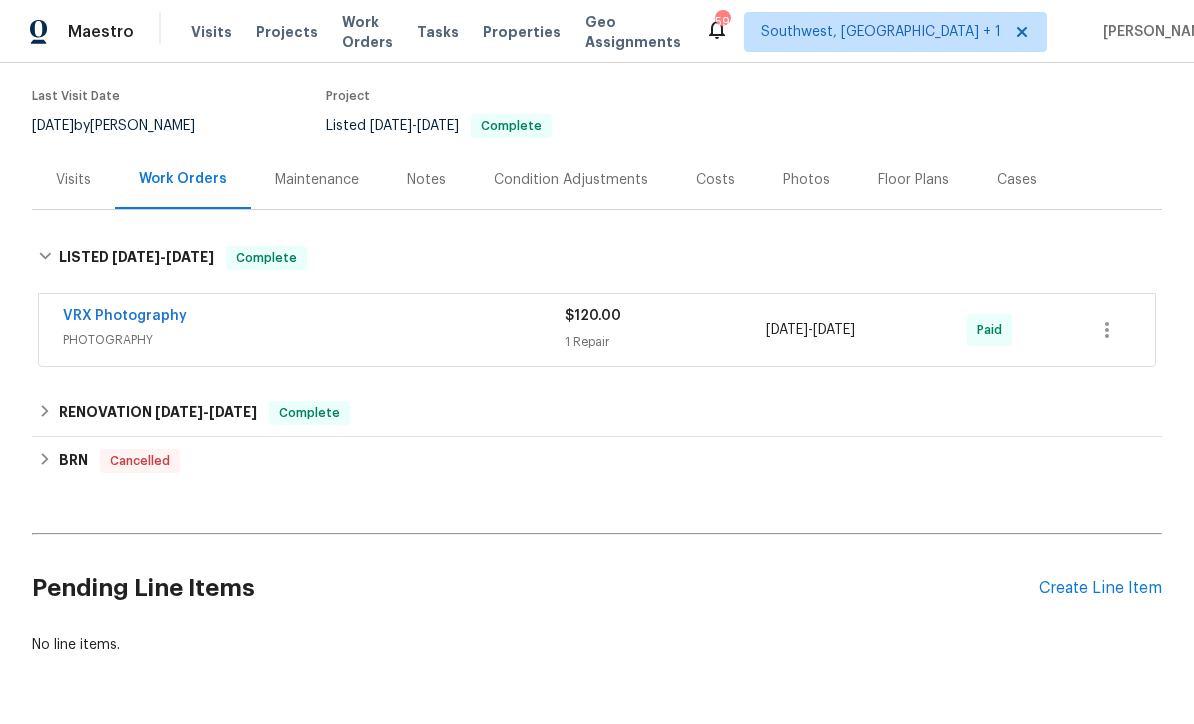 click on "Create Line Item" at bounding box center (1100, 588) 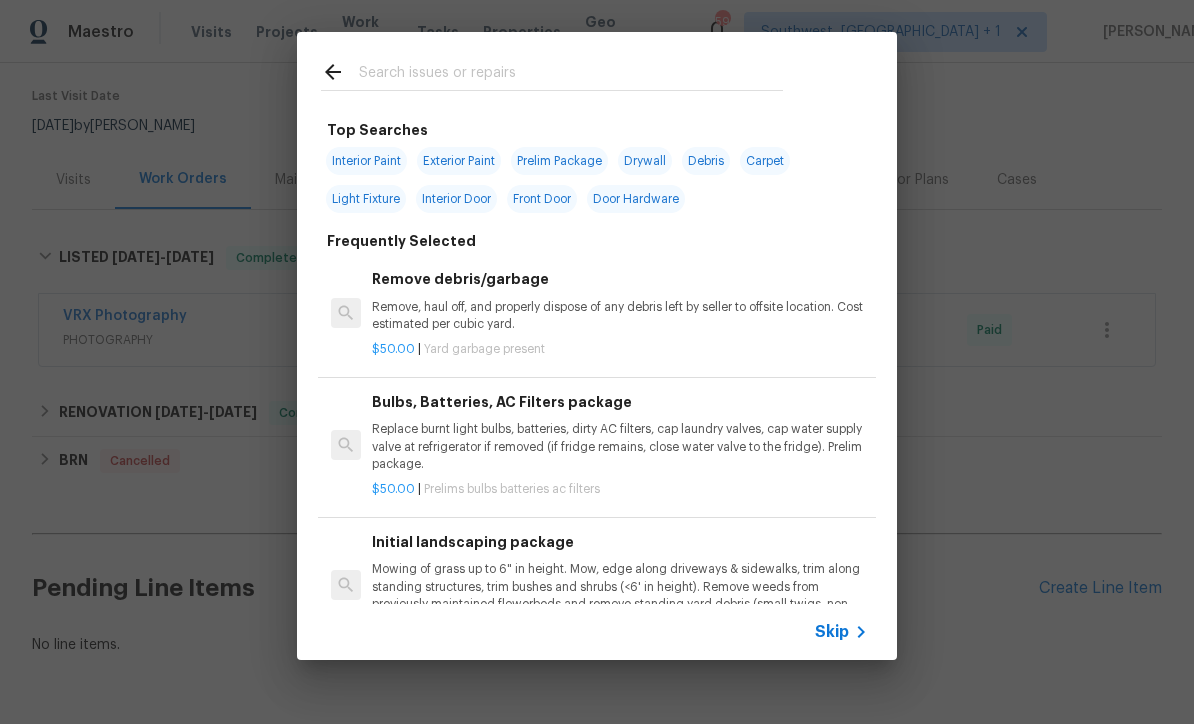 click on "Skip" at bounding box center [844, 632] 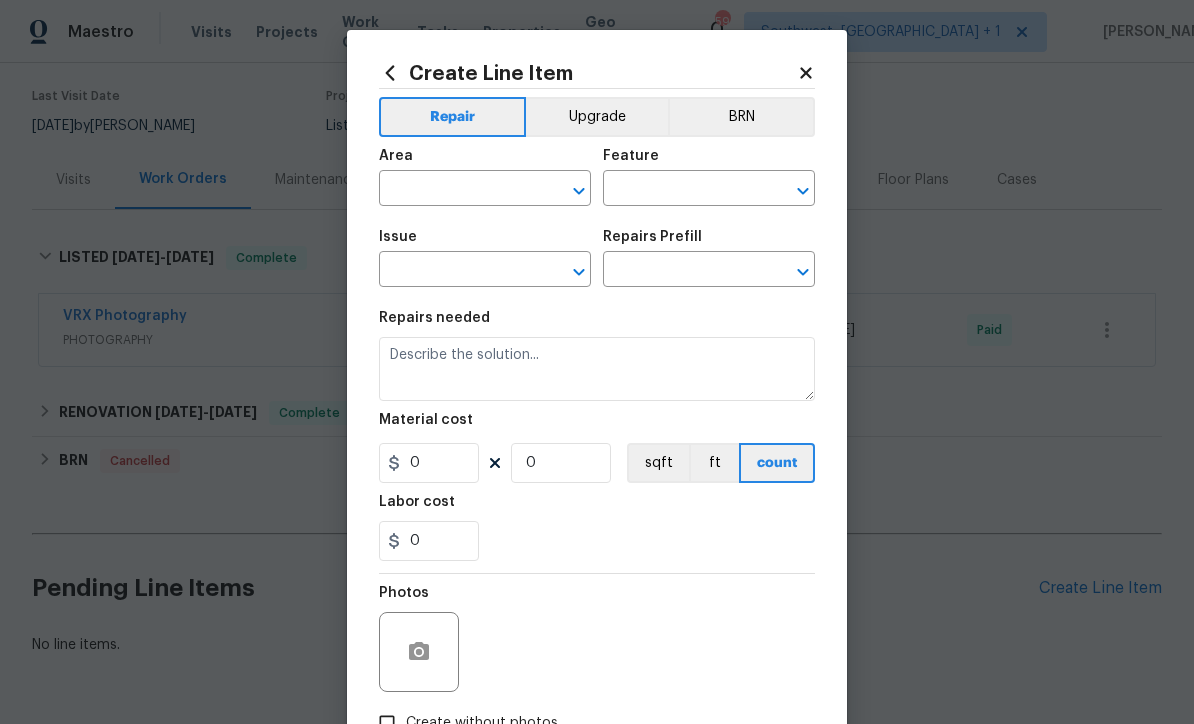click at bounding box center (457, 190) 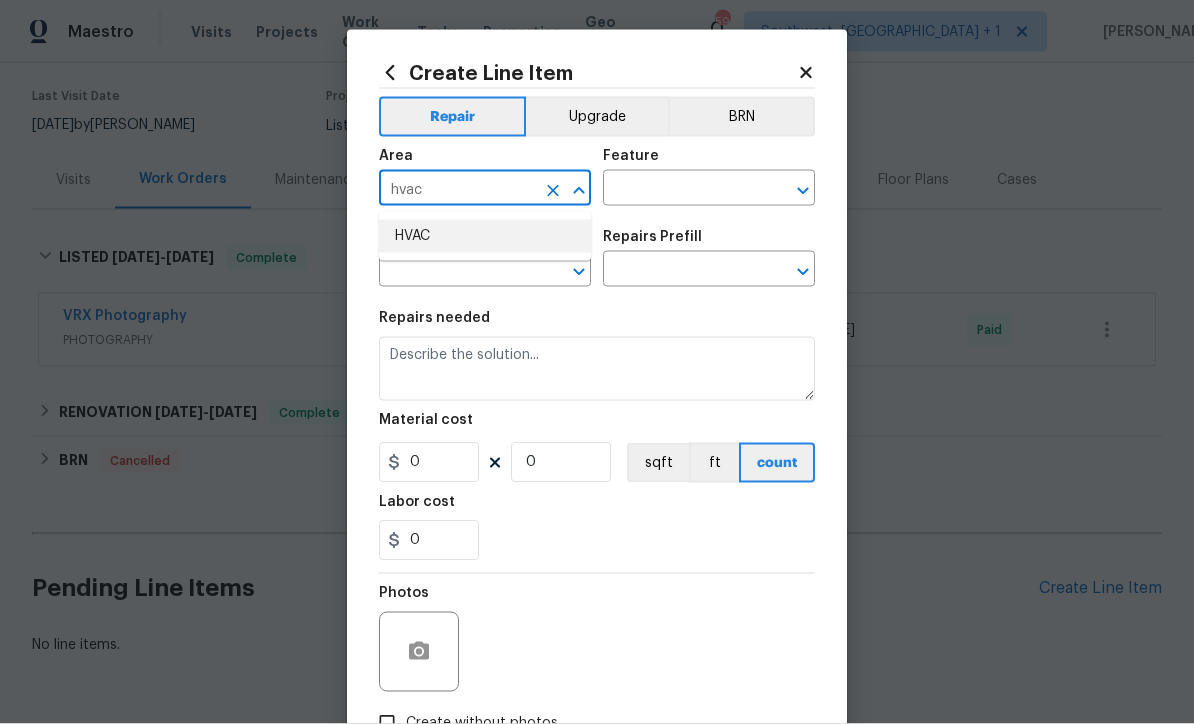 click on "HVAC" at bounding box center (485, 236) 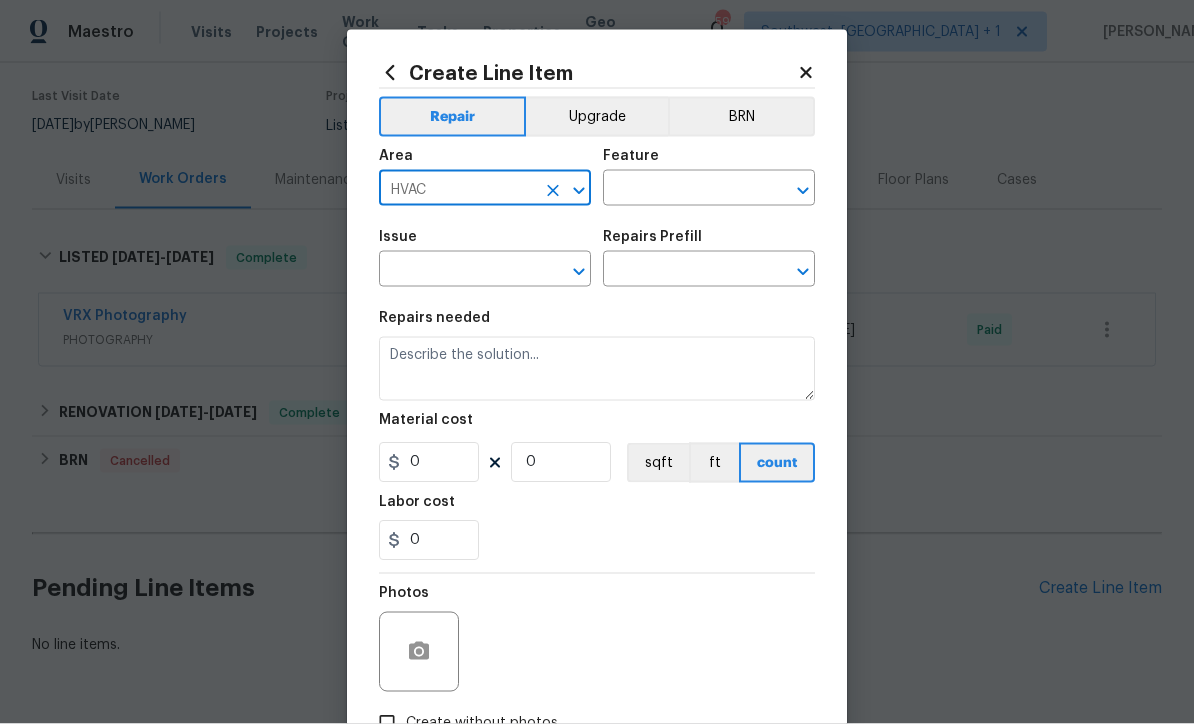 click at bounding box center (681, 190) 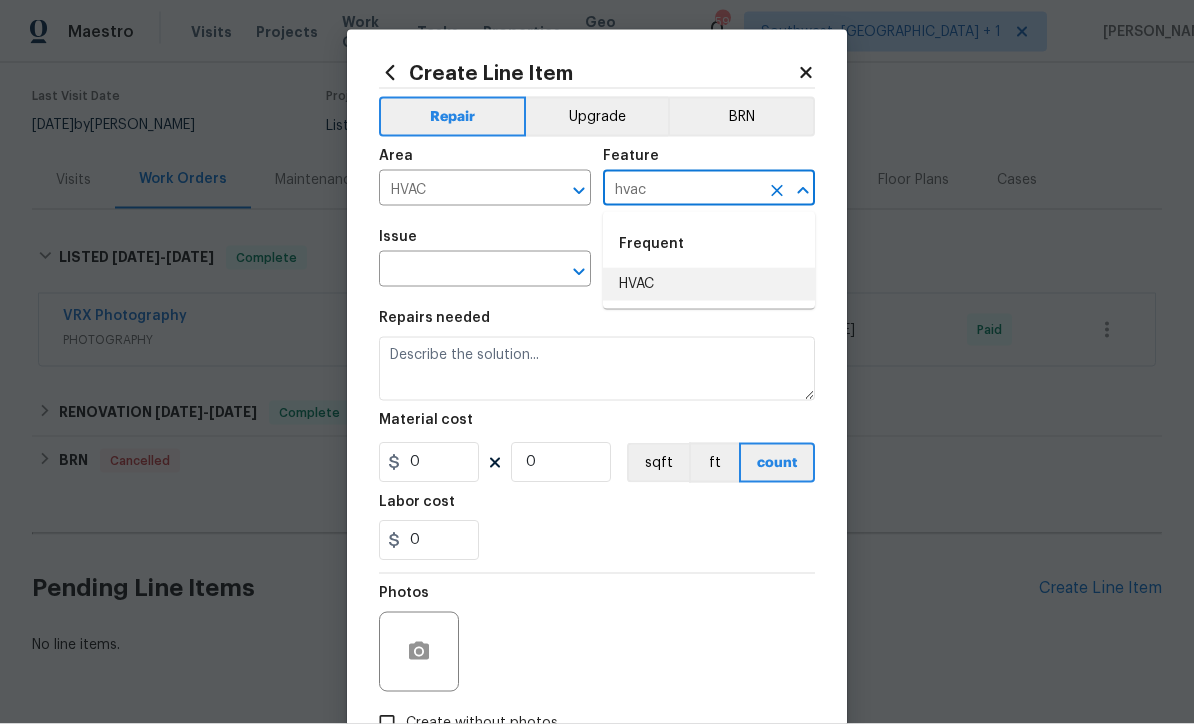 click on "HVAC" at bounding box center (709, 284) 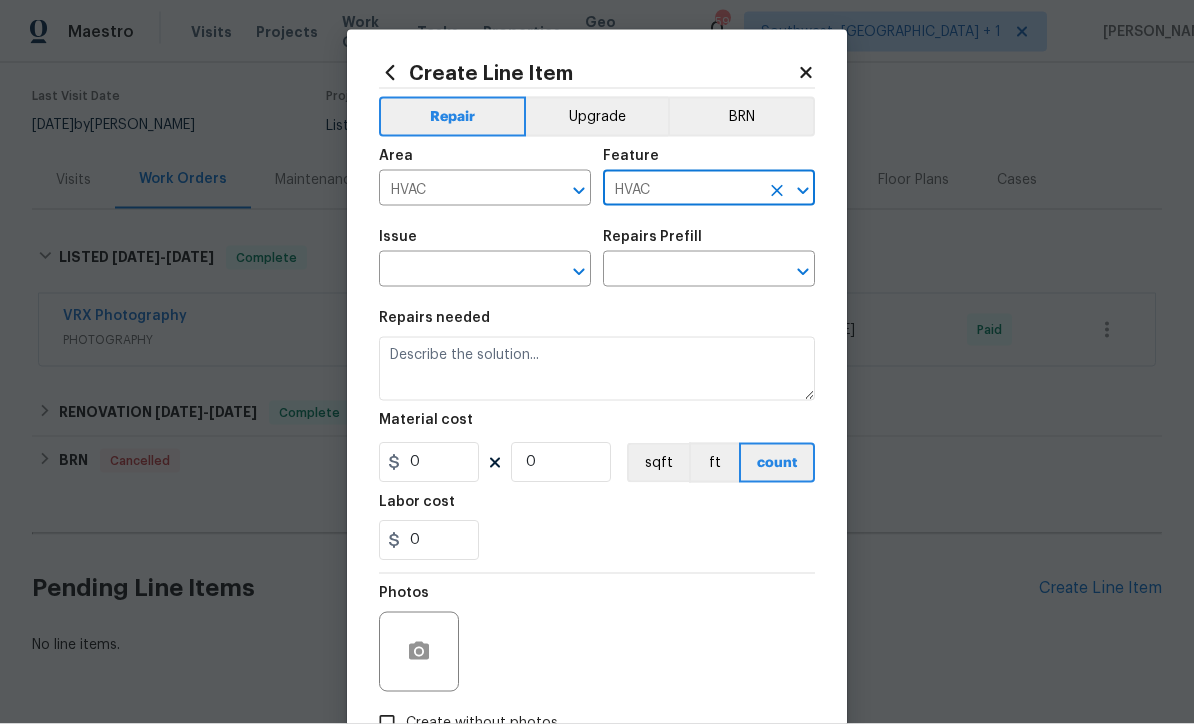 click at bounding box center [457, 271] 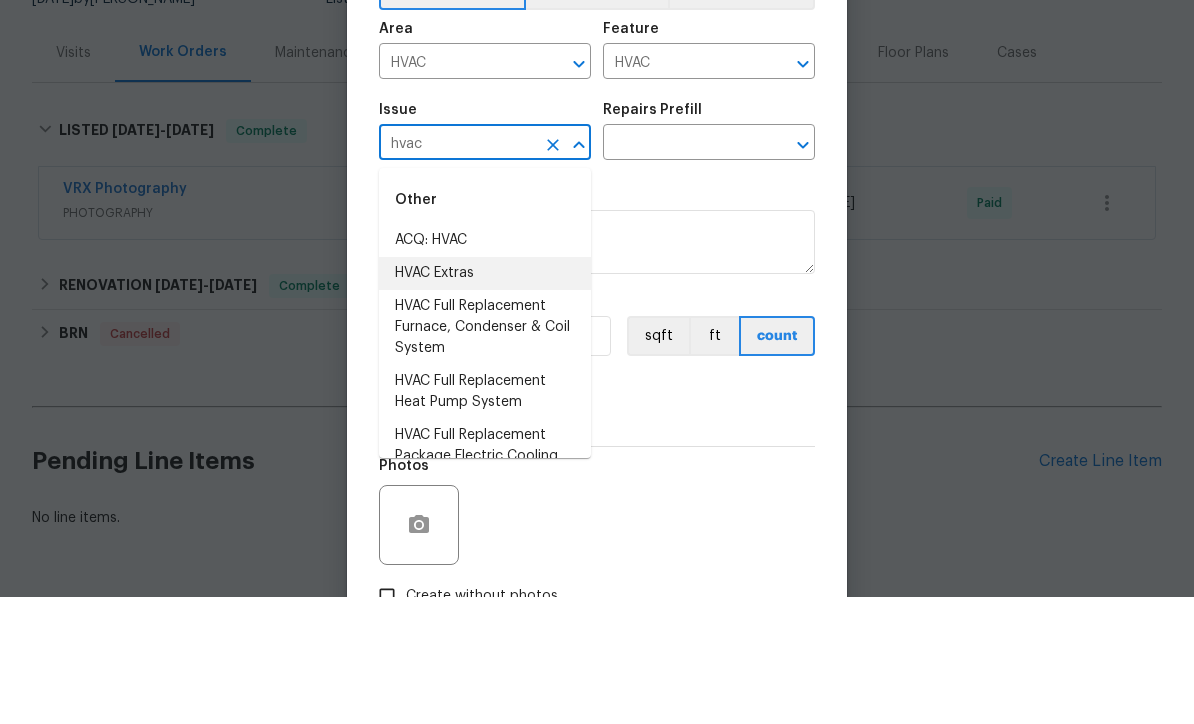 click on "HVAC Extras" at bounding box center [485, 400] 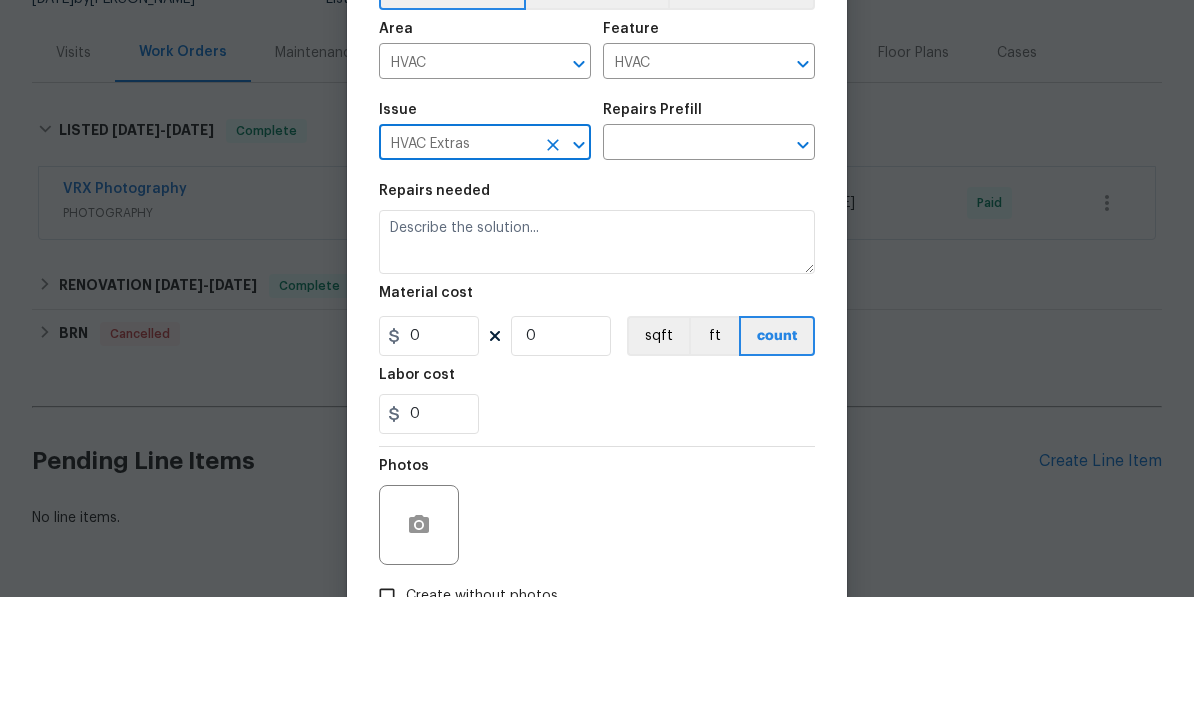 click at bounding box center [681, 271] 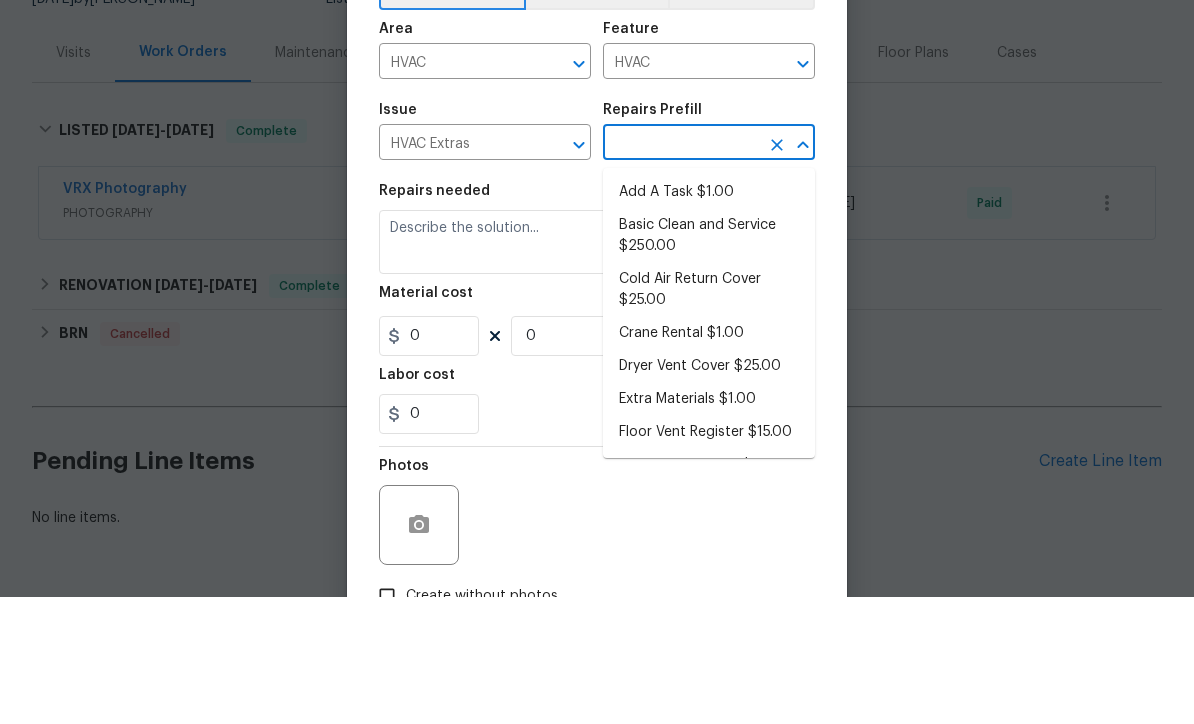 scroll, scrollTop: 66, scrollLeft: 0, axis: vertical 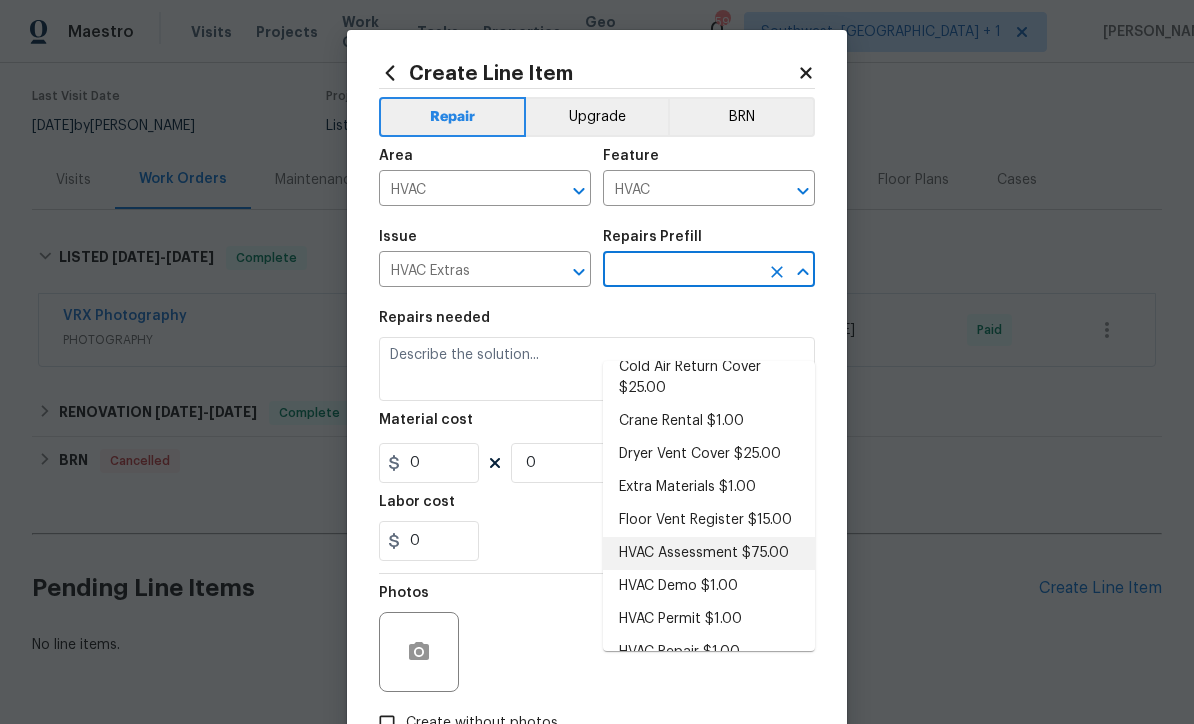 click on "HVAC Assessment $75.00" at bounding box center (709, 553) 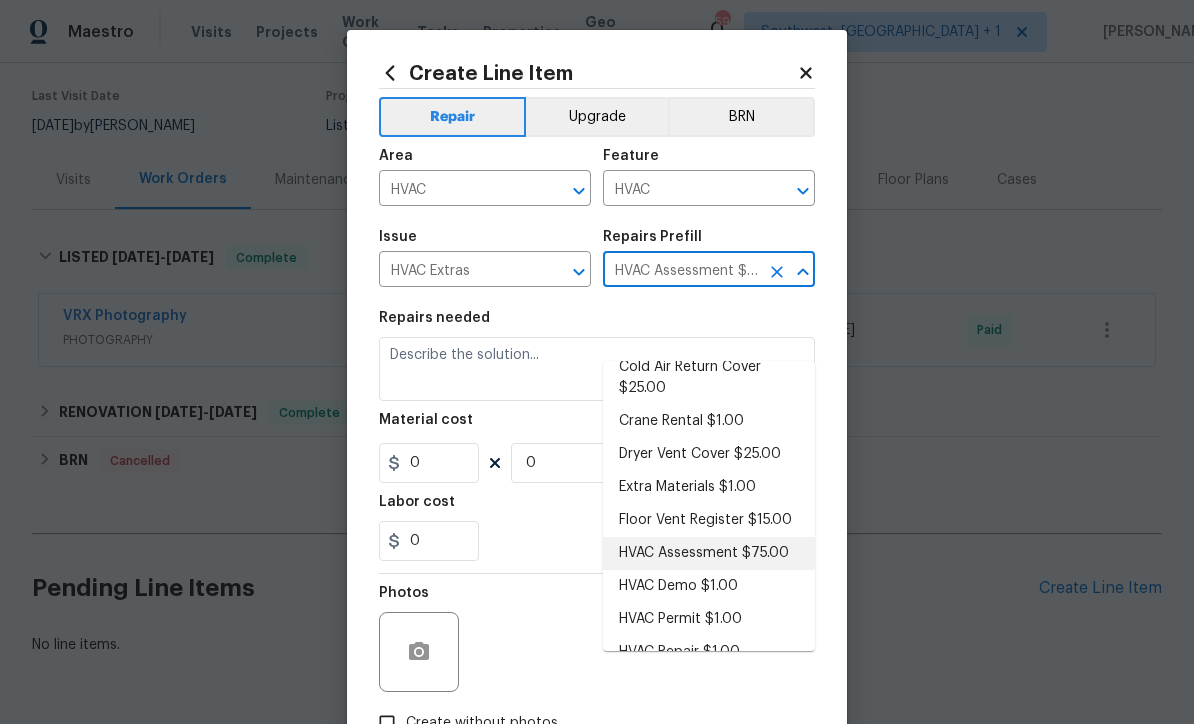 type 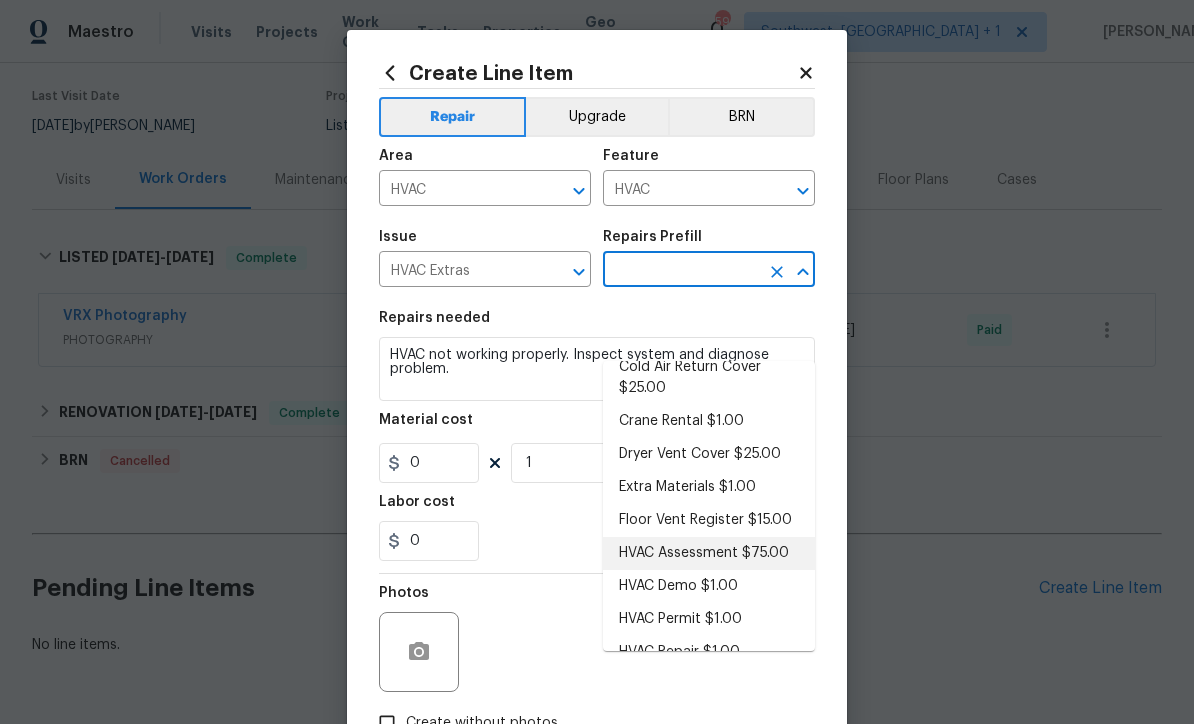 type on "HVAC Assessment $75.00" 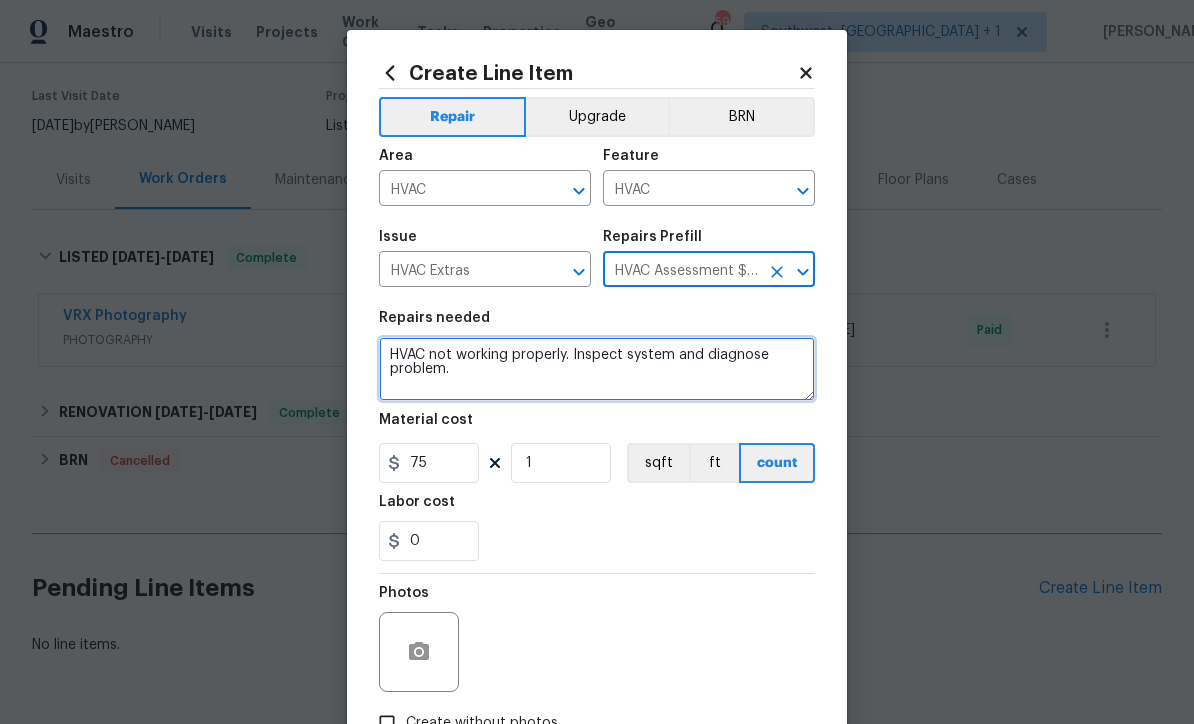 click on "HVAC not working properly. Inspect system and diagnose problem." at bounding box center [597, 369] 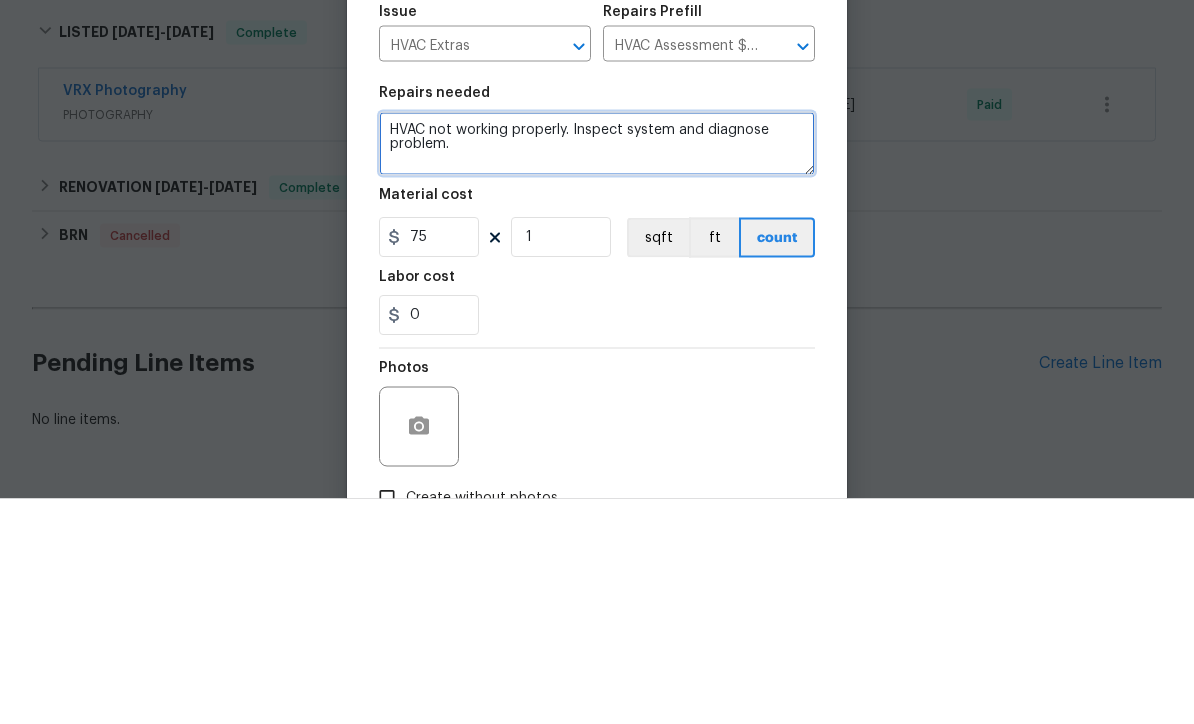 click on "HVAC not working properly. Inspect system and diagnose problem." at bounding box center (597, 369) 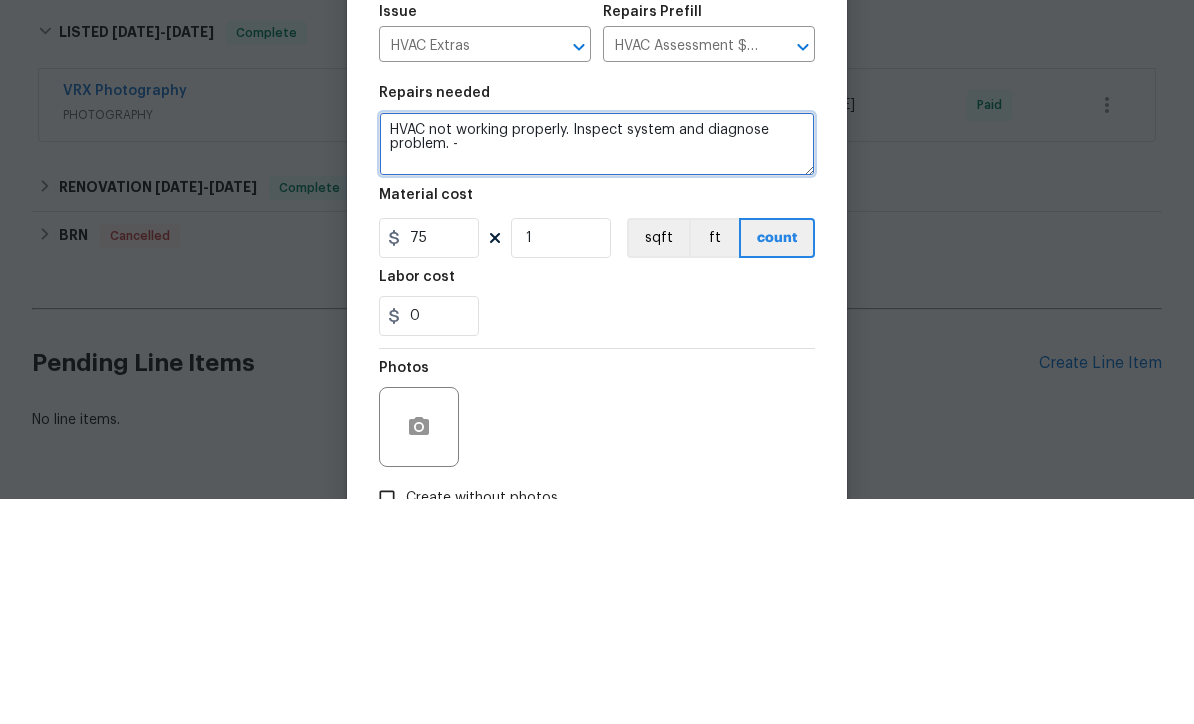 click on "HVAC not working properly. Inspect system and diagnose problem. -" at bounding box center [597, 369] 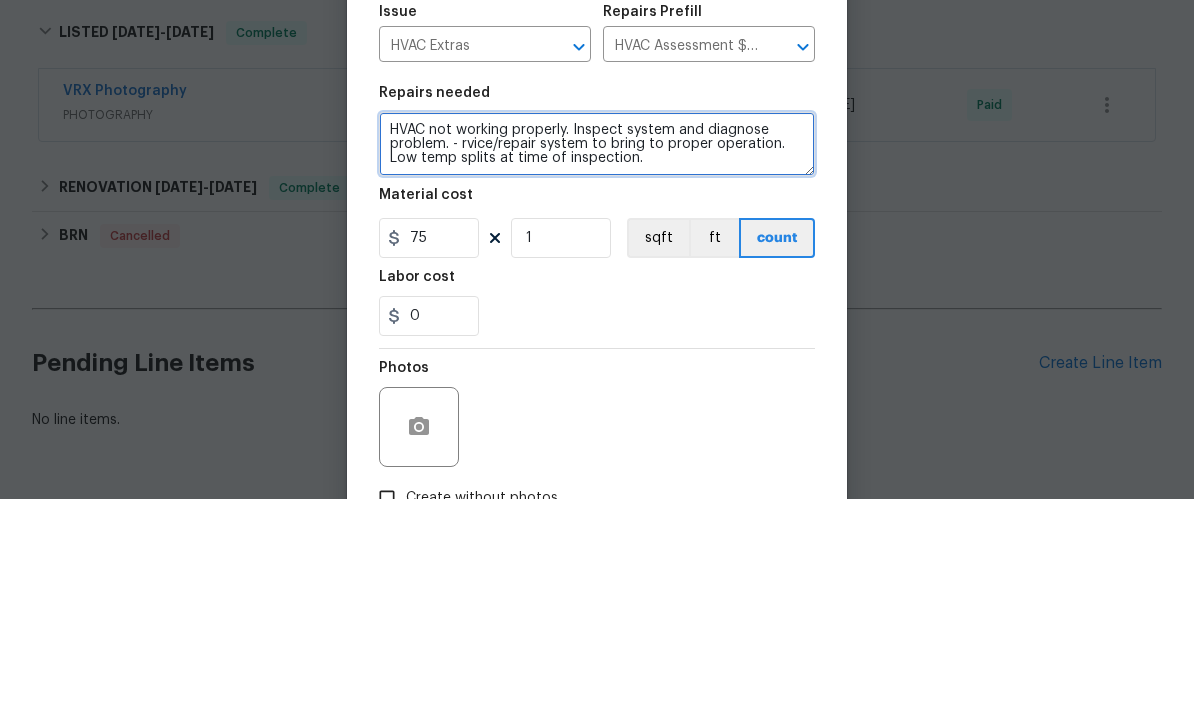 click on "HVAC not working properly. Inspect system and diagnose problem. - rvice/repair system to bring to proper operation. Low temp splits at time of inspection." at bounding box center (597, 369) 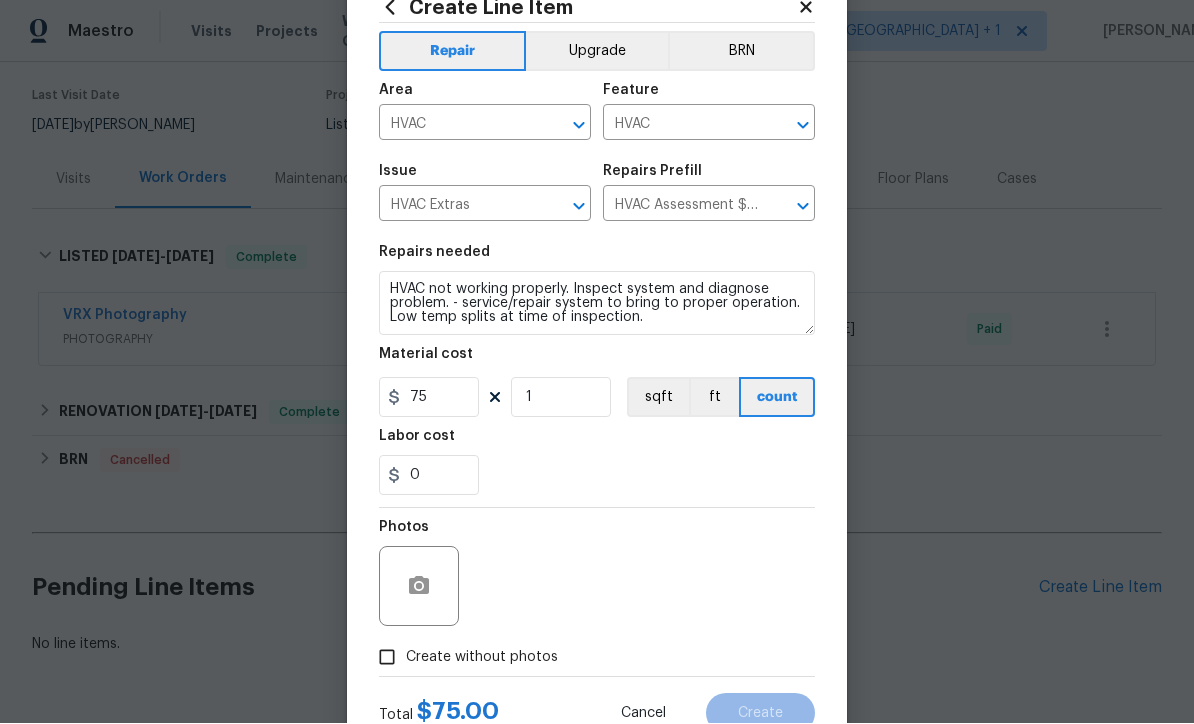 scroll, scrollTop: 103, scrollLeft: 0, axis: vertical 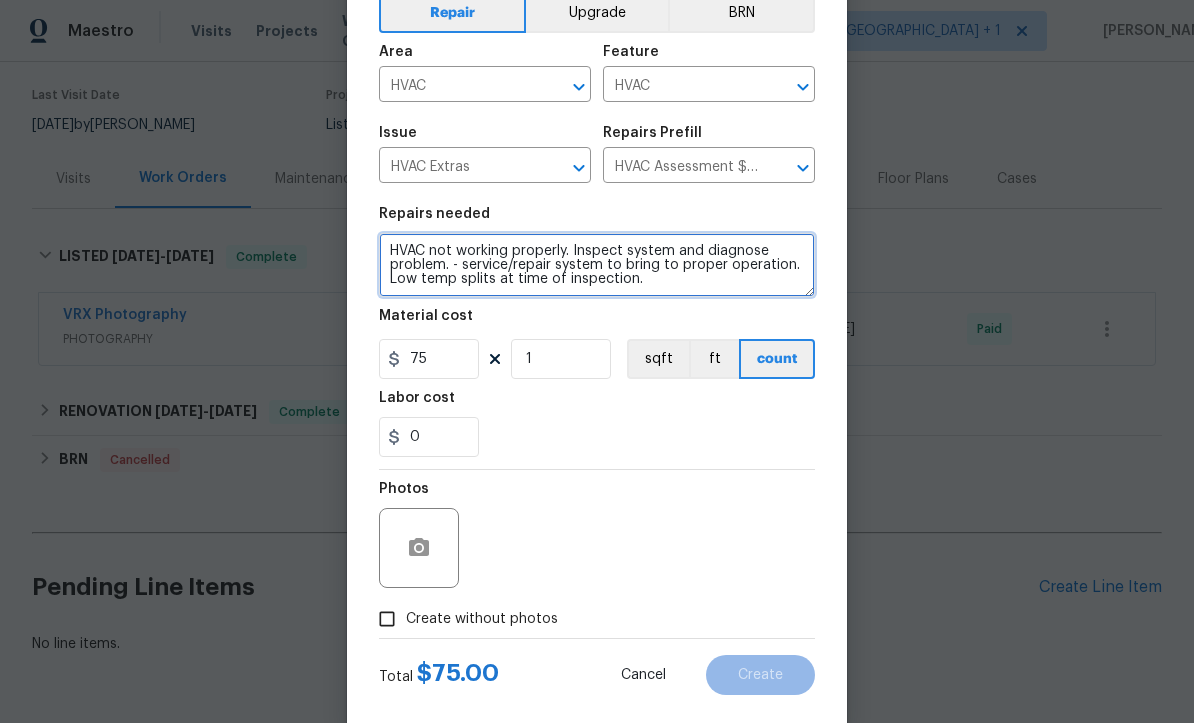 type on "HVAC not working properly. Inspect system and diagnose problem. - service/repair system to bring to proper operation. Low temp splits at time of inspection." 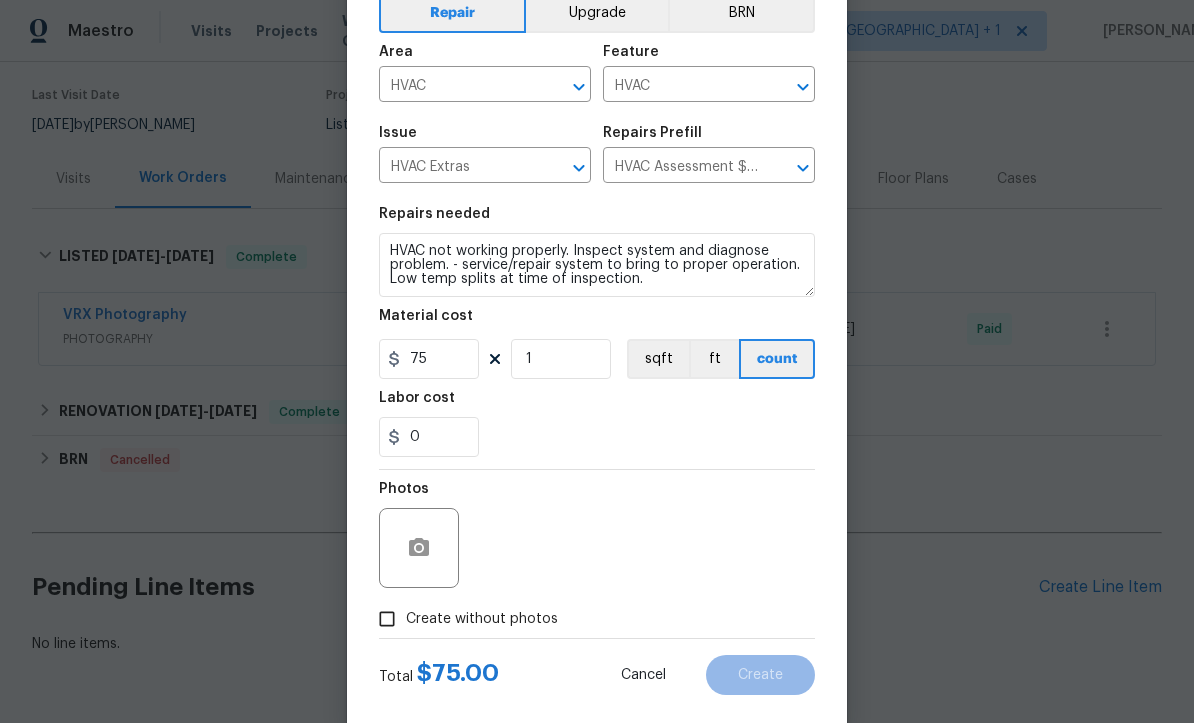 click on "Create without photos" at bounding box center (387, 620) 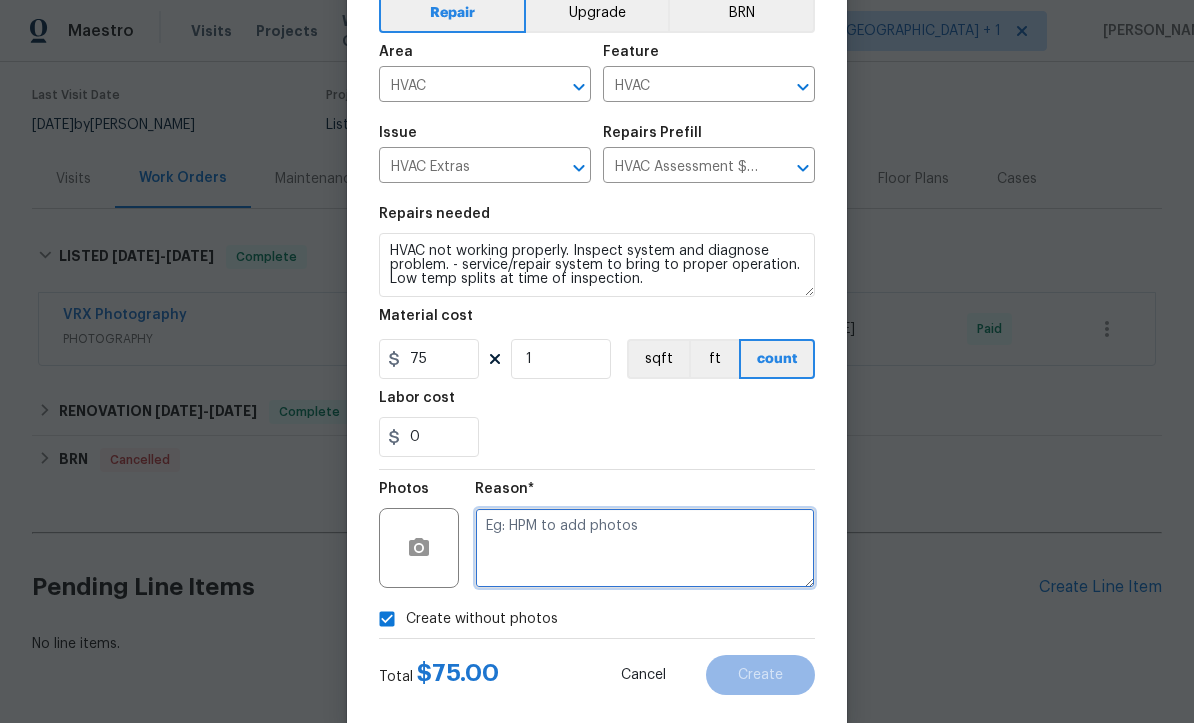 click at bounding box center (645, 549) 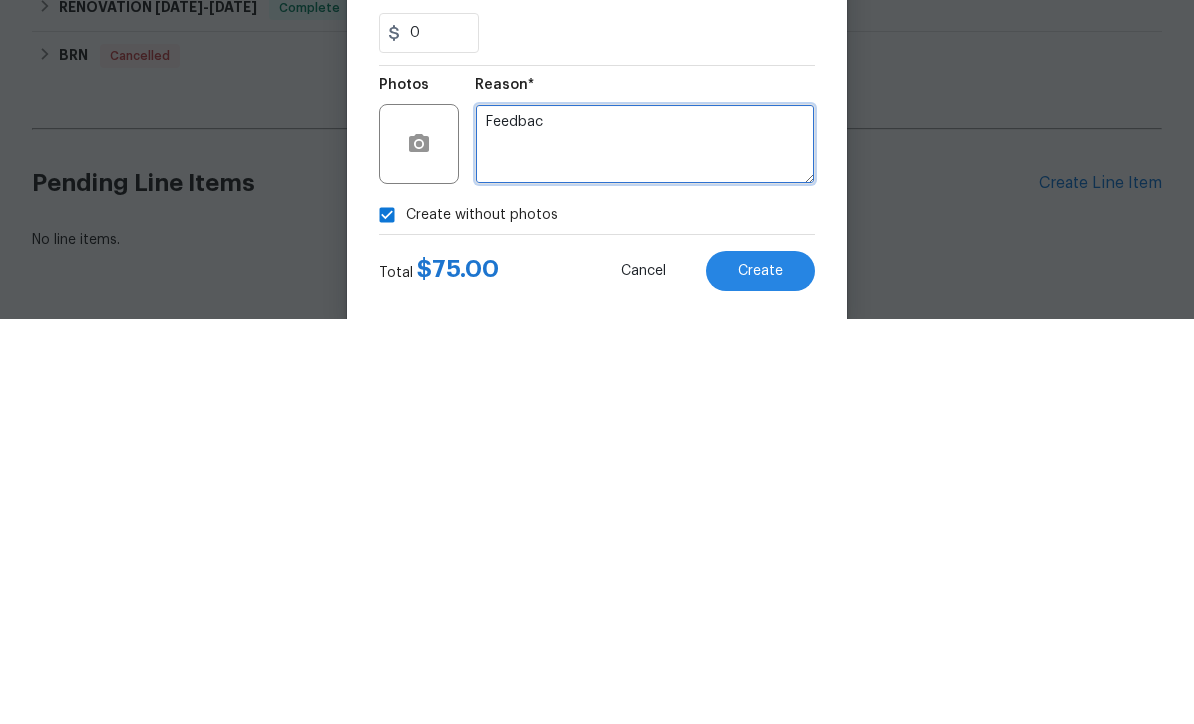type on "Feedbac" 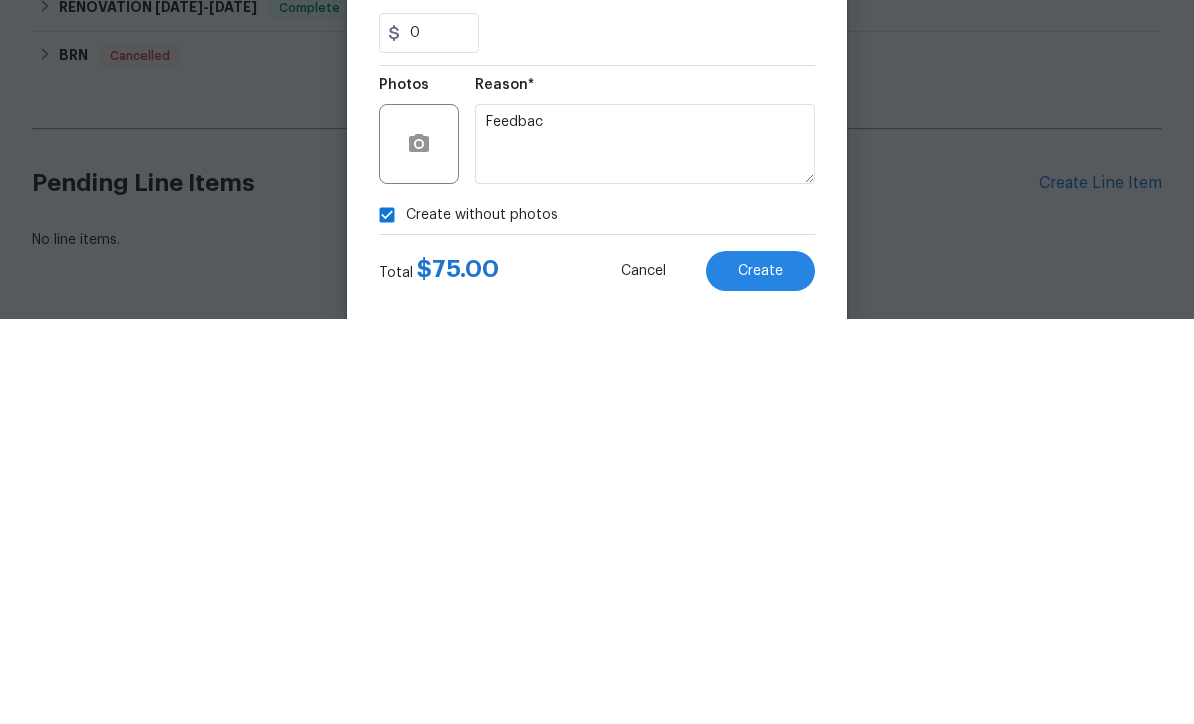 click on "Create" at bounding box center [760, 676] 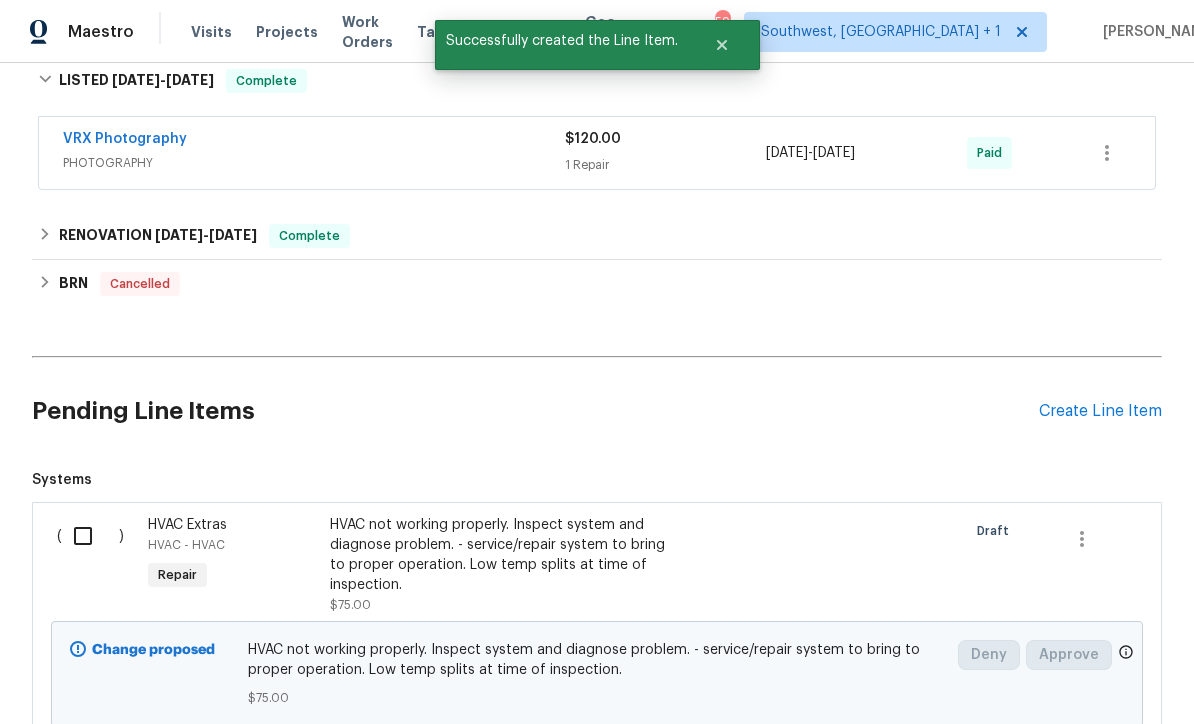 scroll, scrollTop: 335, scrollLeft: 0, axis: vertical 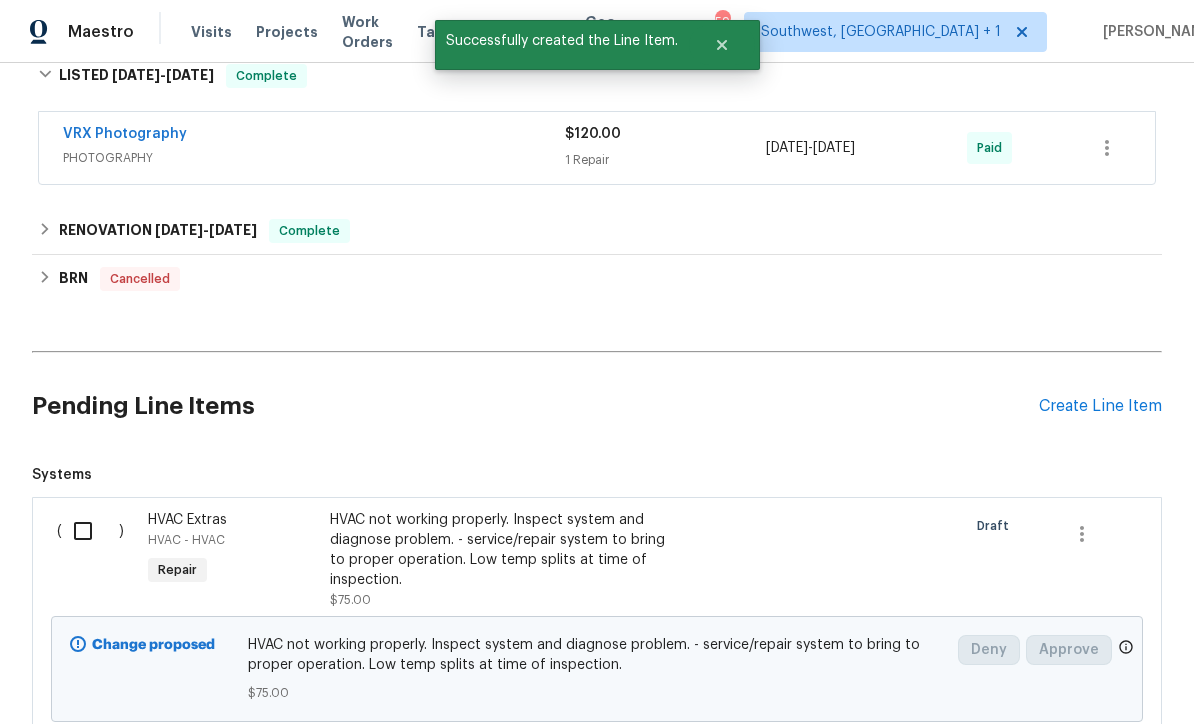 click at bounding box center (90, 531) 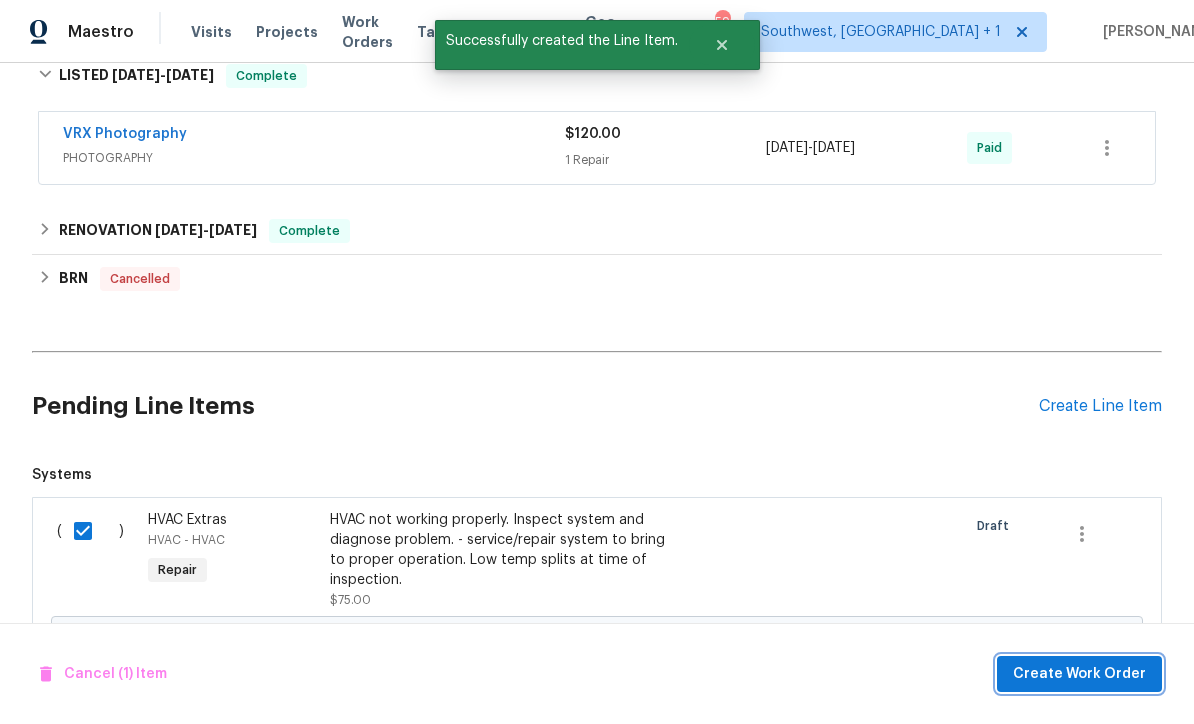 click on "Create Work Order" at bounding box center [1079, 674] 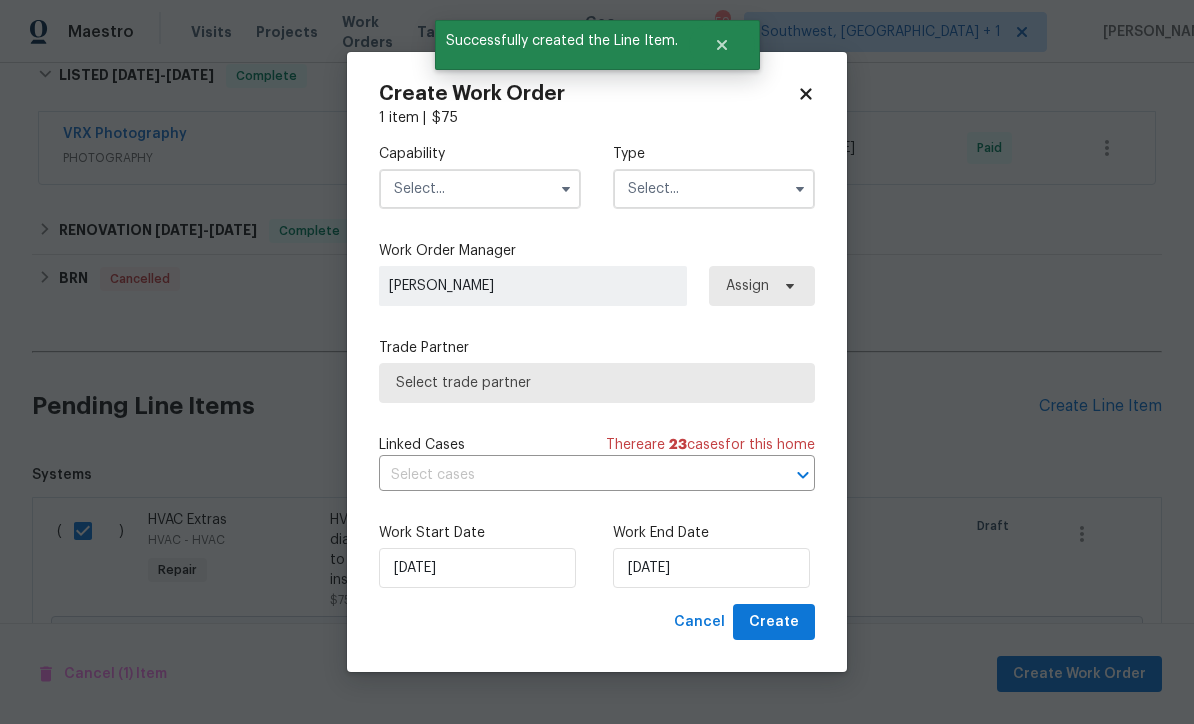 click at bounding box center [480, 189] 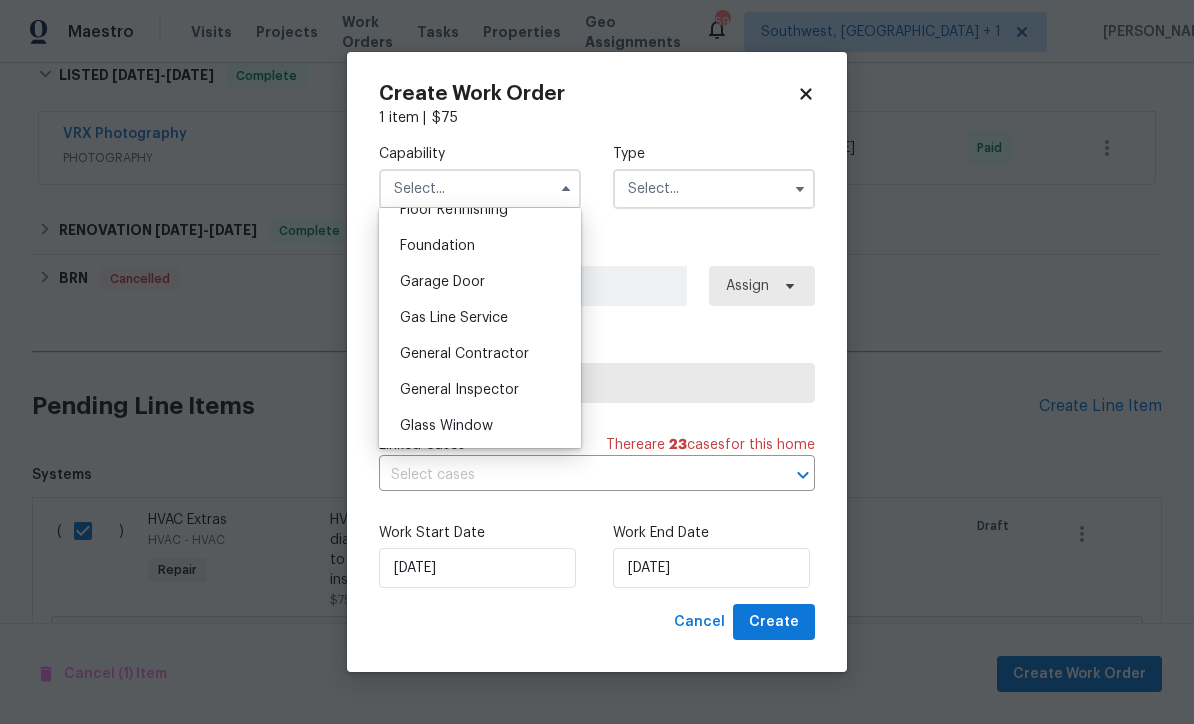 scroll, scrollTop: 837, scrollLeft: 0, axis: vertical 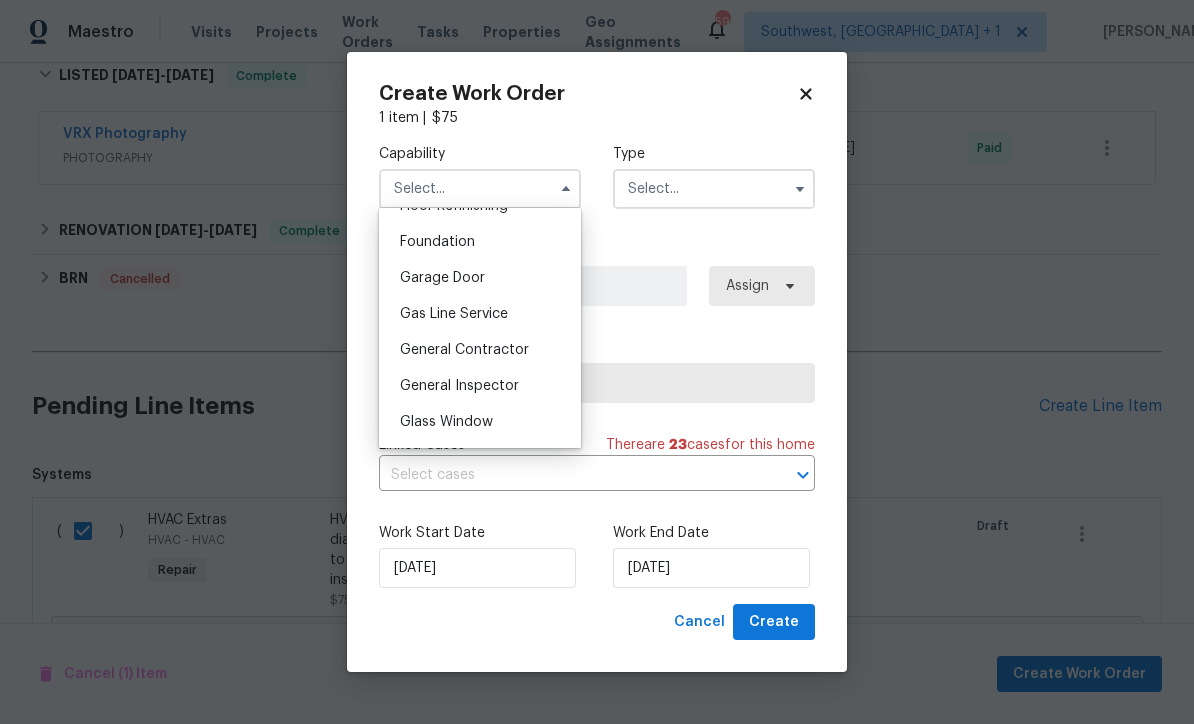 click on "General Contractor" at bounding box center (480, 350) 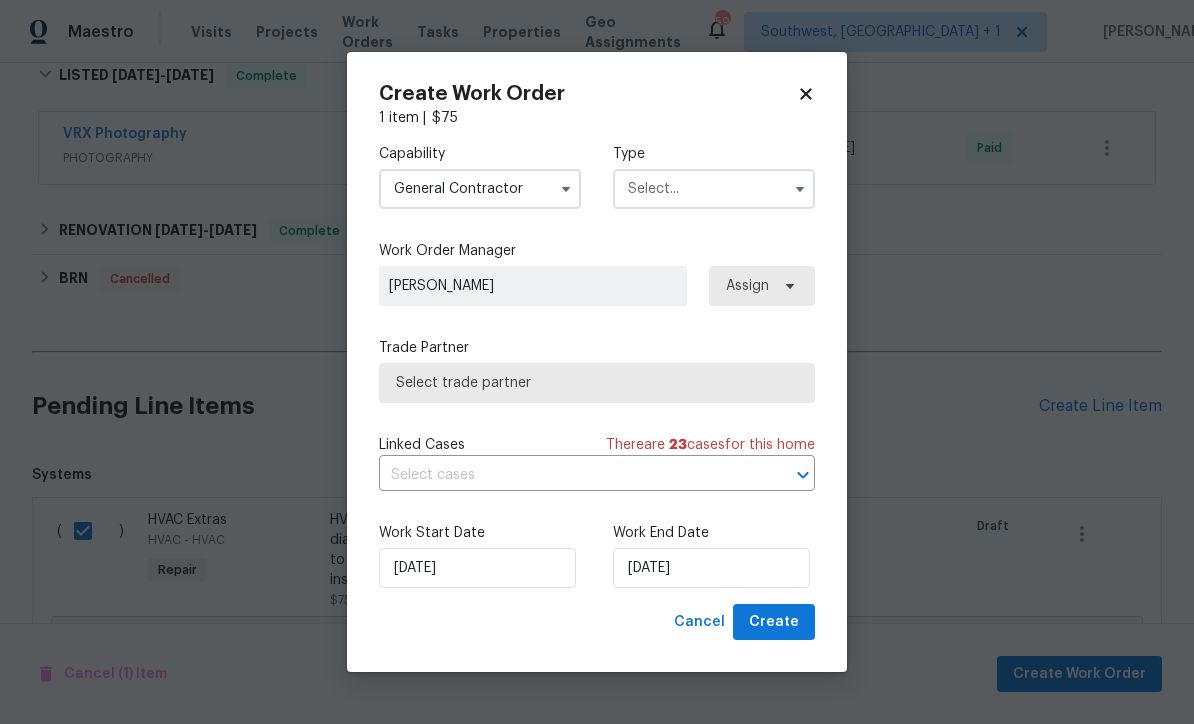 click at bounding box center [714, 189] 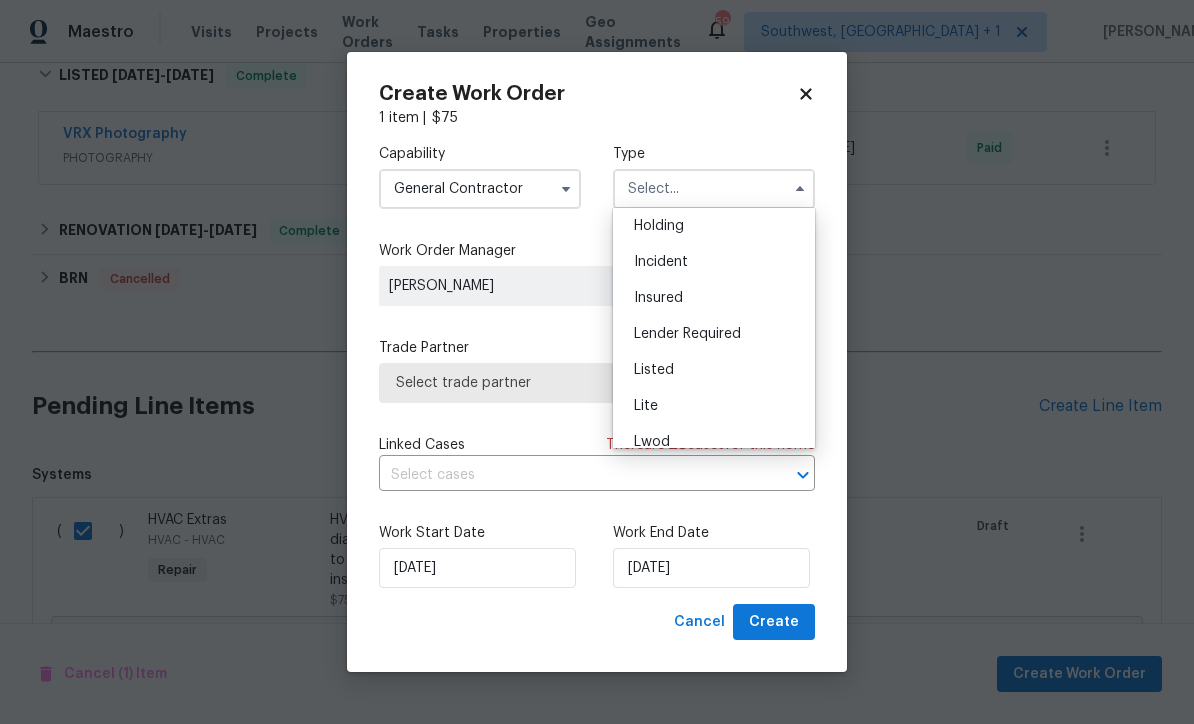 scroll, scrollTop: 75, scrollLeft: 0, axis: vertical 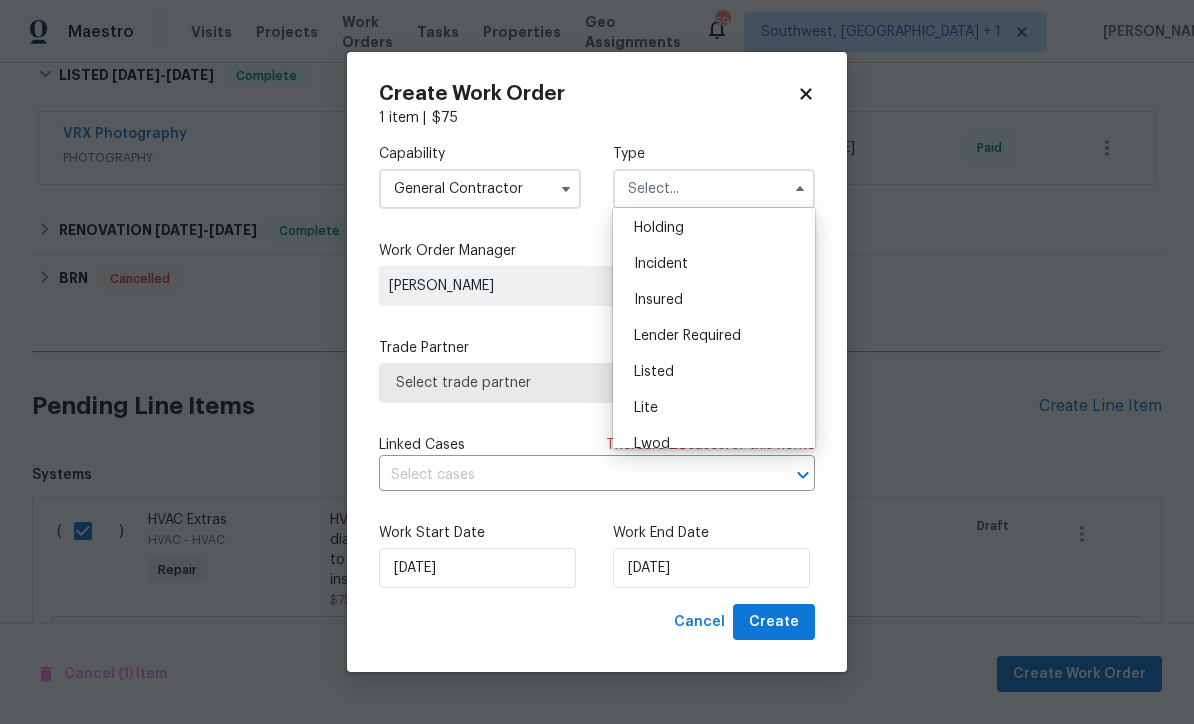 click on "Listed" at bounding box center [714, 372] 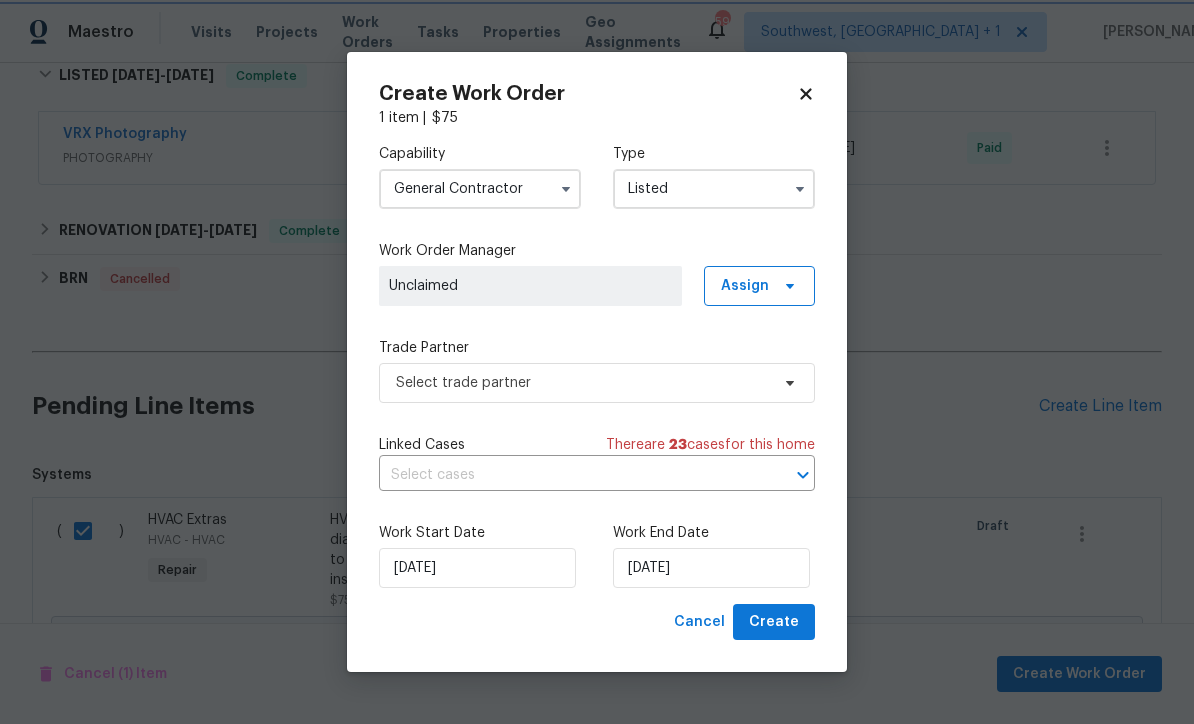 scroll, scrollTop: 0, scrollLeft: 0, axis: both 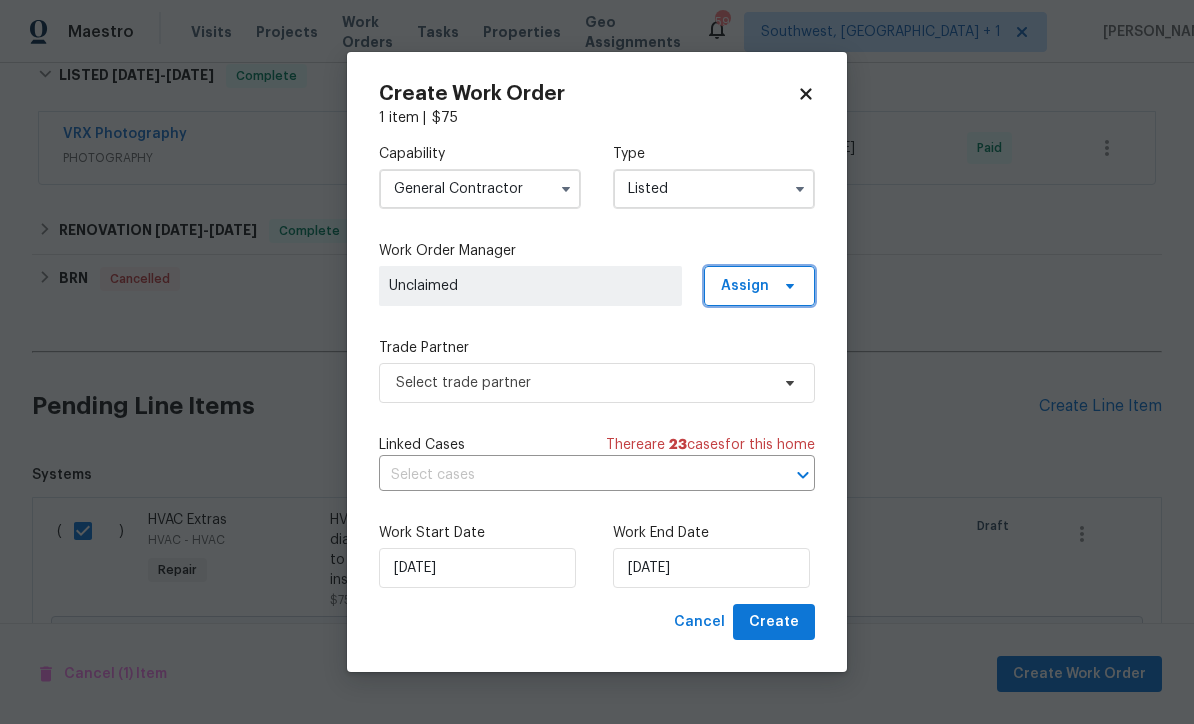 click on "Assign" at bounding box center [759, 286] 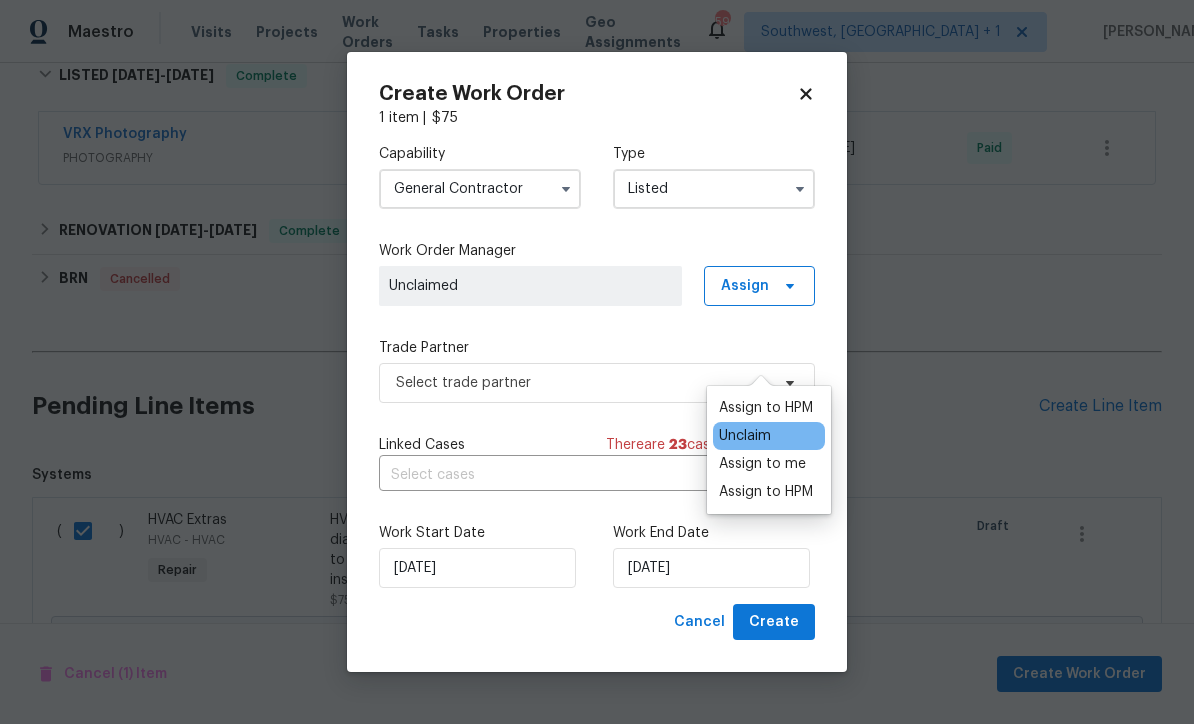 click on "Assign to me" at bounding box center (762, 464) 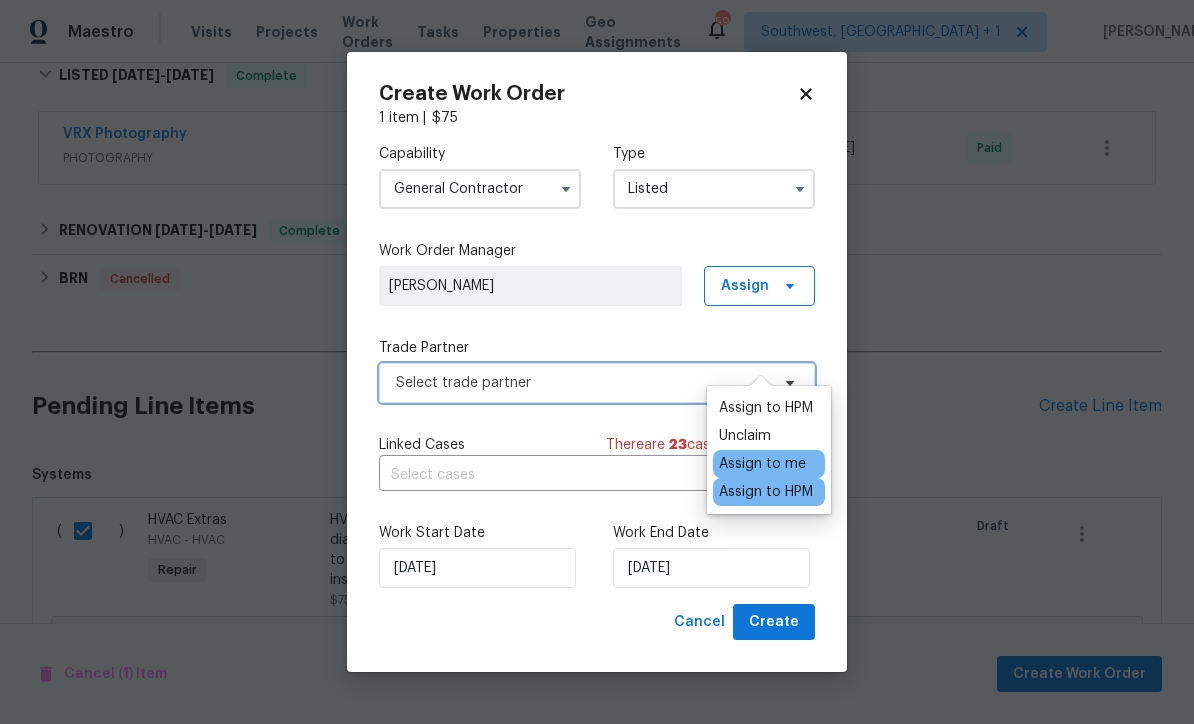 click on "Select trade partner" at bounding box center [582, 383] 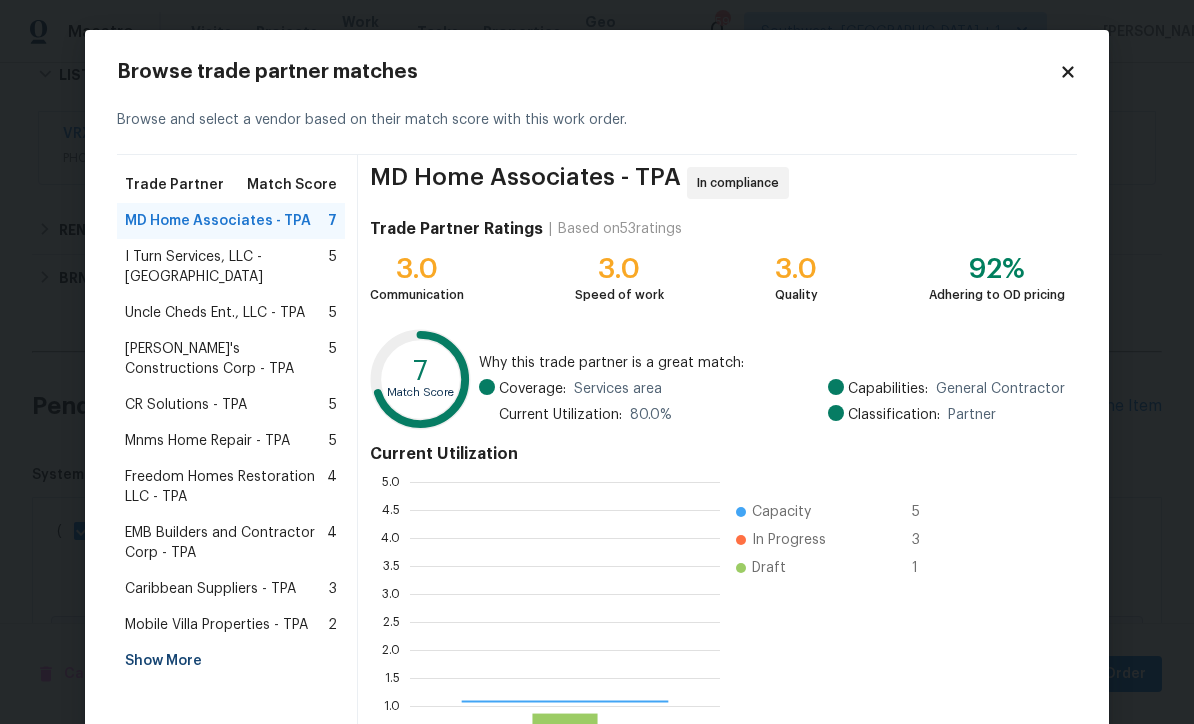 scroll, scrollTop: 2, scrollLeft: 2, axis: both 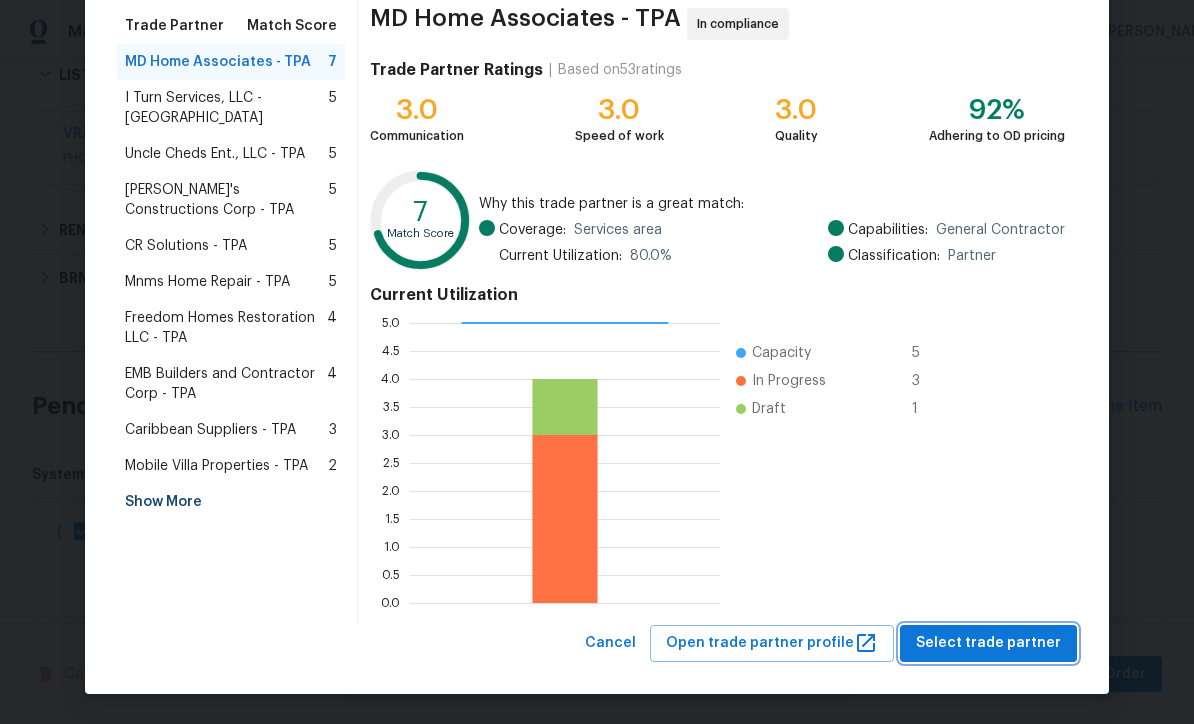 click on "Select trade partner" at bounding box center (988, 643) 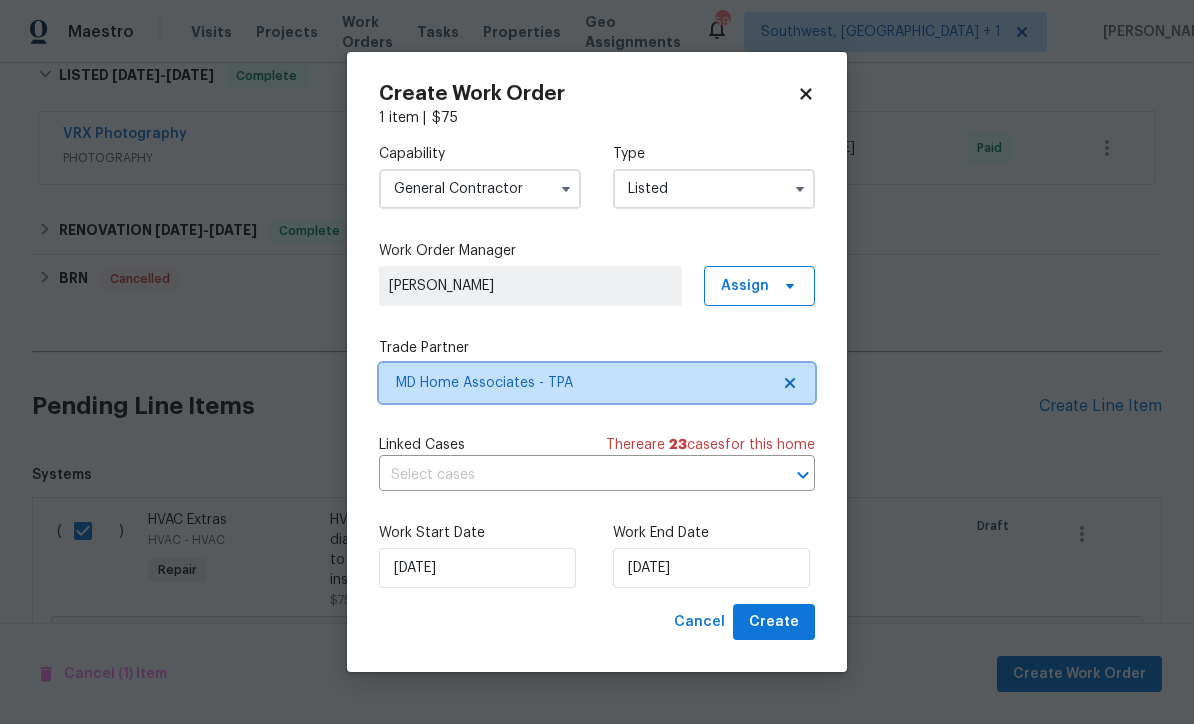 scroll, scrollTop: 0, scrollLeft: 0, axis: both 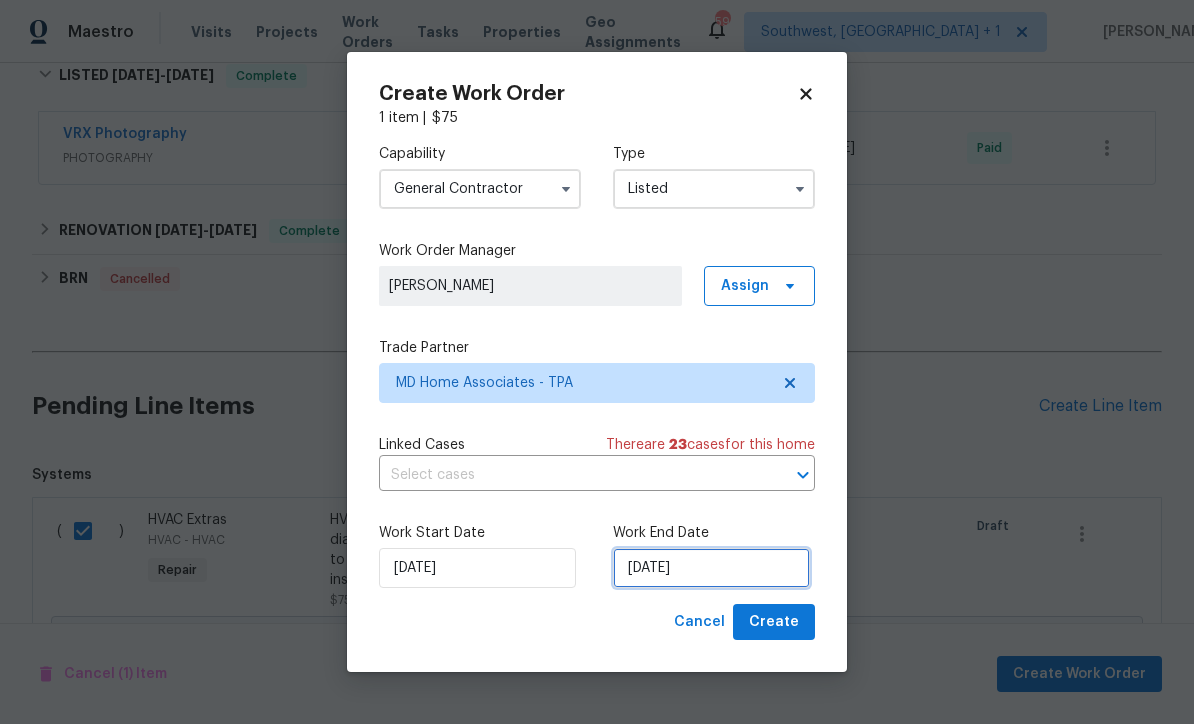 click on "[DATE]" at bounding box center [711, 568] 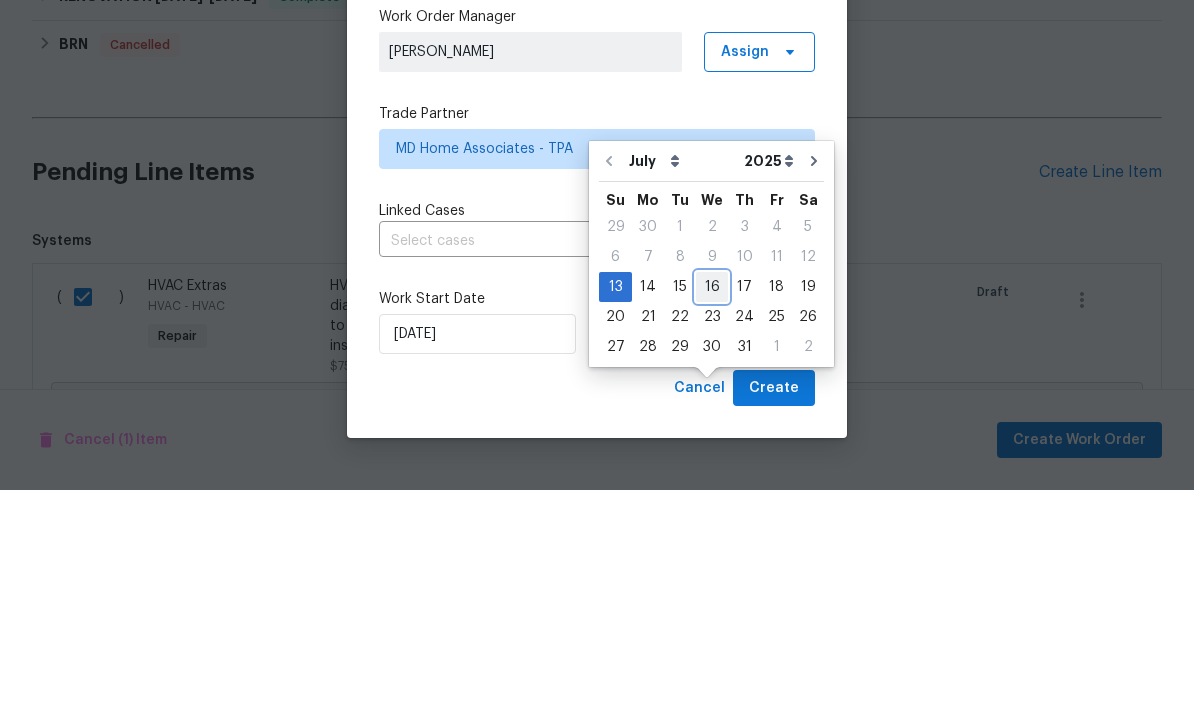 click on "16" at bounding box center (712, 521) 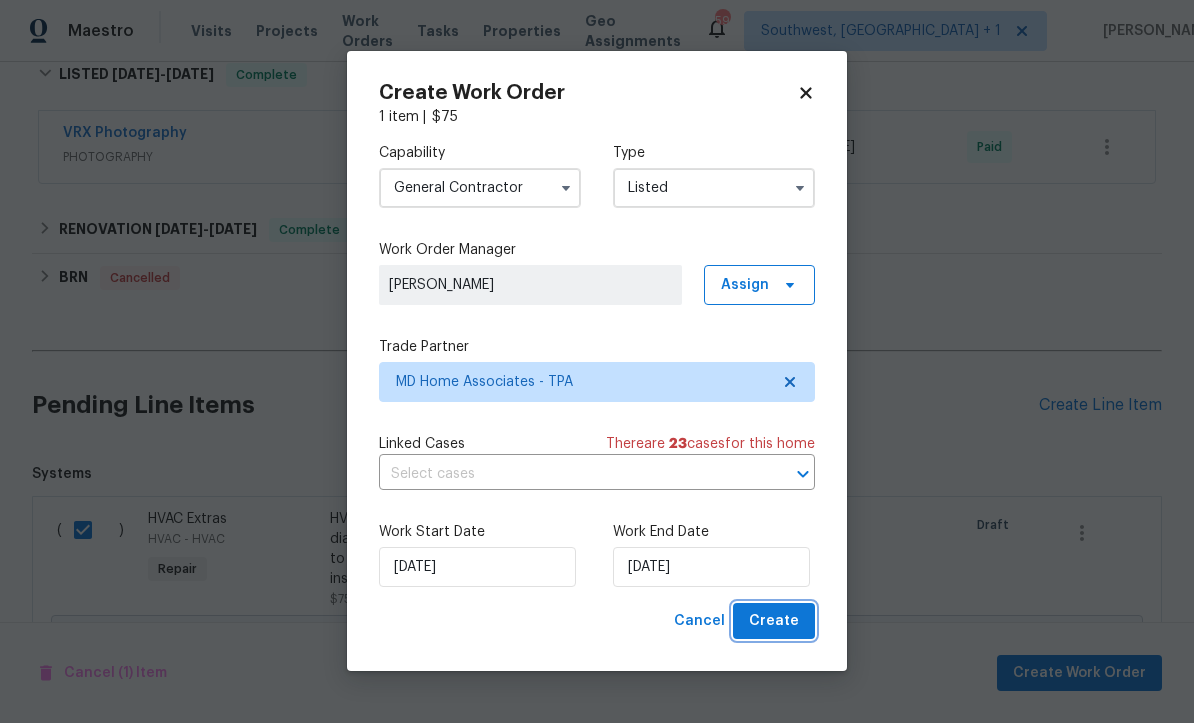 click on "Create" at bounding box center (774, 622) 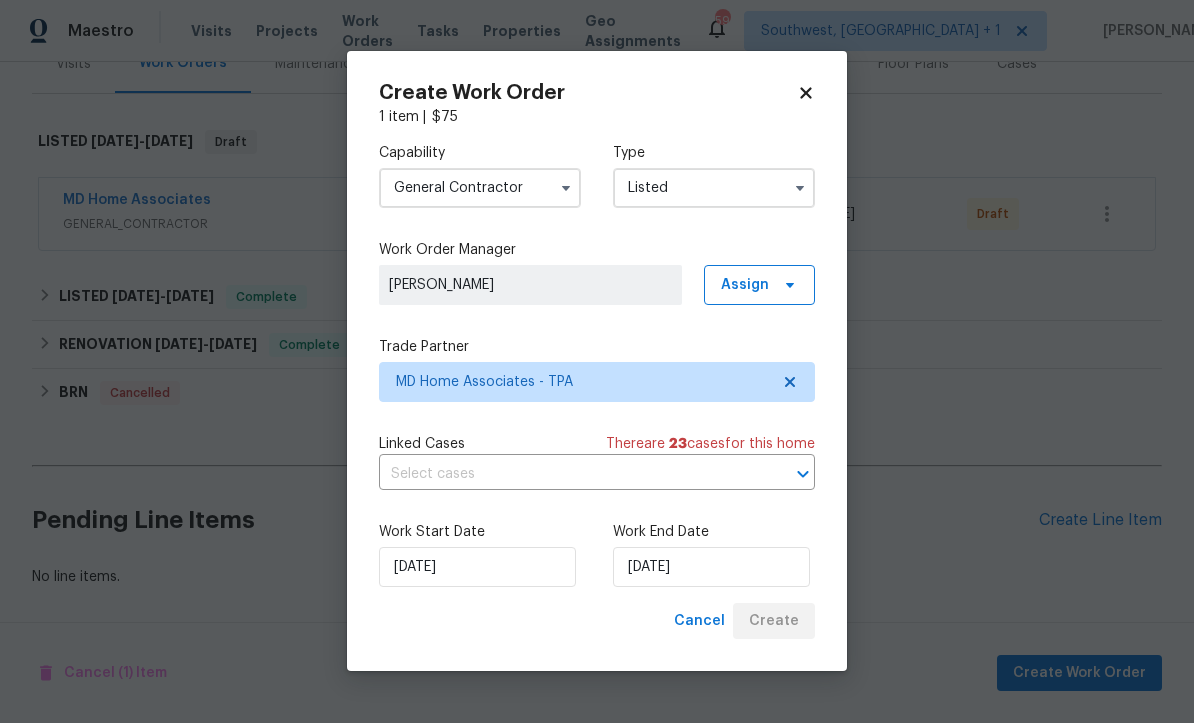 scroll, scrollTop: 201, scrollLeft: 0, axis: vertical 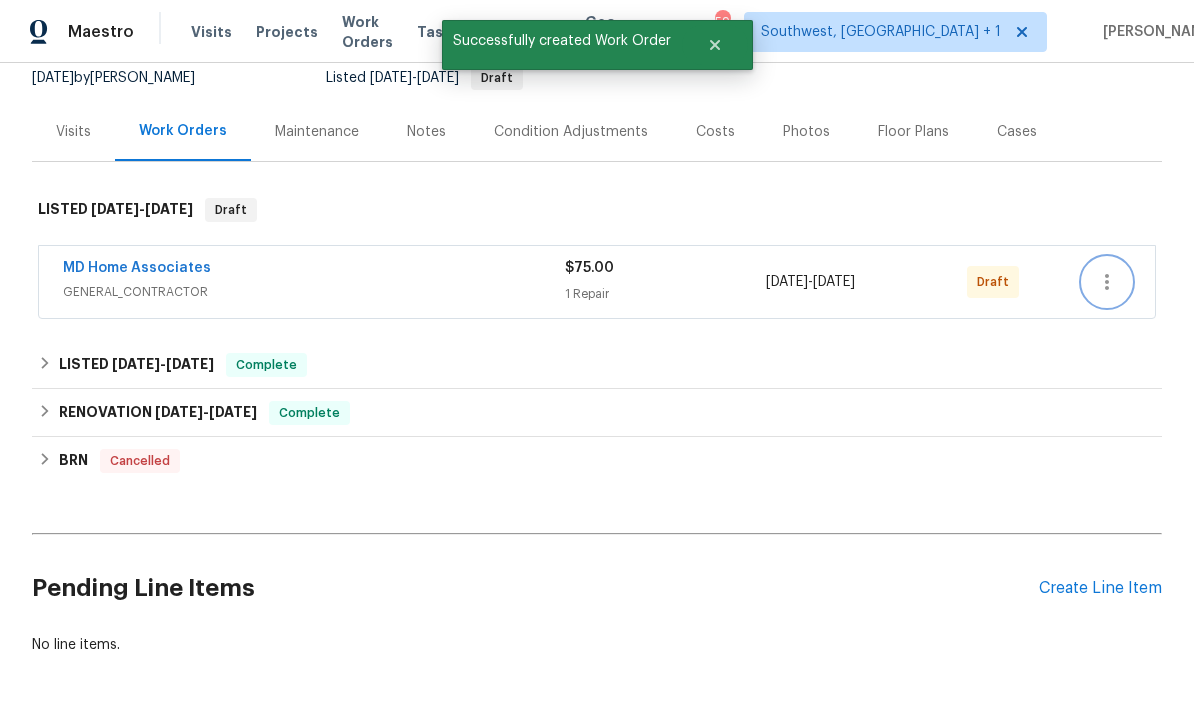 click 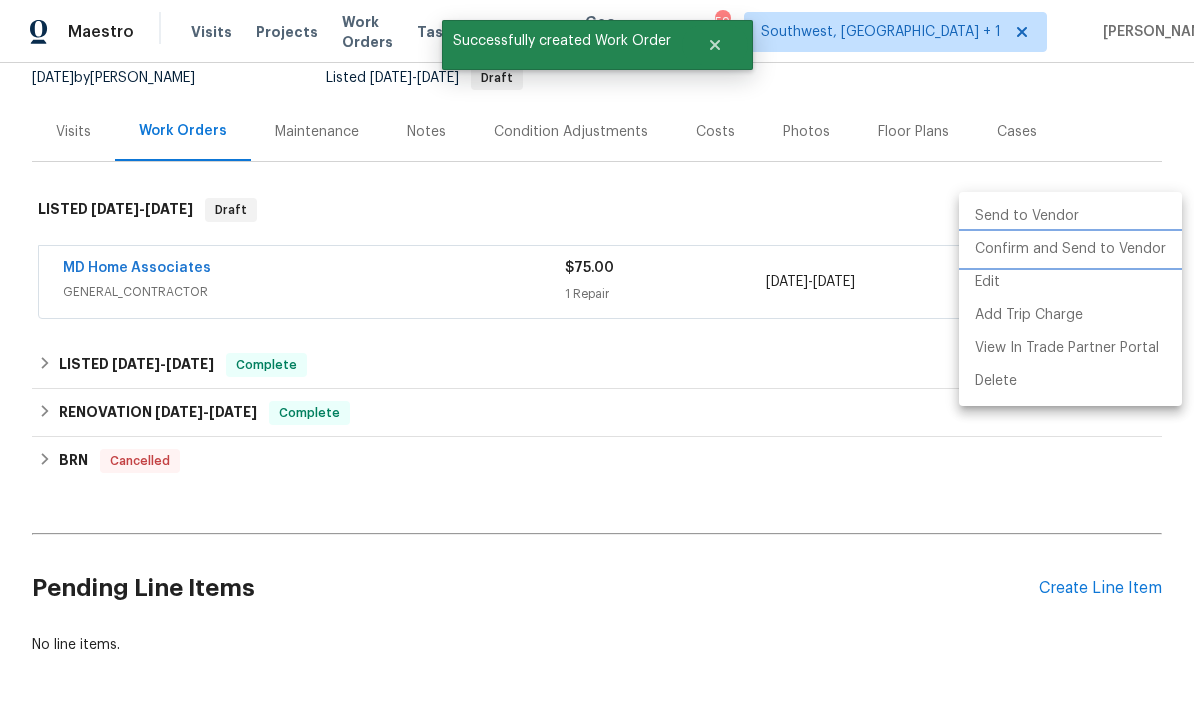click on "Confirm and Send to Vendor" at bounding box center (1070, 249) 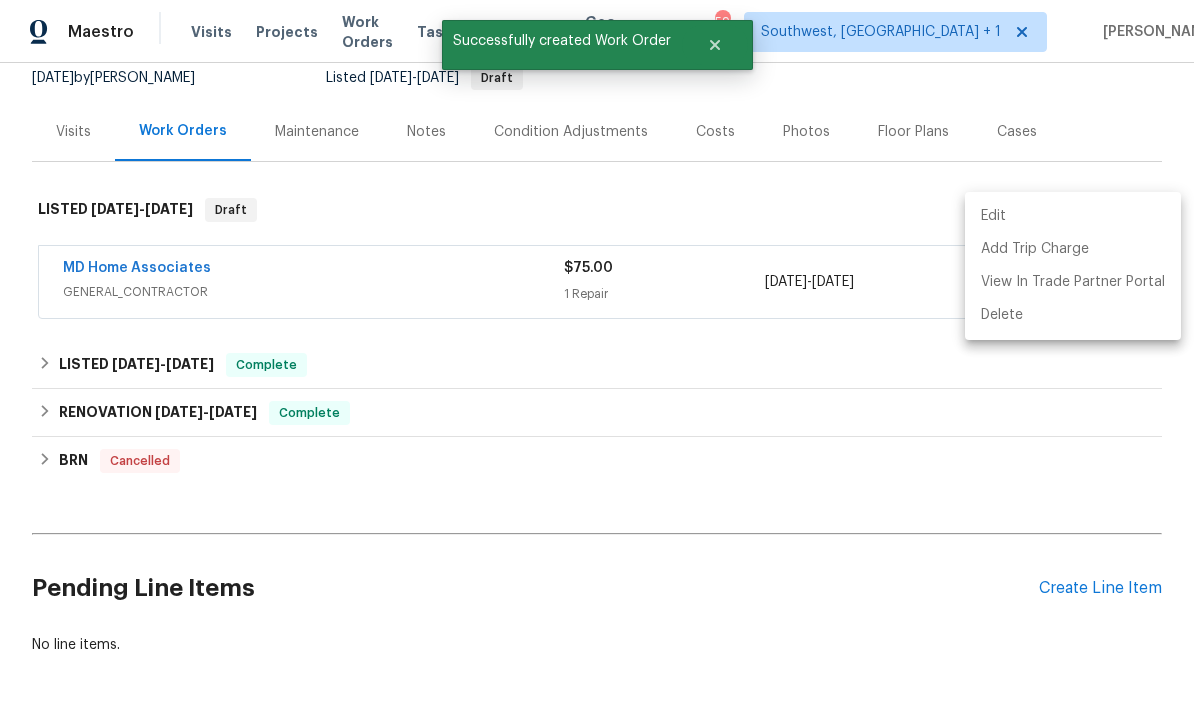 click at bounding box center [597, 362] 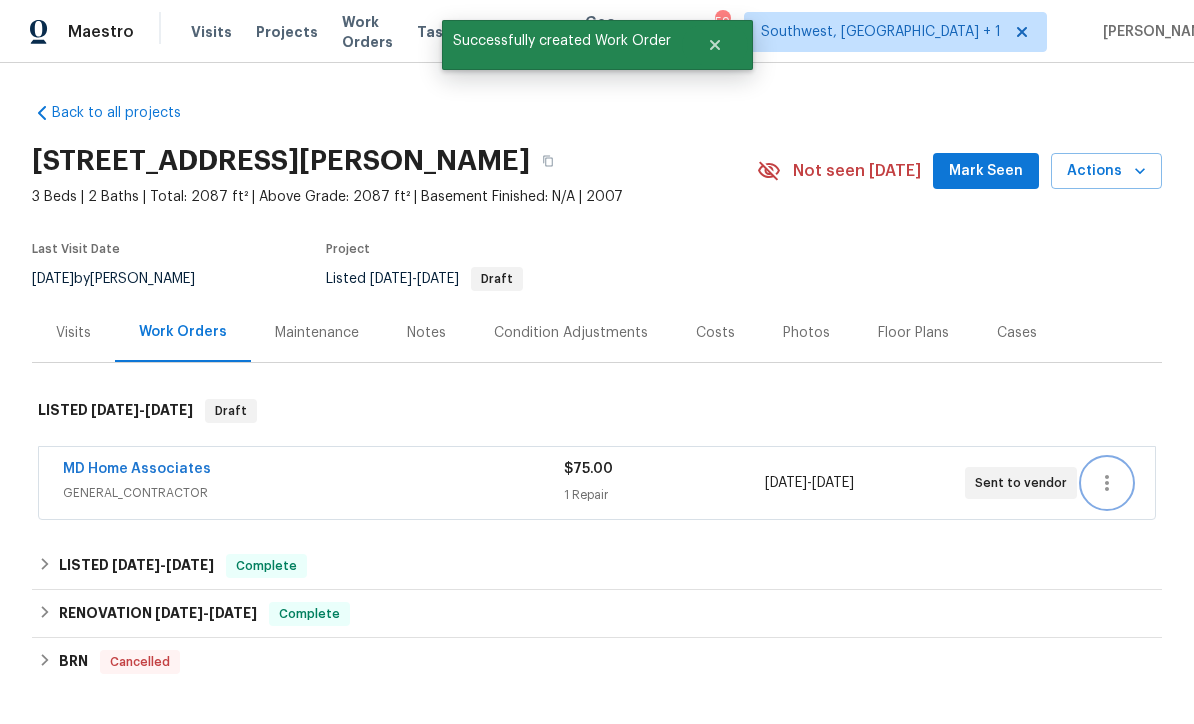 scroll, scrollTop: 0, scrollLeft: 0, axis: both 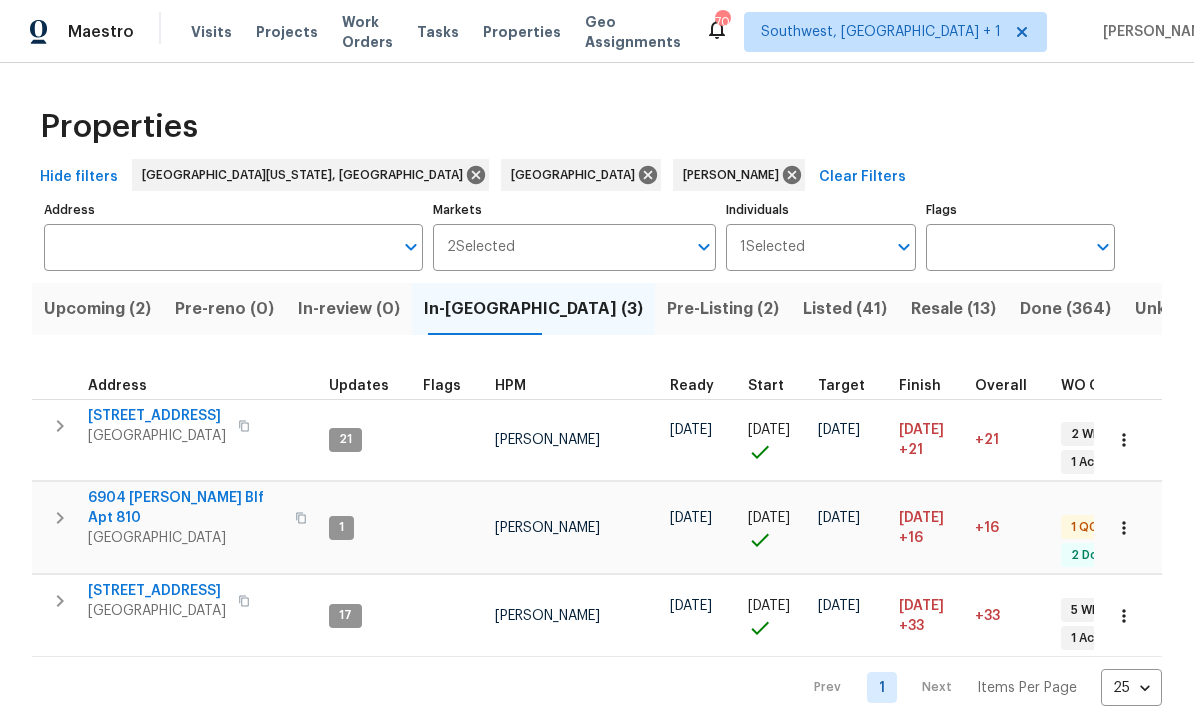 click on "Pre-Listing (2)" at bounding box center (723, 309) 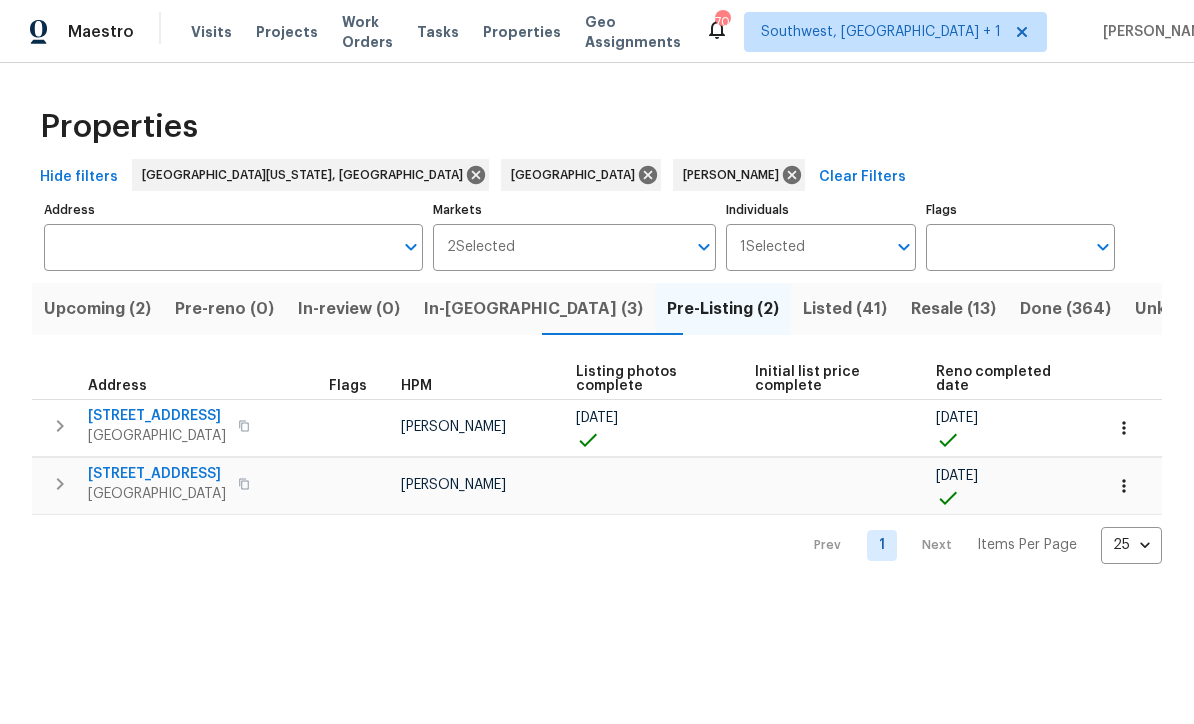 click on "In-reno (3)" at bounding box center (533, 309) 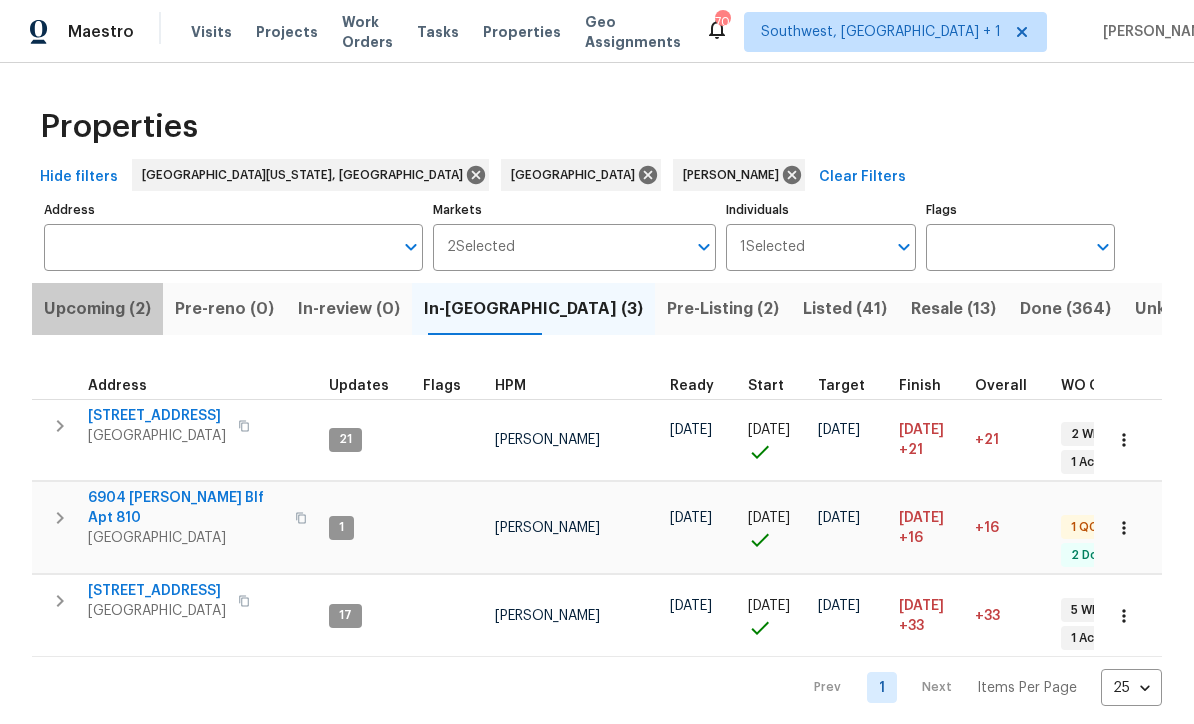 click on "Upcoming (2)" at bounding box center (97, 309) 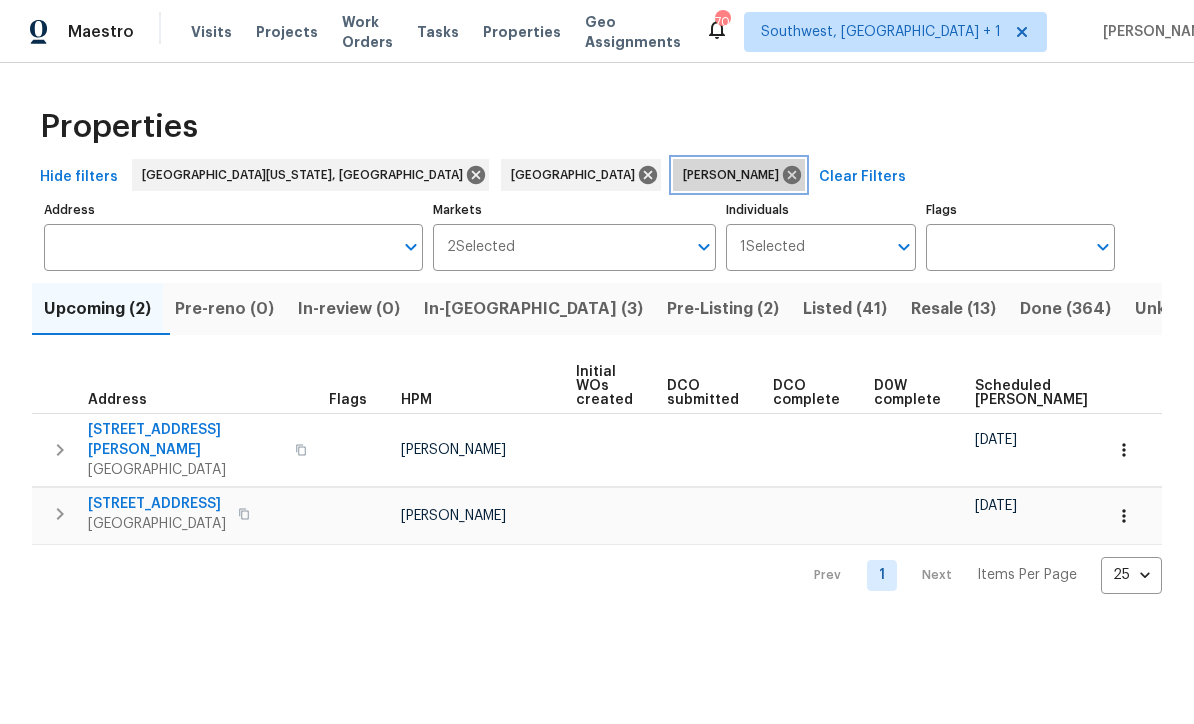 click 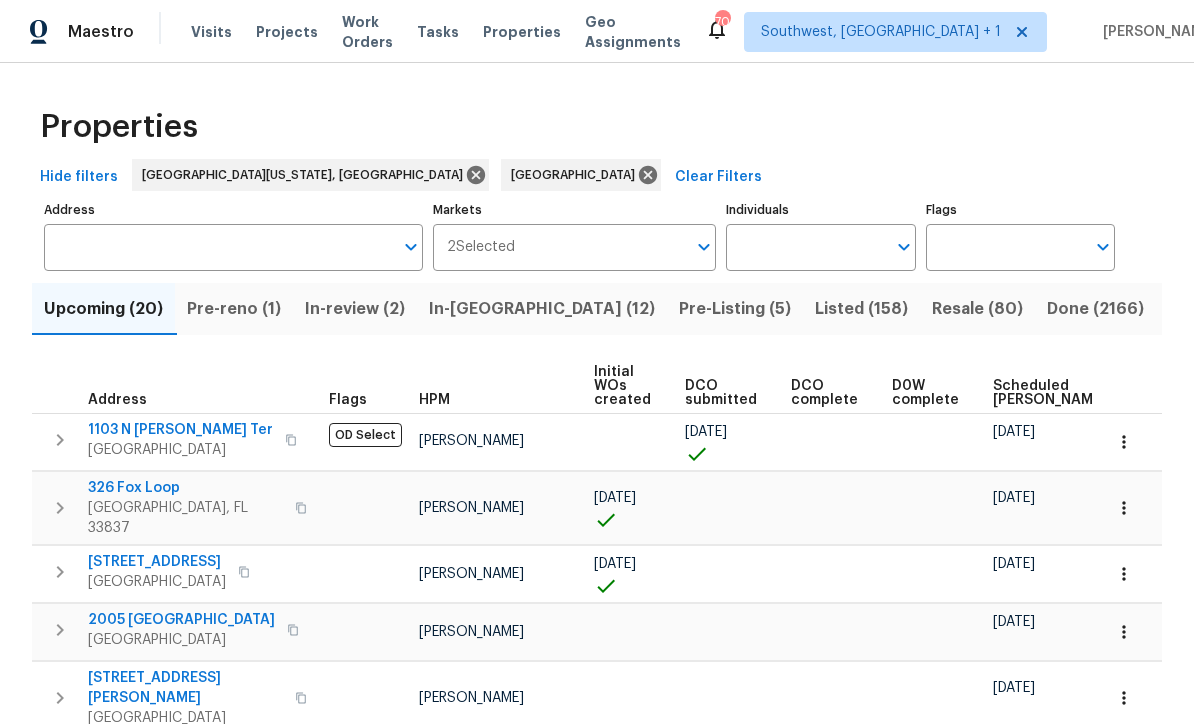 click on "Individuals" at bounding box center [805, 247] 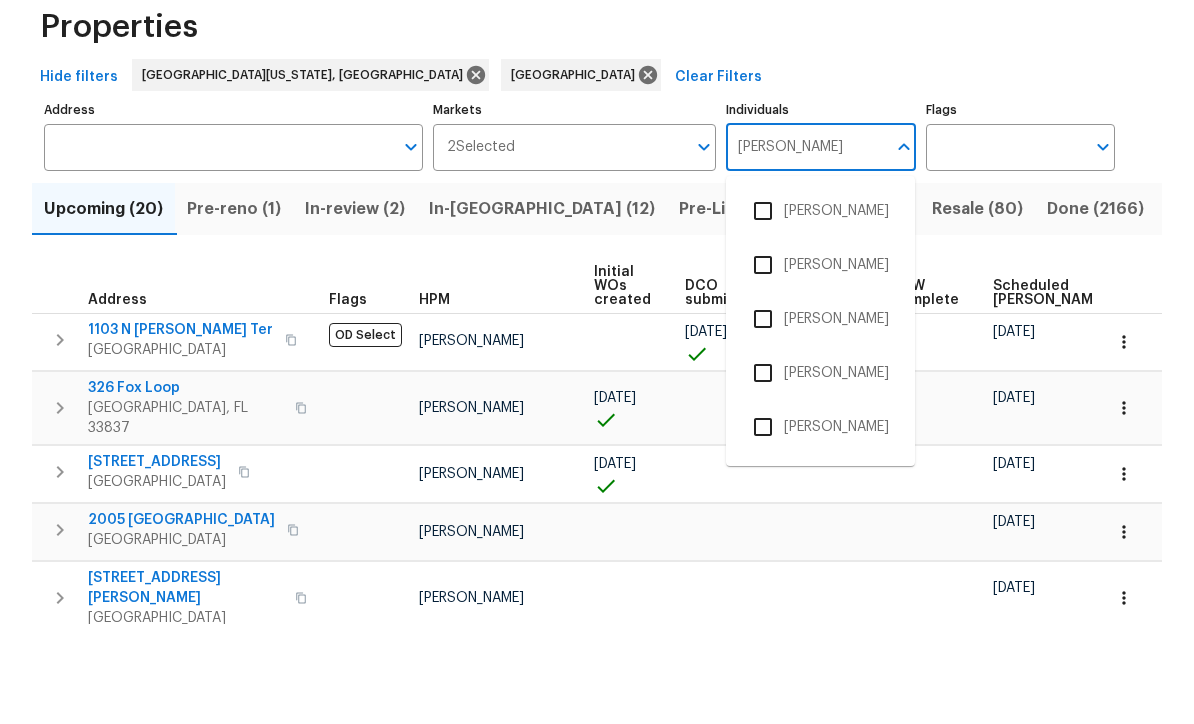 type on "Paul" 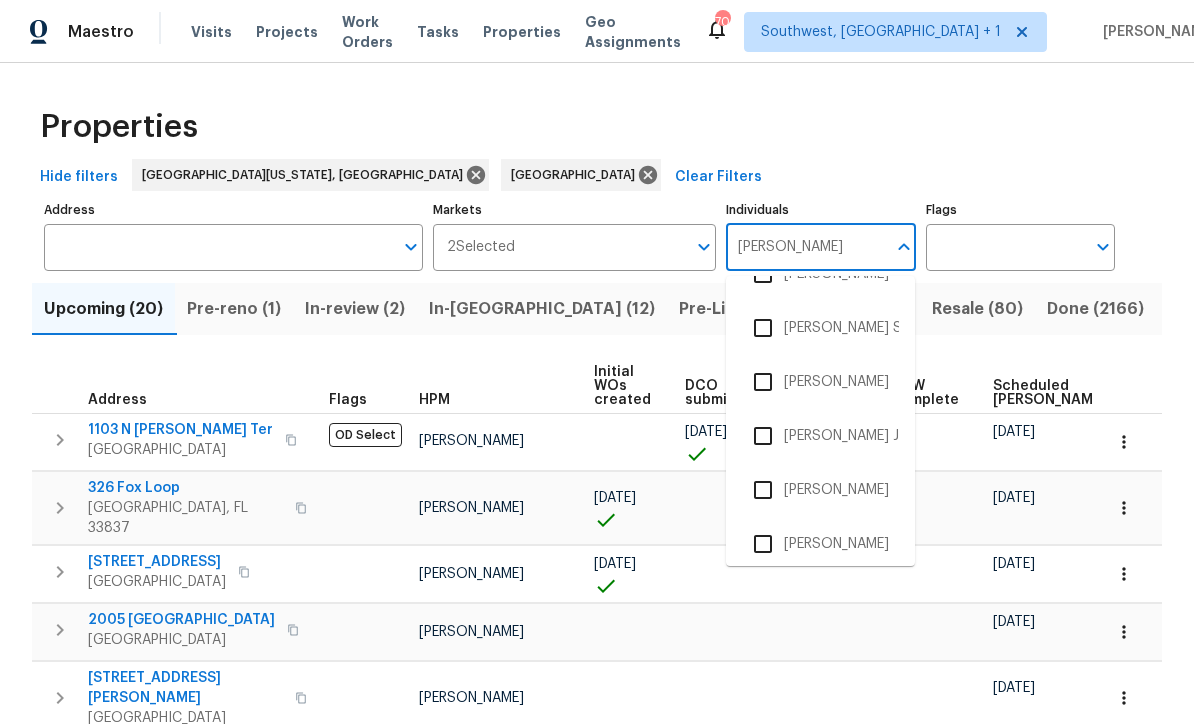 scroll, scrollTop: 363, scrollLeft: 0, axis: vertical 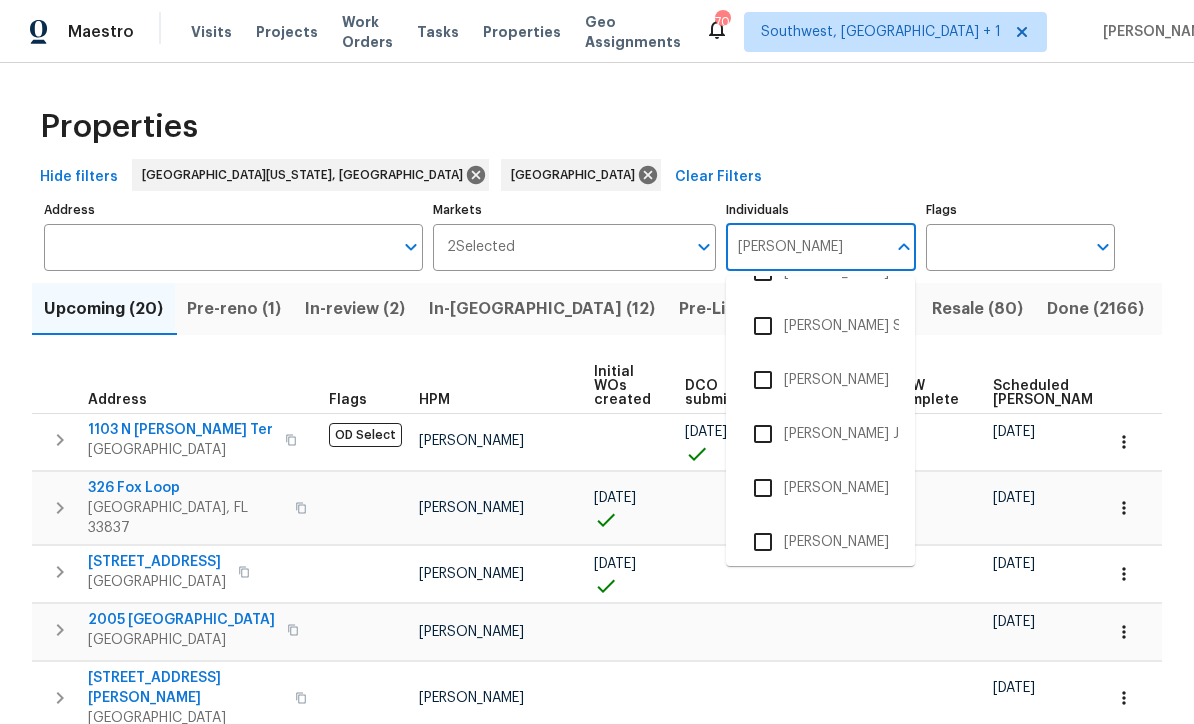 click at bounding box center [763, 488] 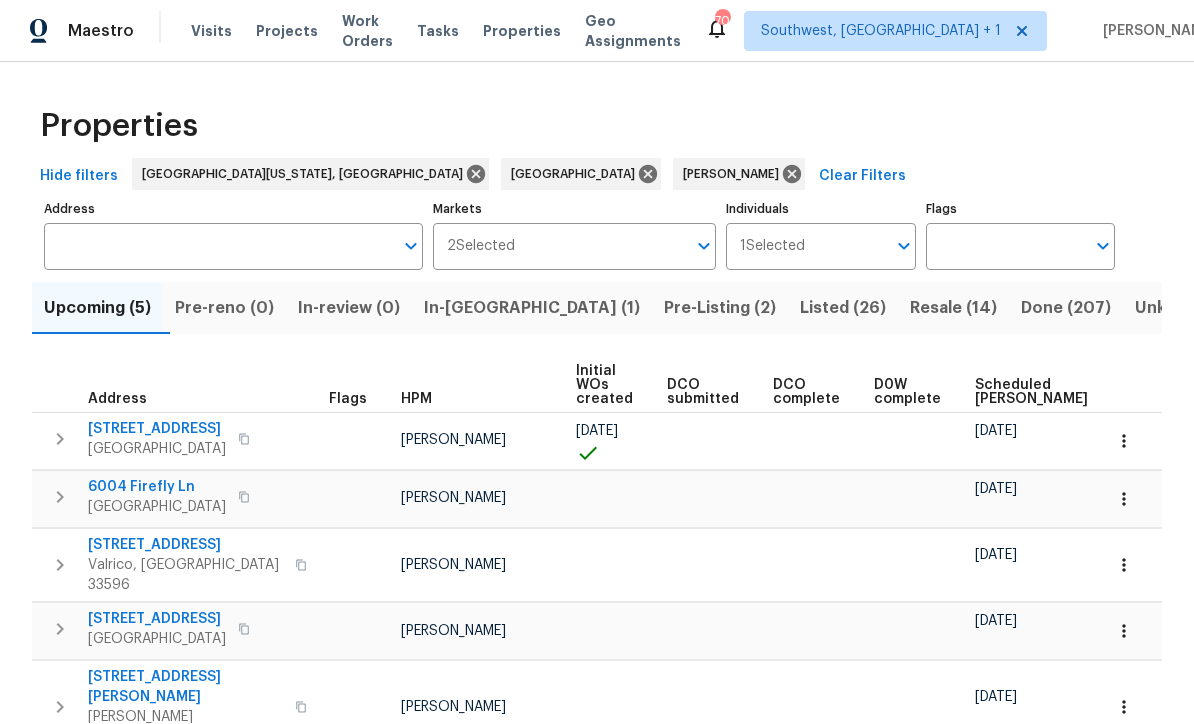 scroll, scrollTop: 1, scrollLeft: 0, axis: vertical 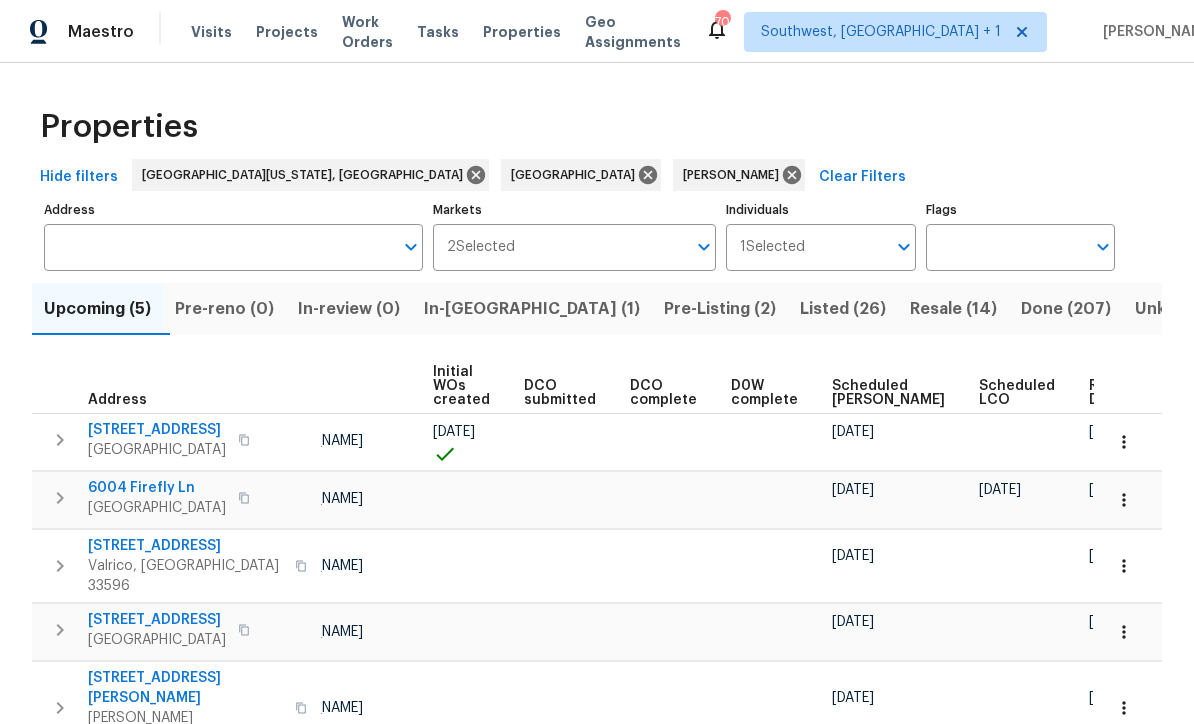 click on "Ready Date" at bounding box center (1111, 393) 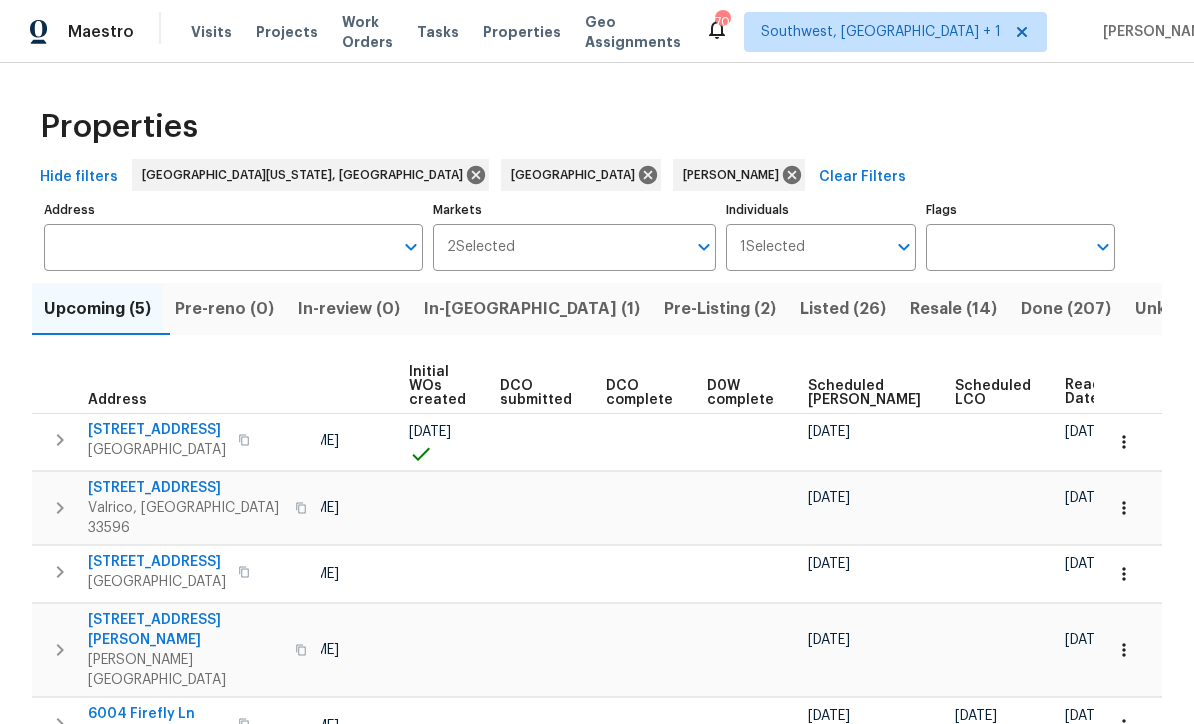 scroll, scrollTop: 0, scrollLeft: 165, axis: horizontal 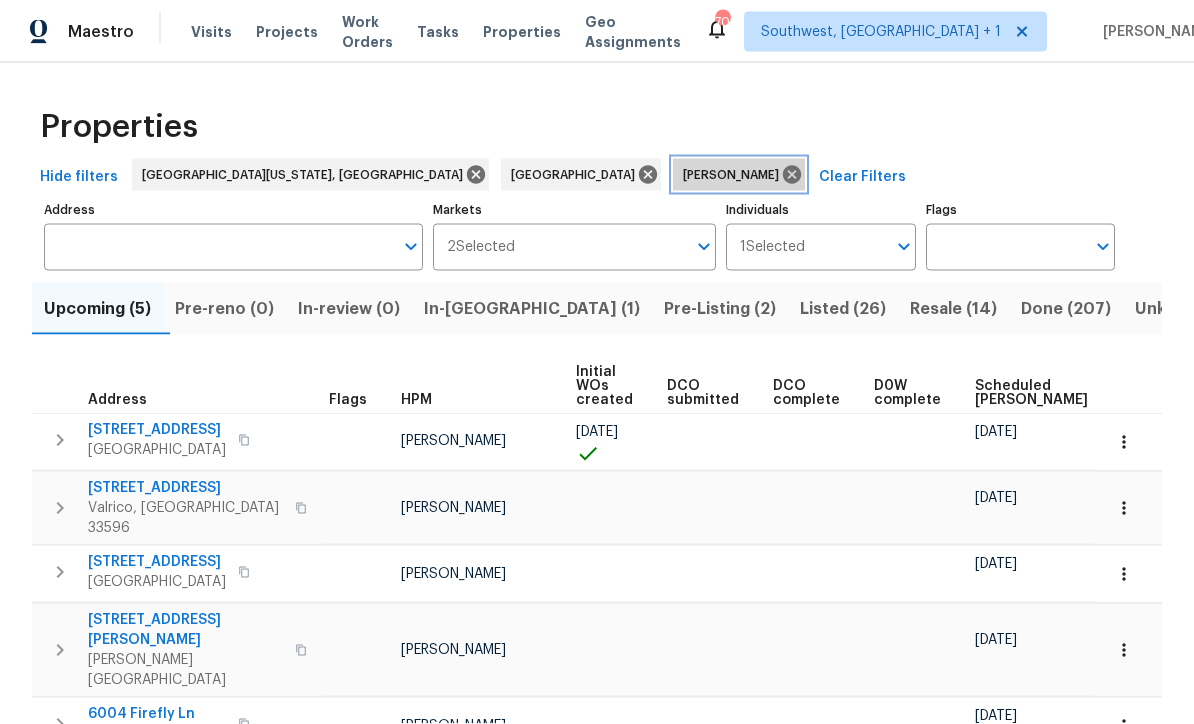 click 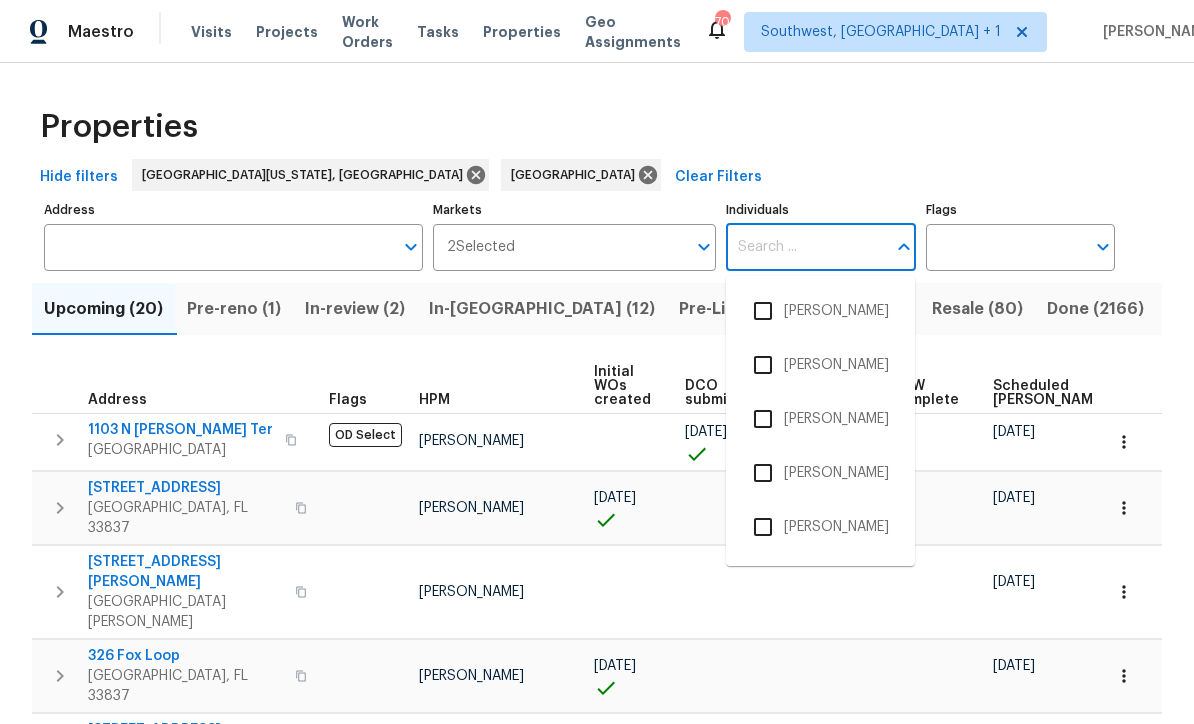 scroll, scrollTop: 0, scrollLeft: 0, axis: both 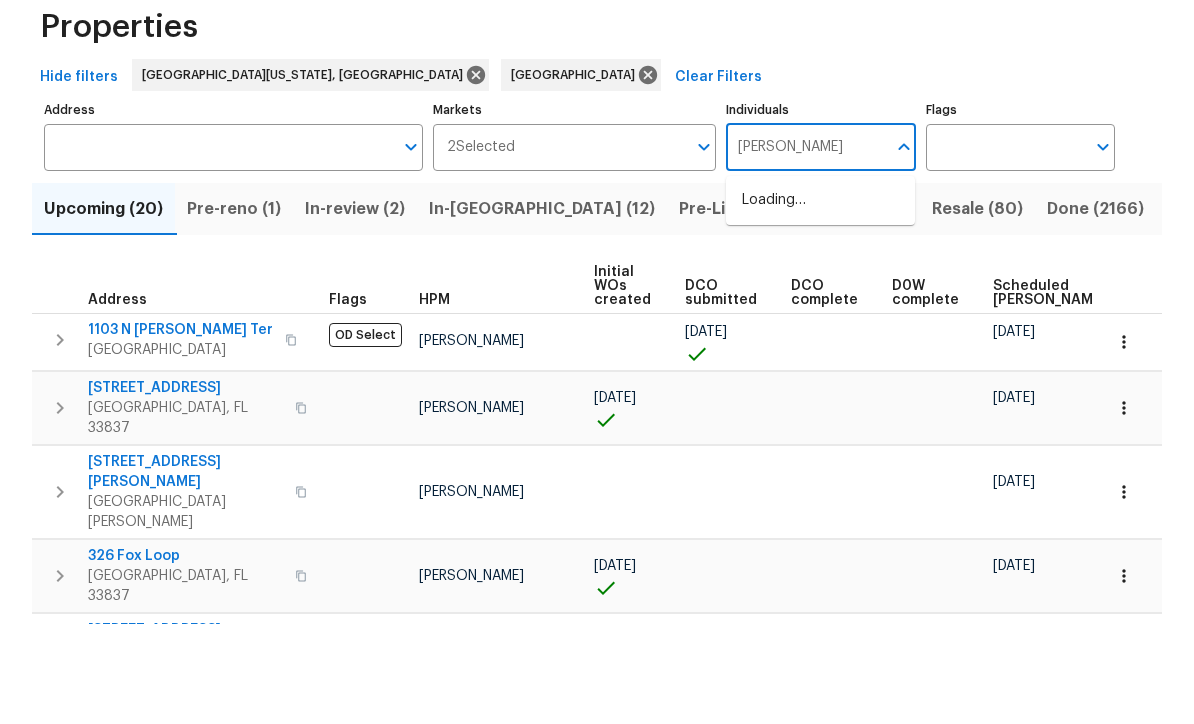 type on "Bobby" 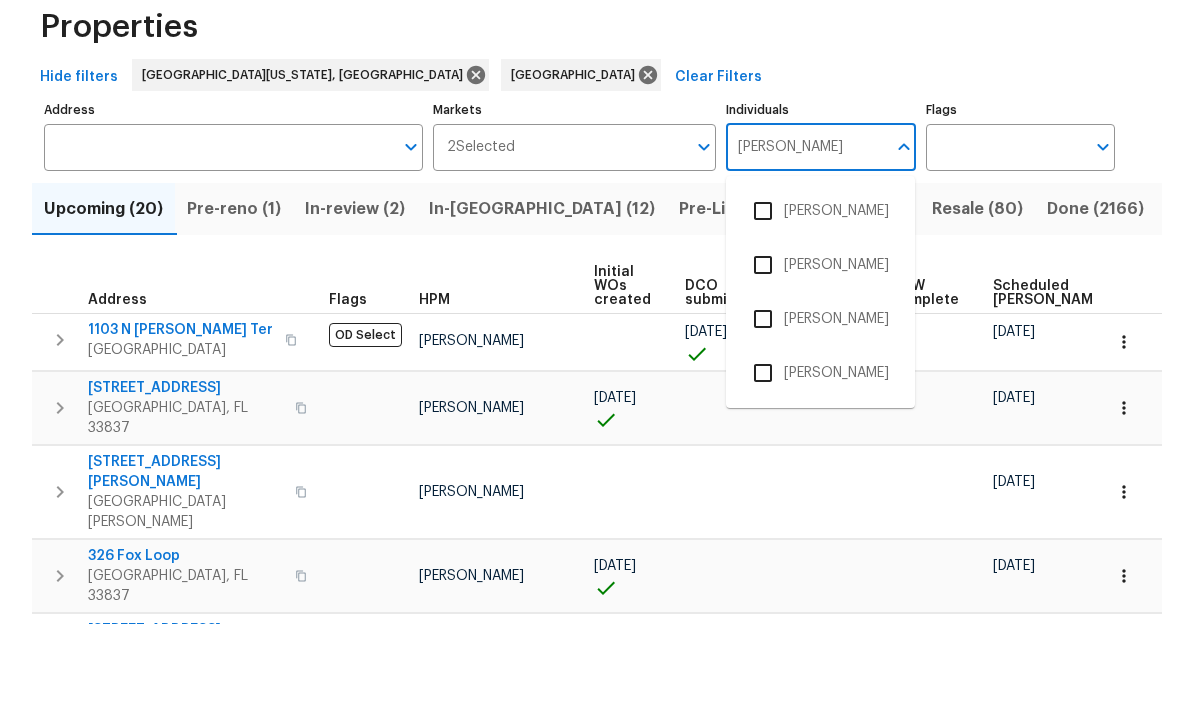 scroll, scrollTop: 66, scrollLeft: 0, axis: vertical 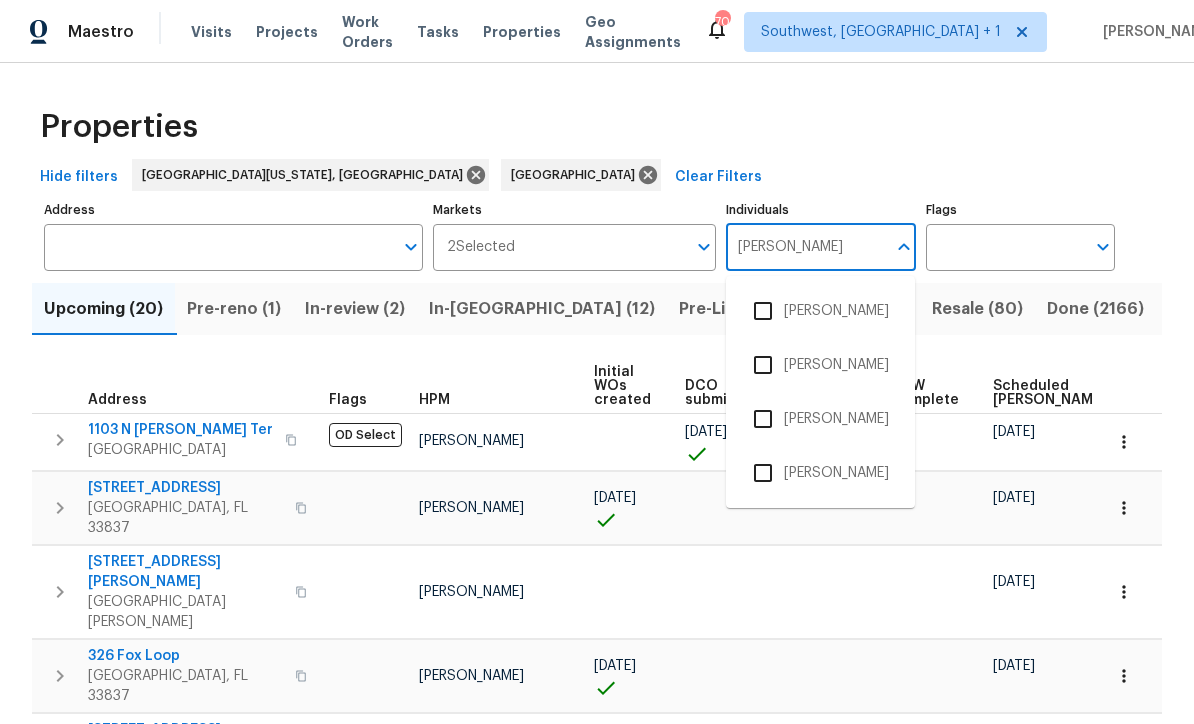 click at bounding box center (763, 419) 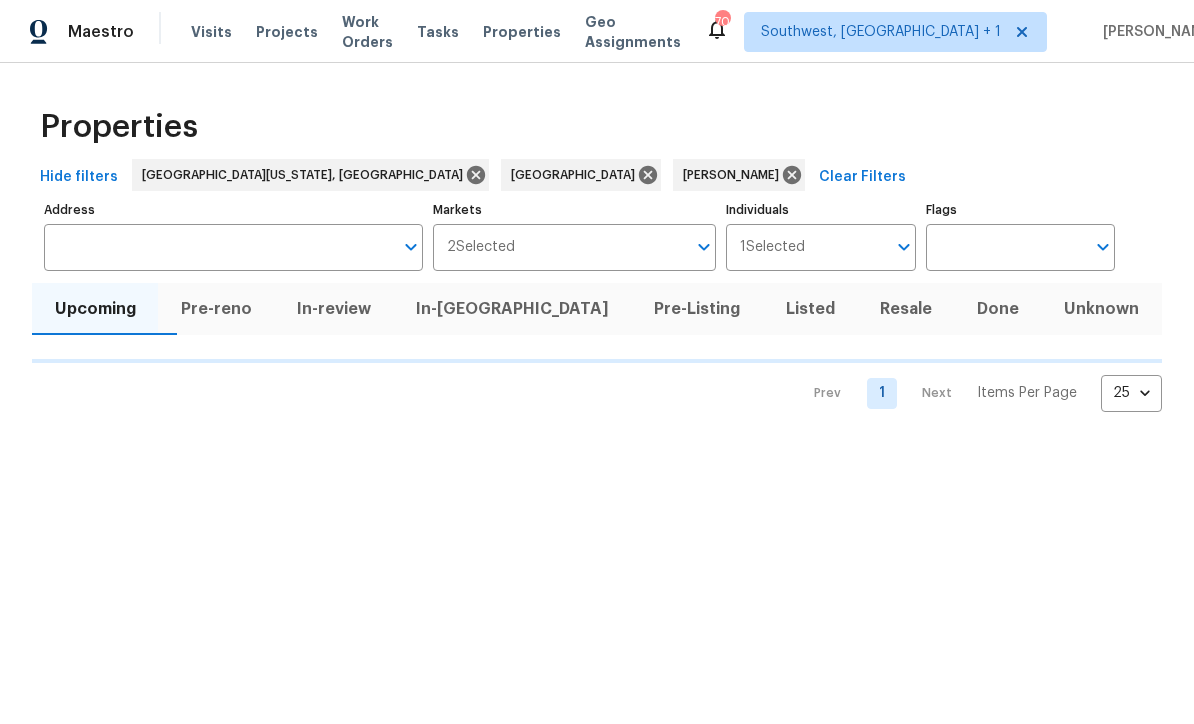 scroll, scrollTop: 0, scrollLeft: 0, axis: both 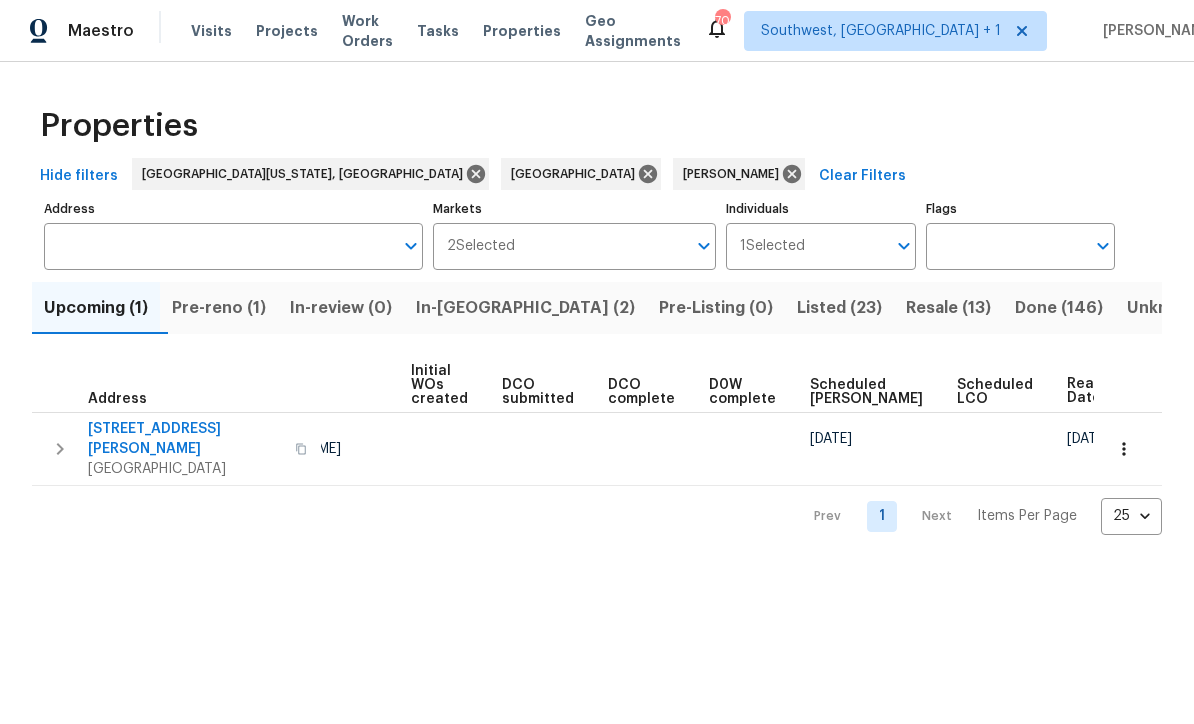 click at bounding box center (650, 449) 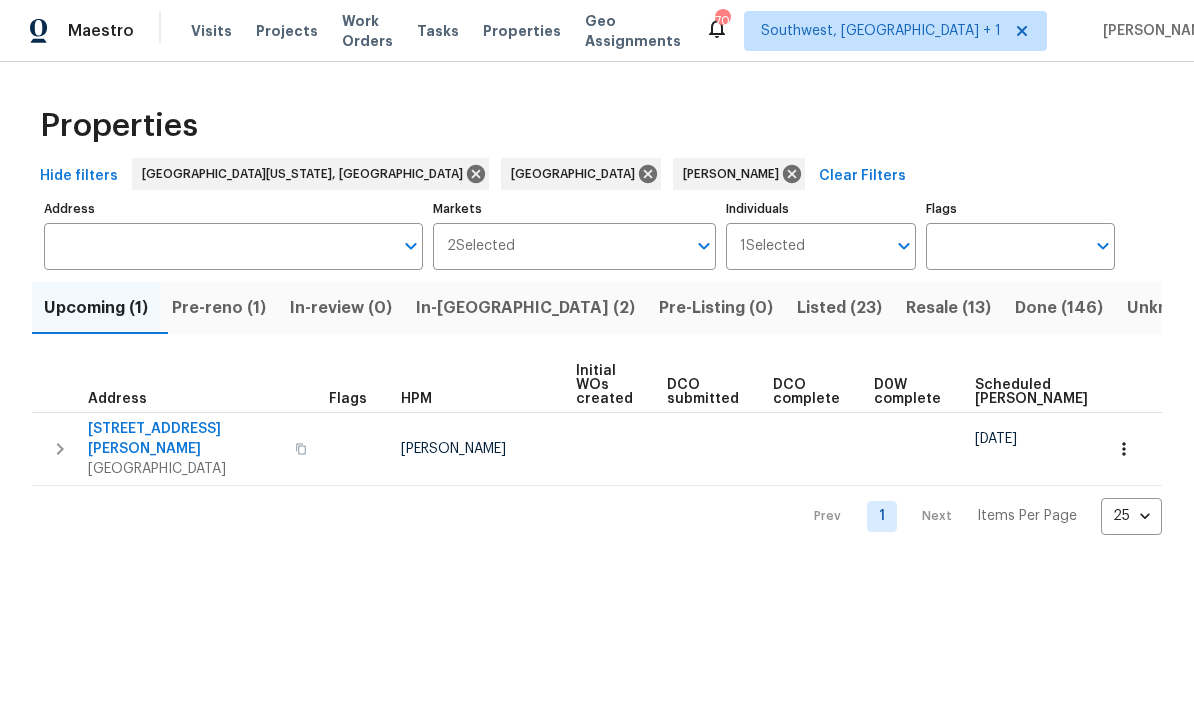 scroll, scrollTop: 0, scrollLeft: 0, axis: both 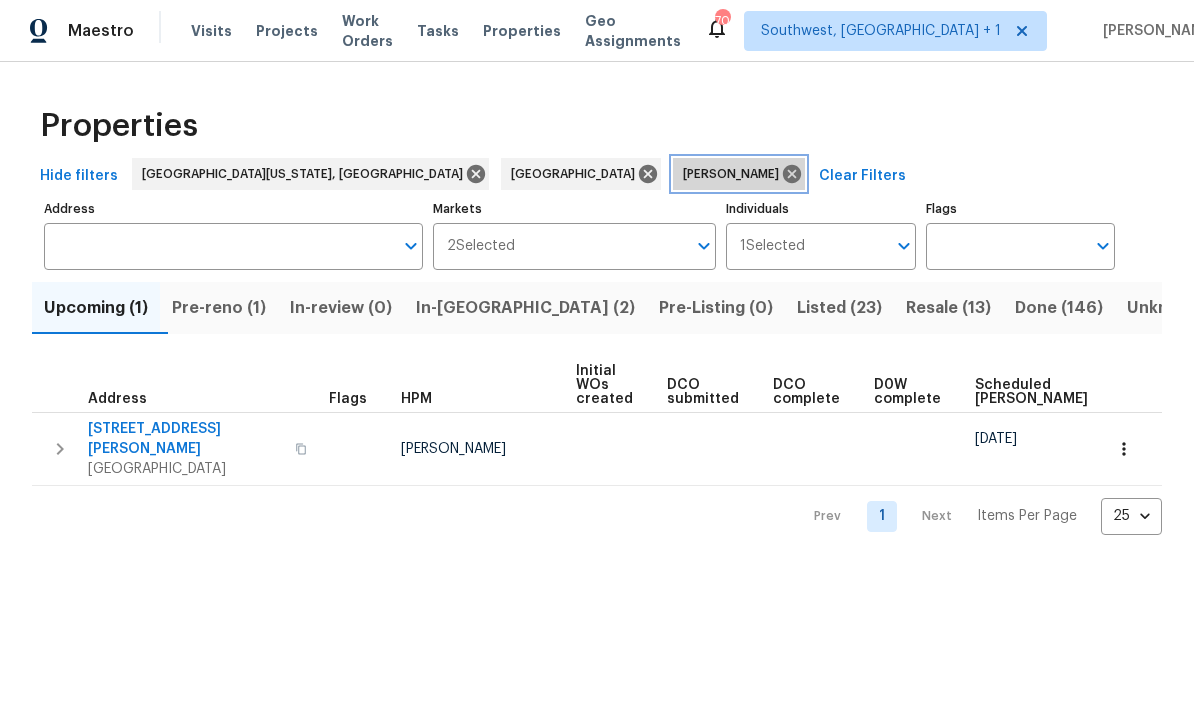 click 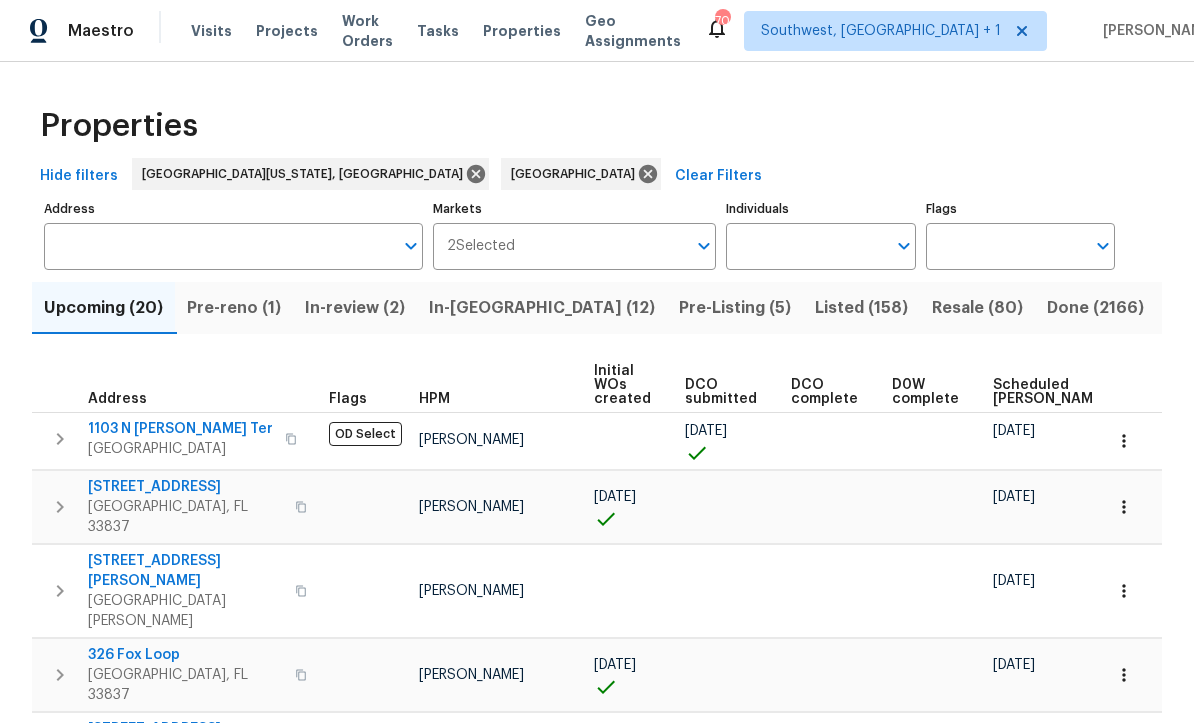 click at bounding box center [805, 247] 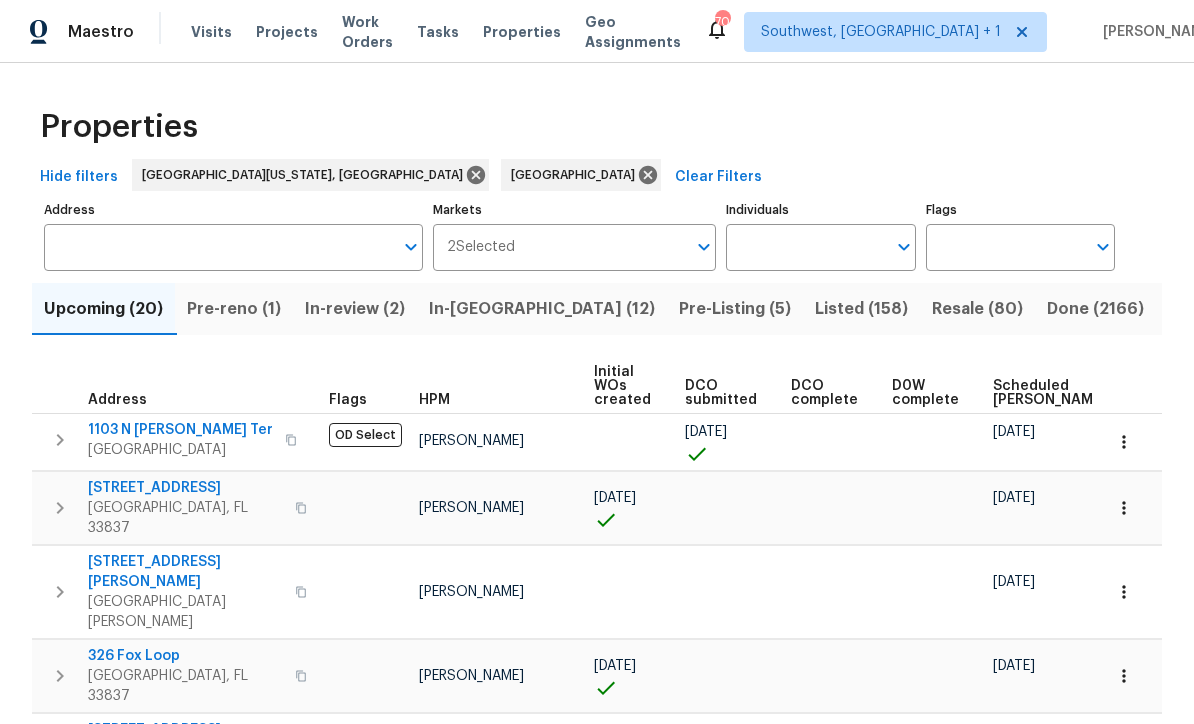 click on "Individuals" at bounding box center [805, 247] 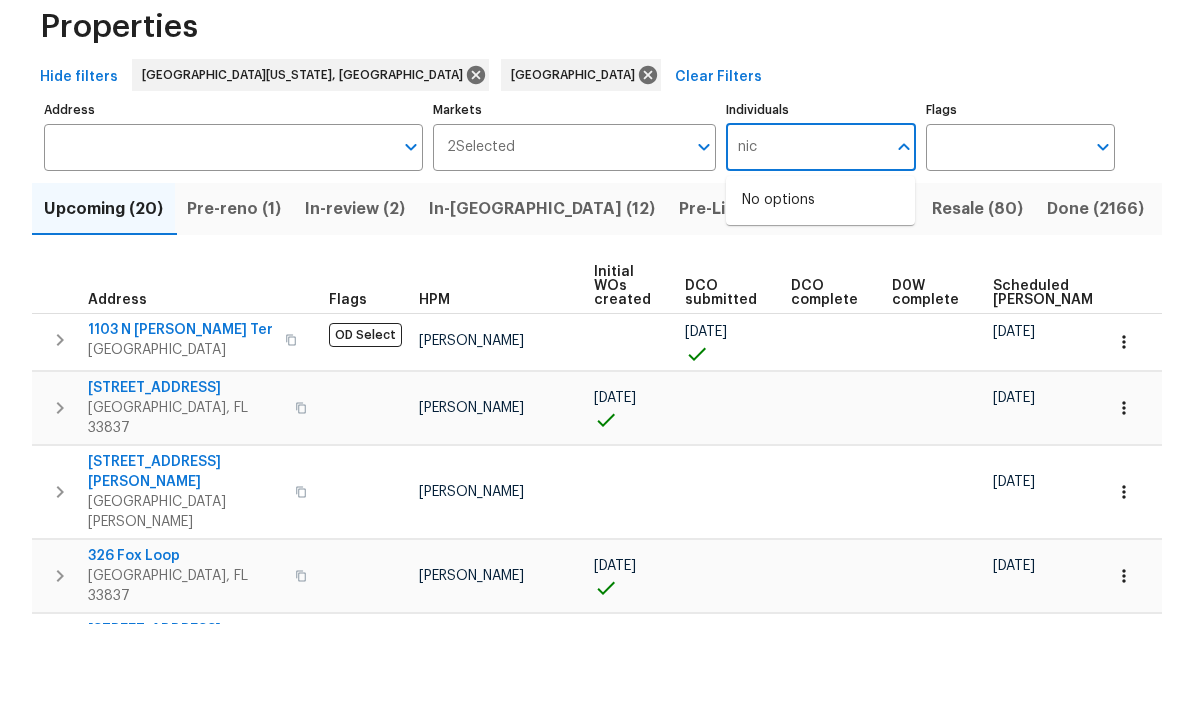 type on "nick" 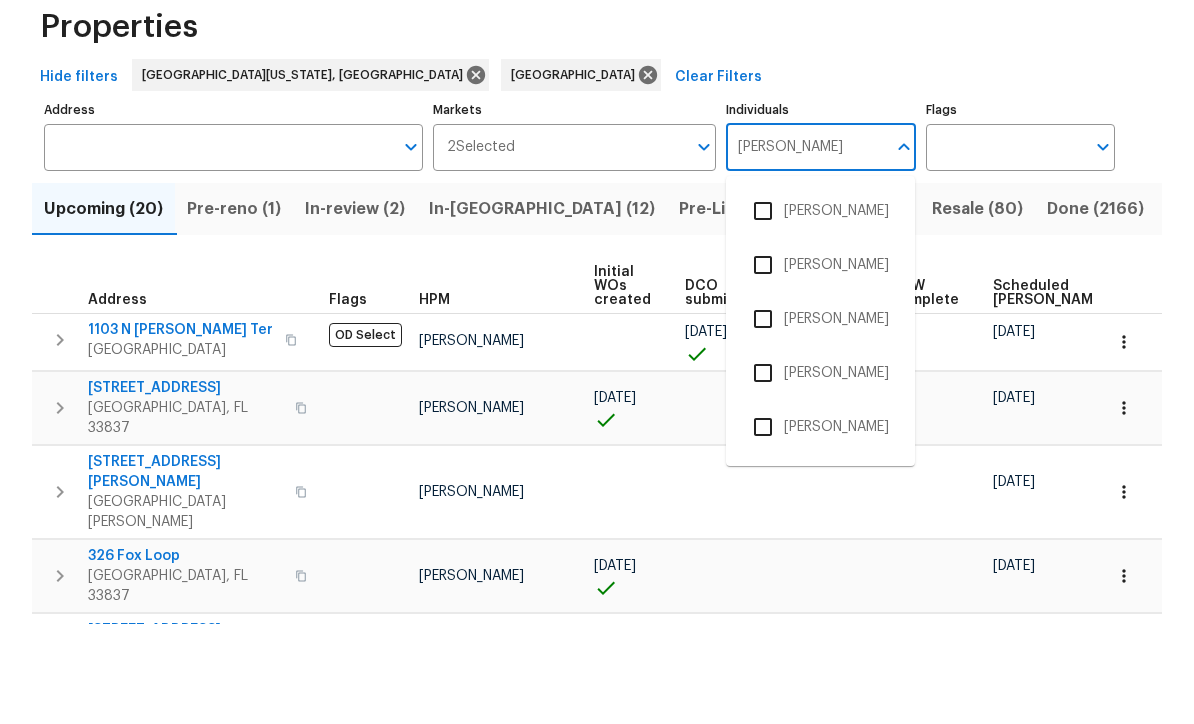 click at bounding box center [763, 365] 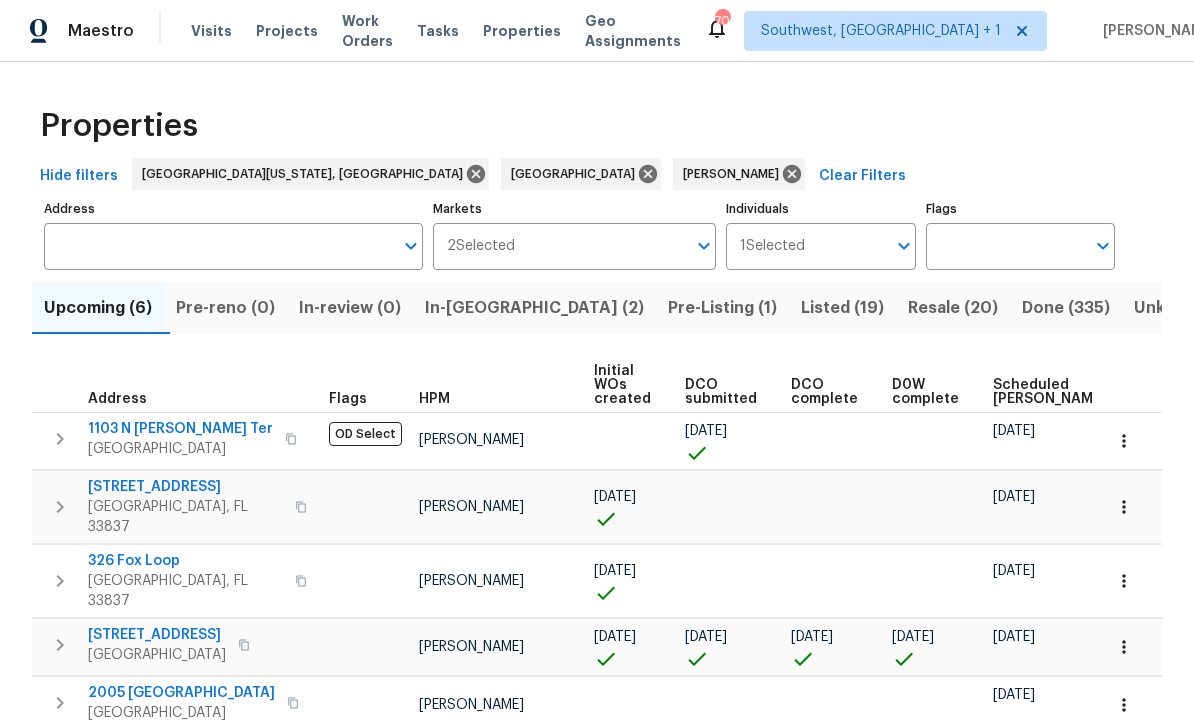 scroll, scrollTop: 1, scrollLeft: 0, axis: vertical 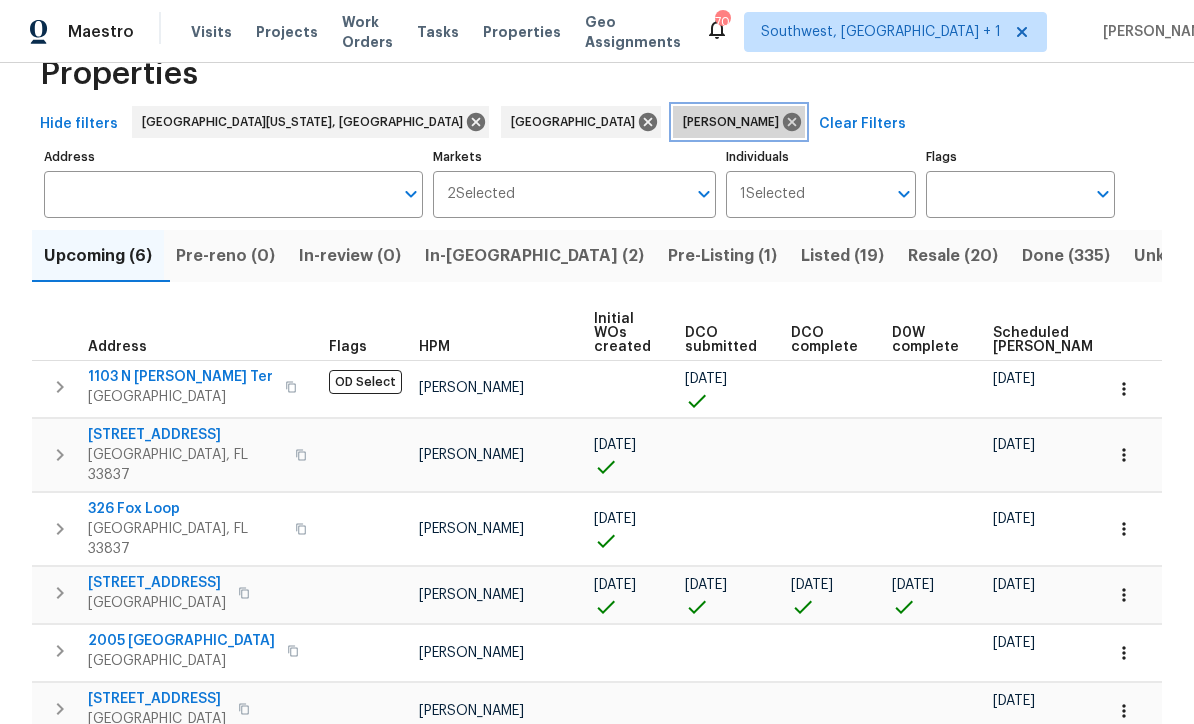click 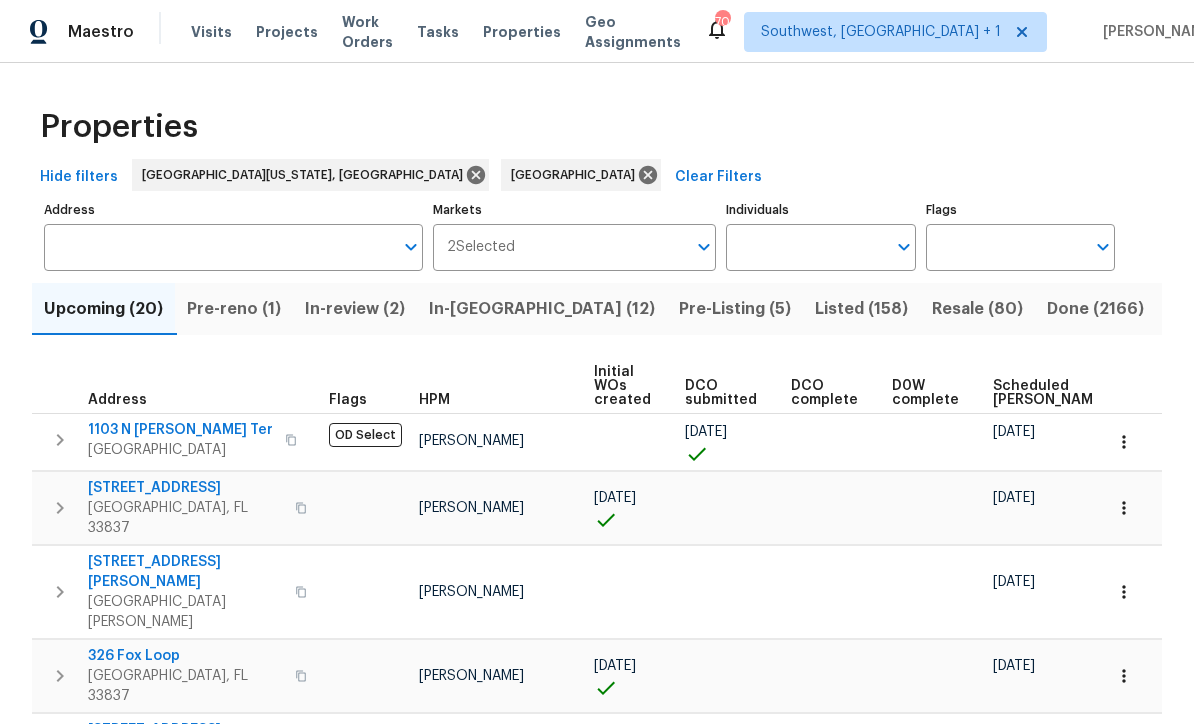 click on "Individuals" at bounding box center (805, 247) 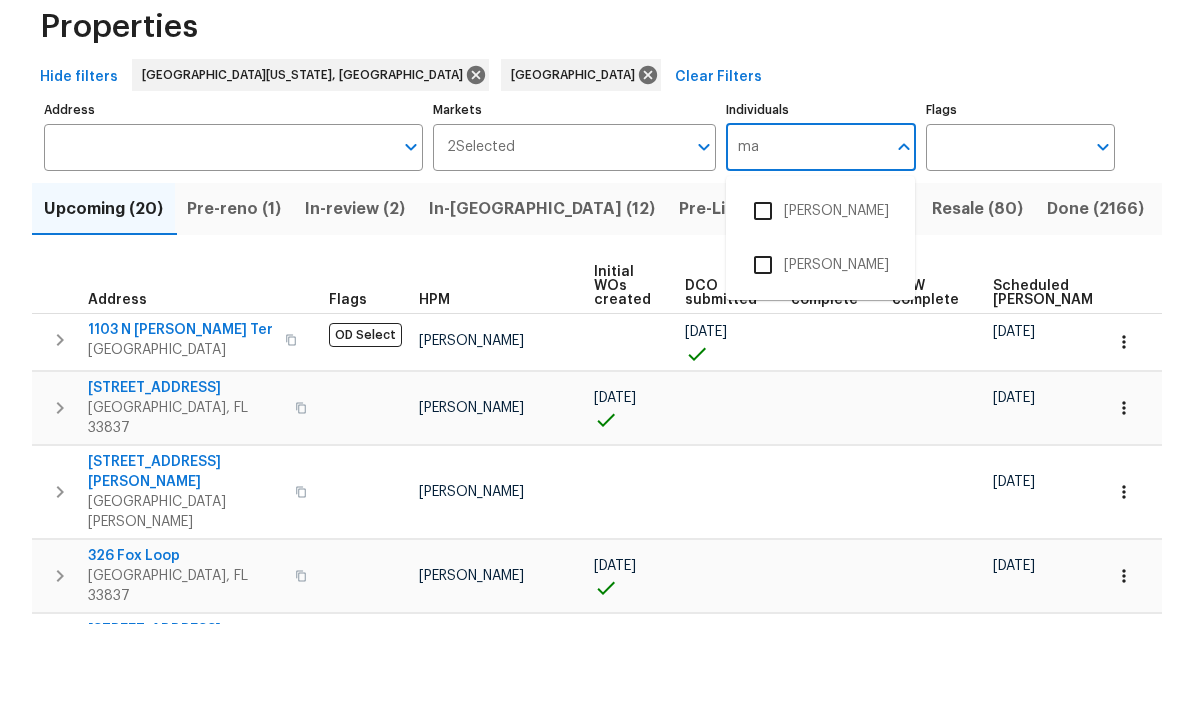 type on "mat" 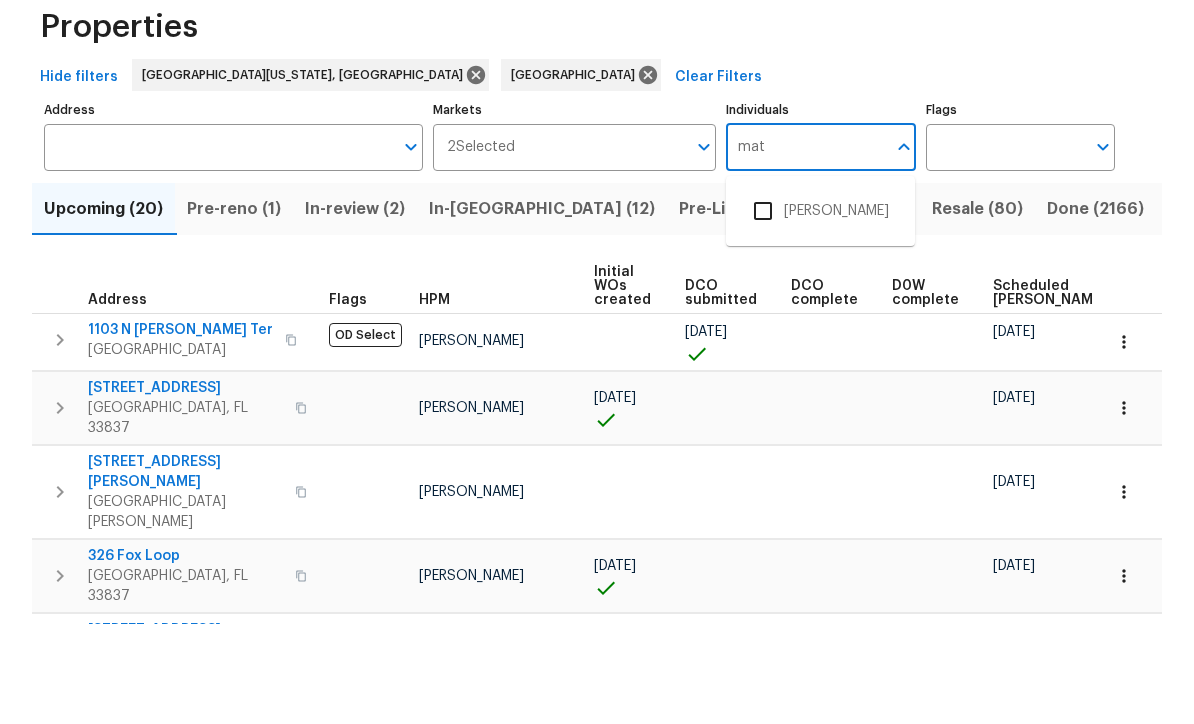 click at bounding box center (763, 311) 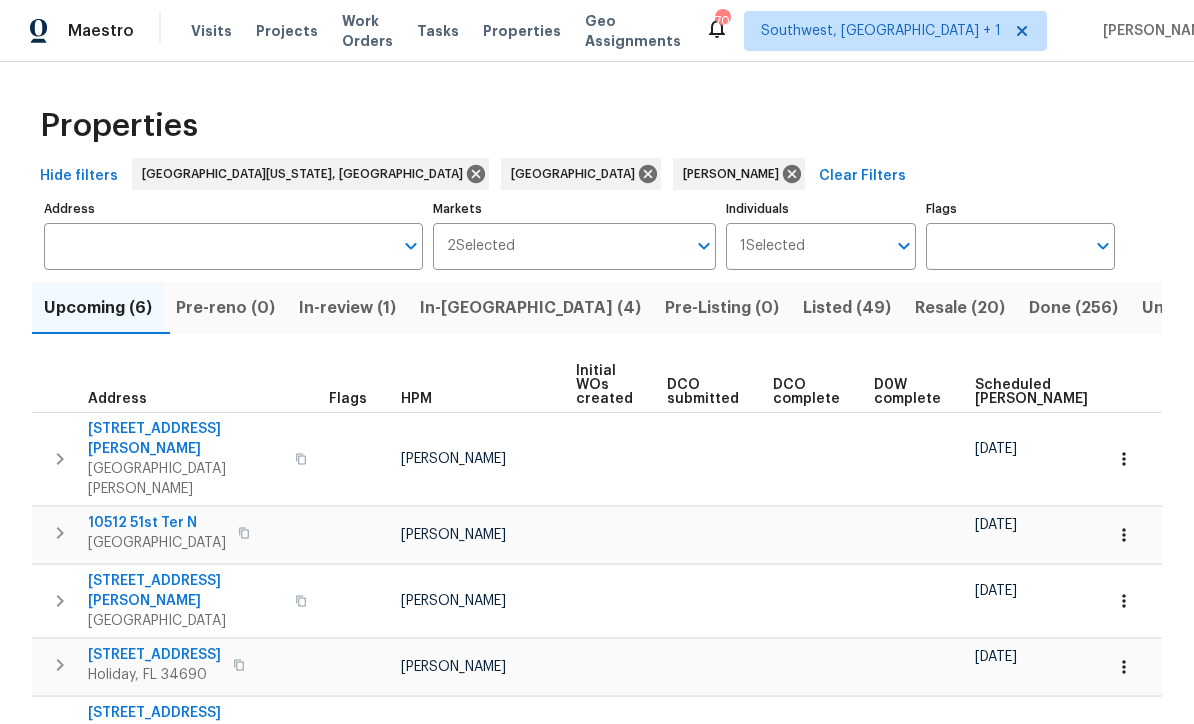 scroll, scrollTop: 1, scrollLeft: 0, axis: vertical 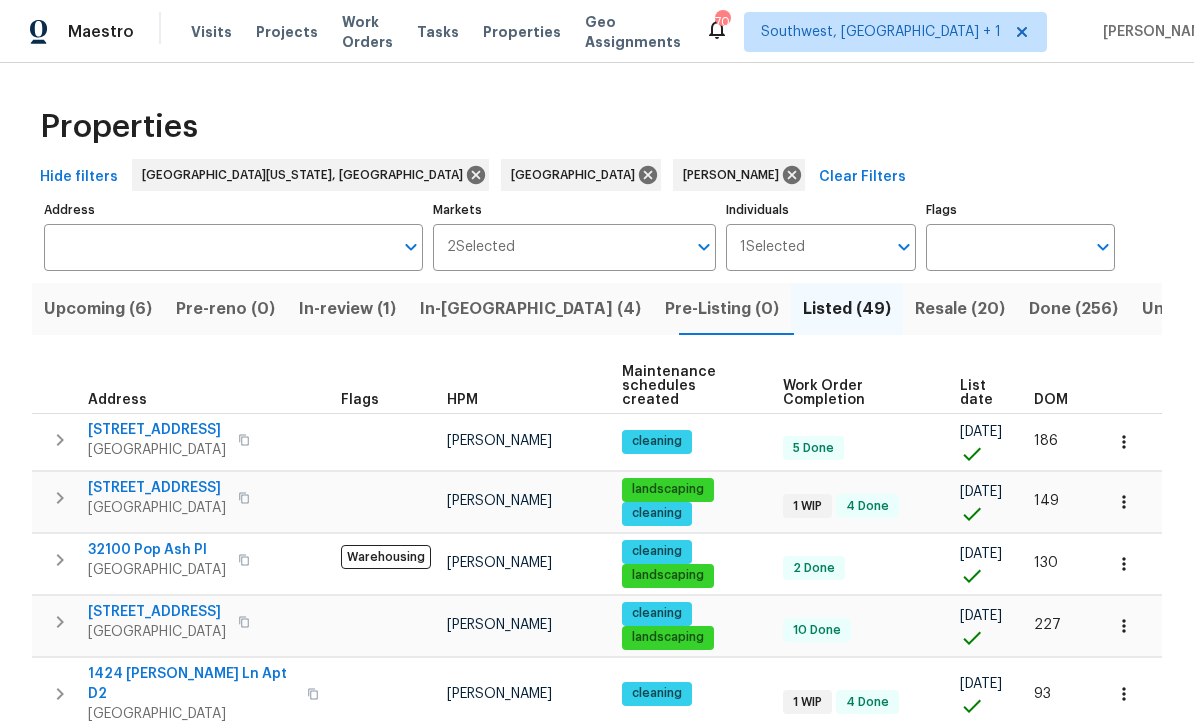 click on "List date" at bounding box center [980, 393] 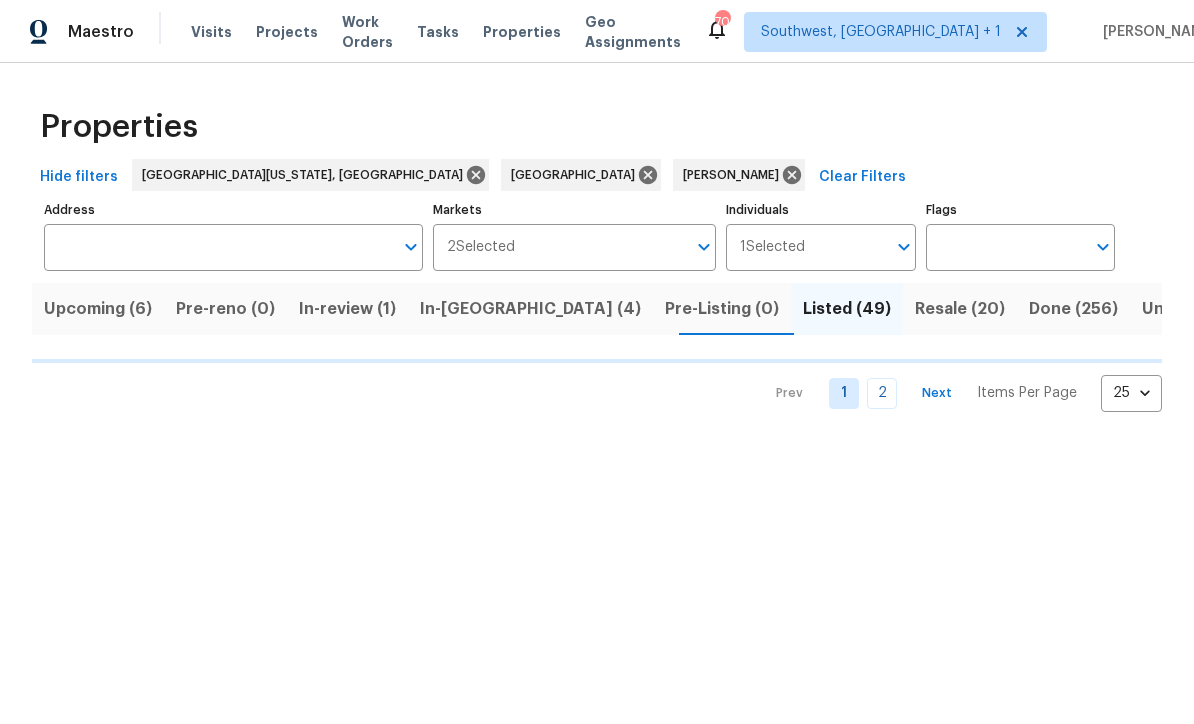scroll, scrollTop: 0, scrollLeft: 0, axis: both 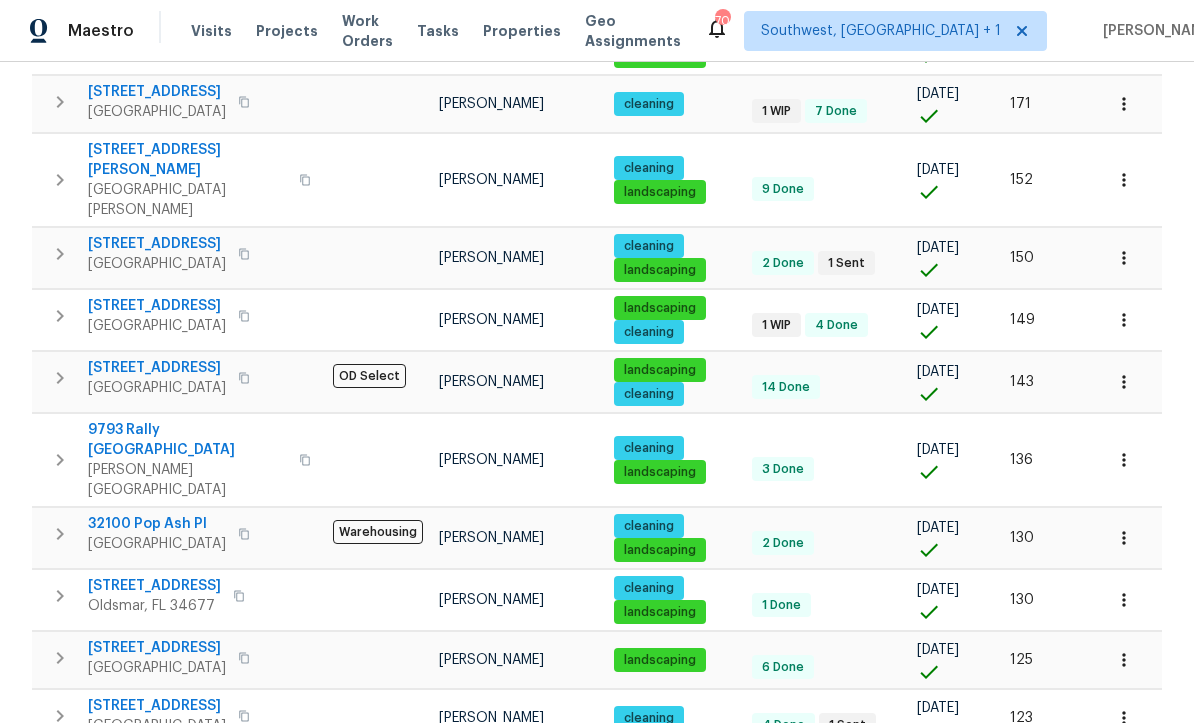 click on "2" at bounding box center (882, 923) 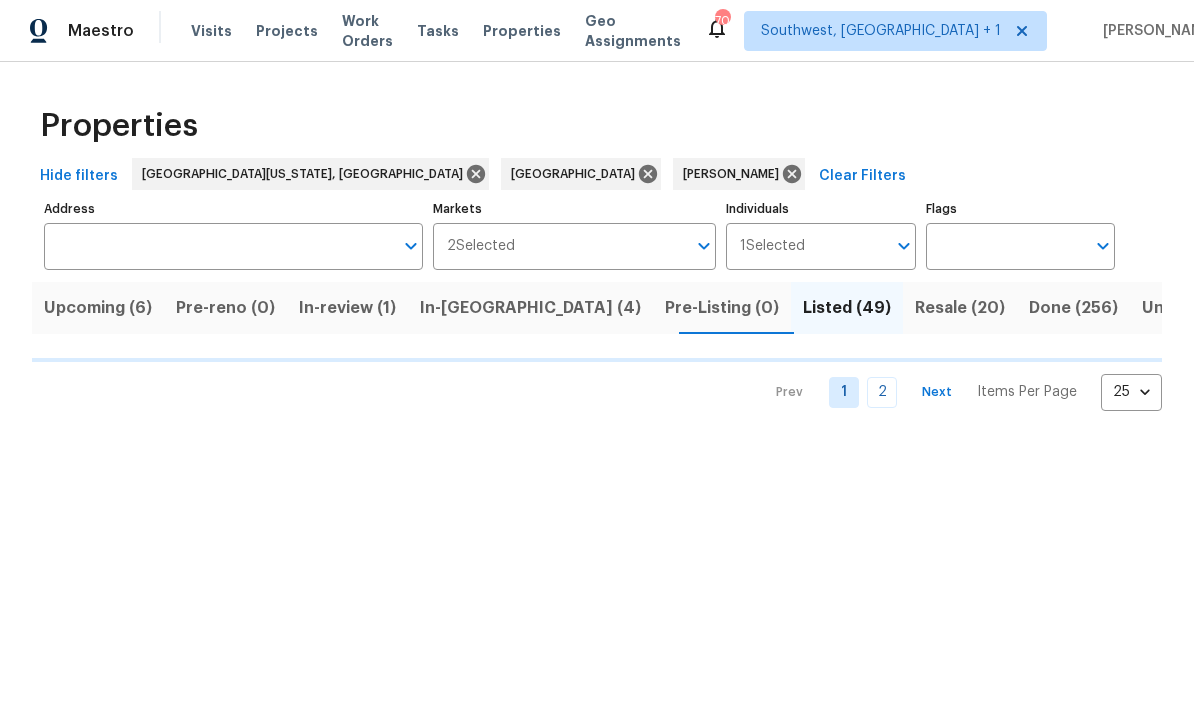 scroll, scrollTop: 0, scrollLeft: 0, axis: both 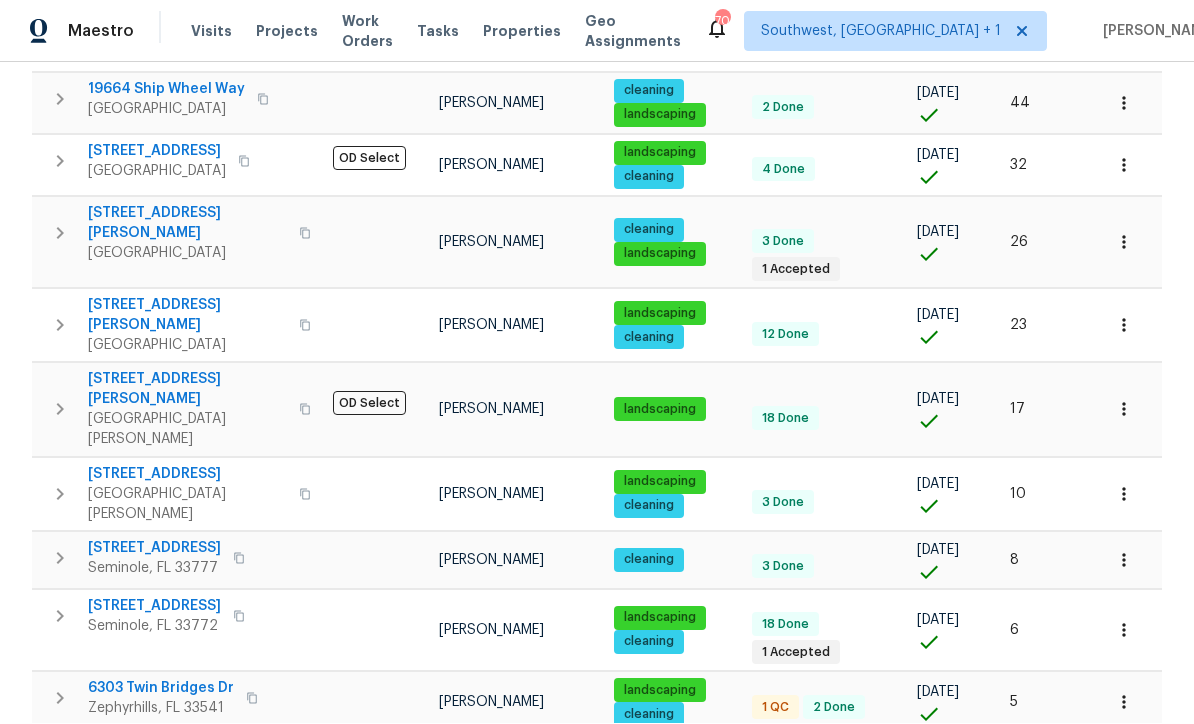 click on "1" at bounding box center [844, 944] 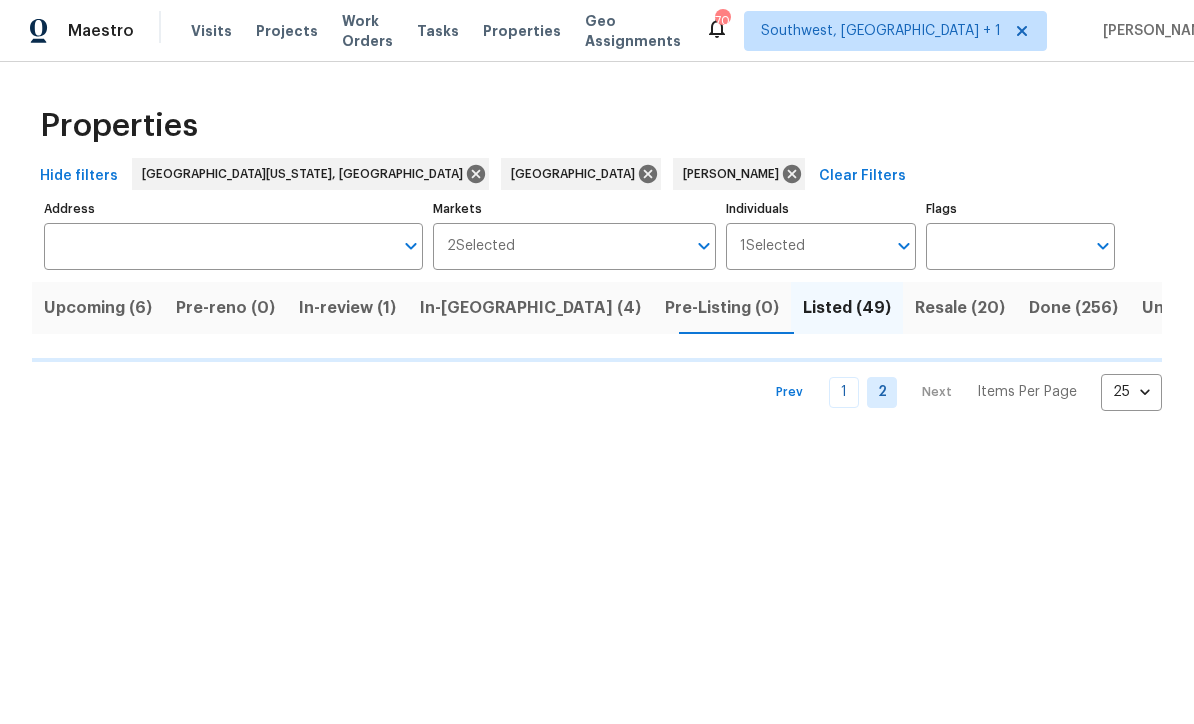 scroll, scrollTop: 0, scrollLeft: 0, axis: both 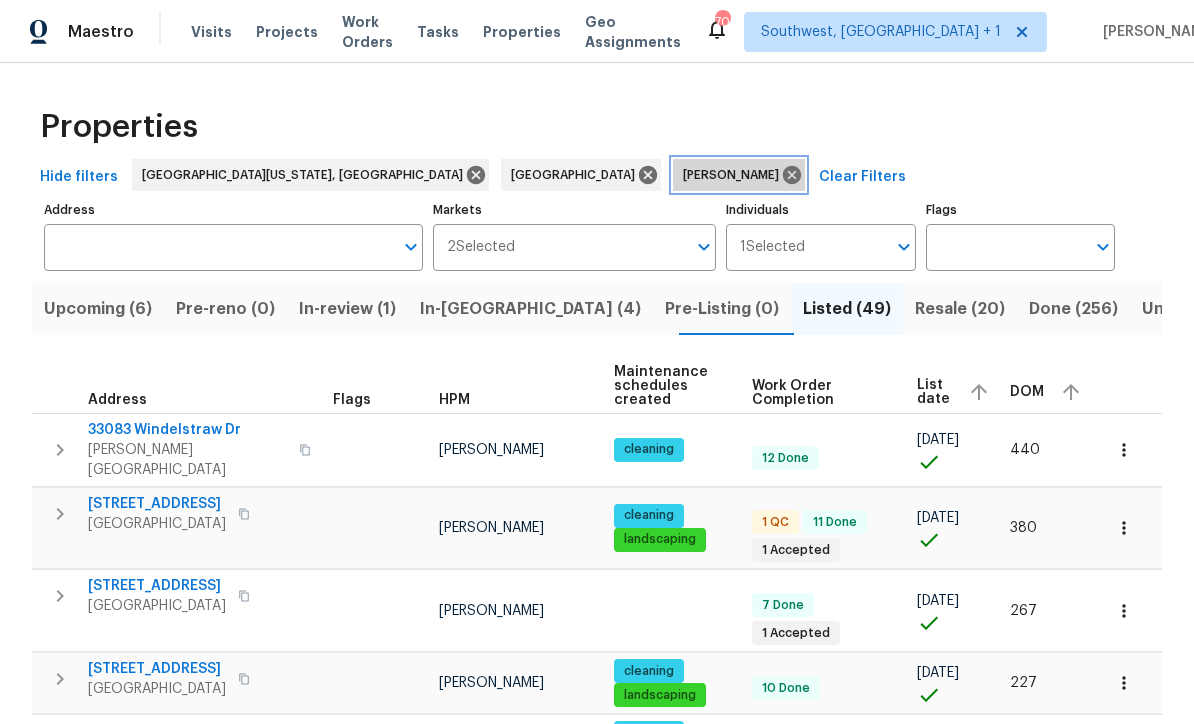 click 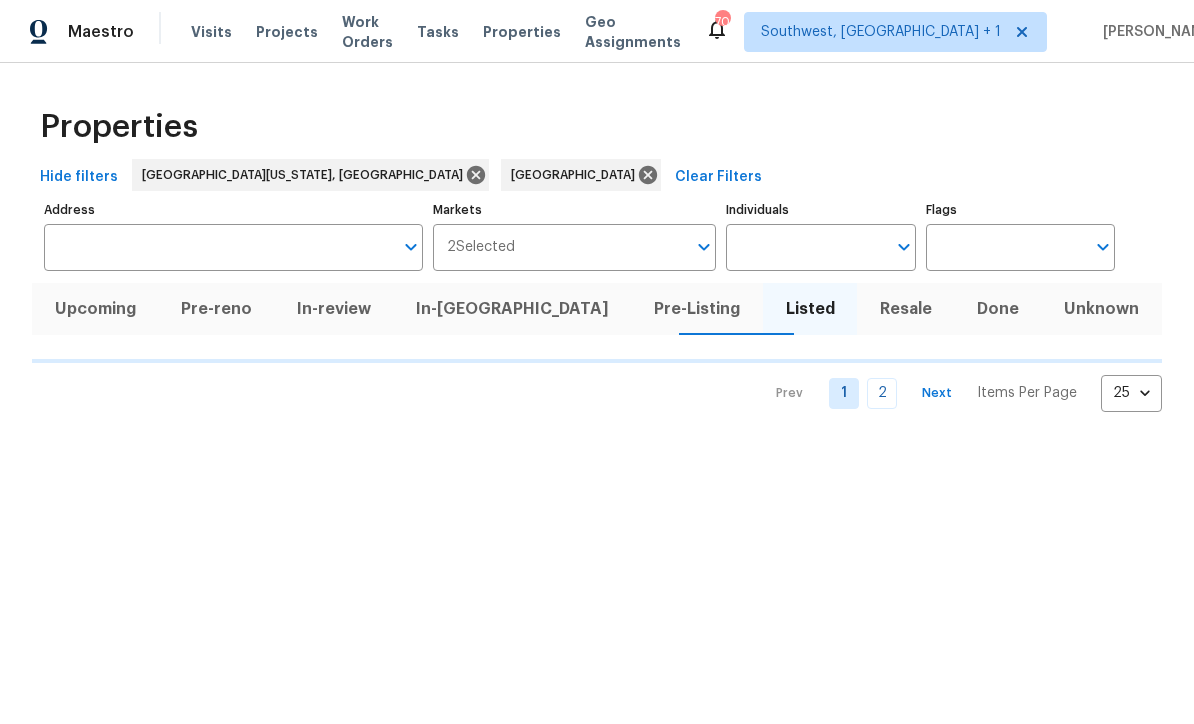 scroll, scrollTop: 0, scrollLeft: 0, axis: both 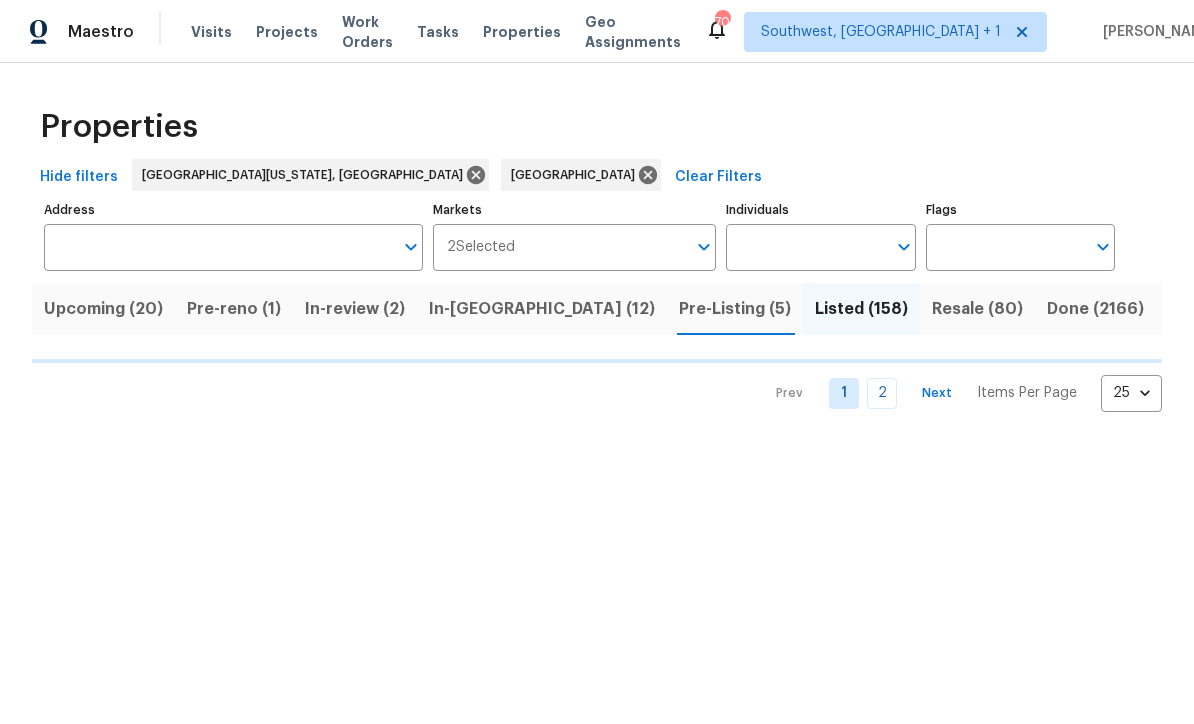 click on "Individuals" at bounding box center (805, 247) 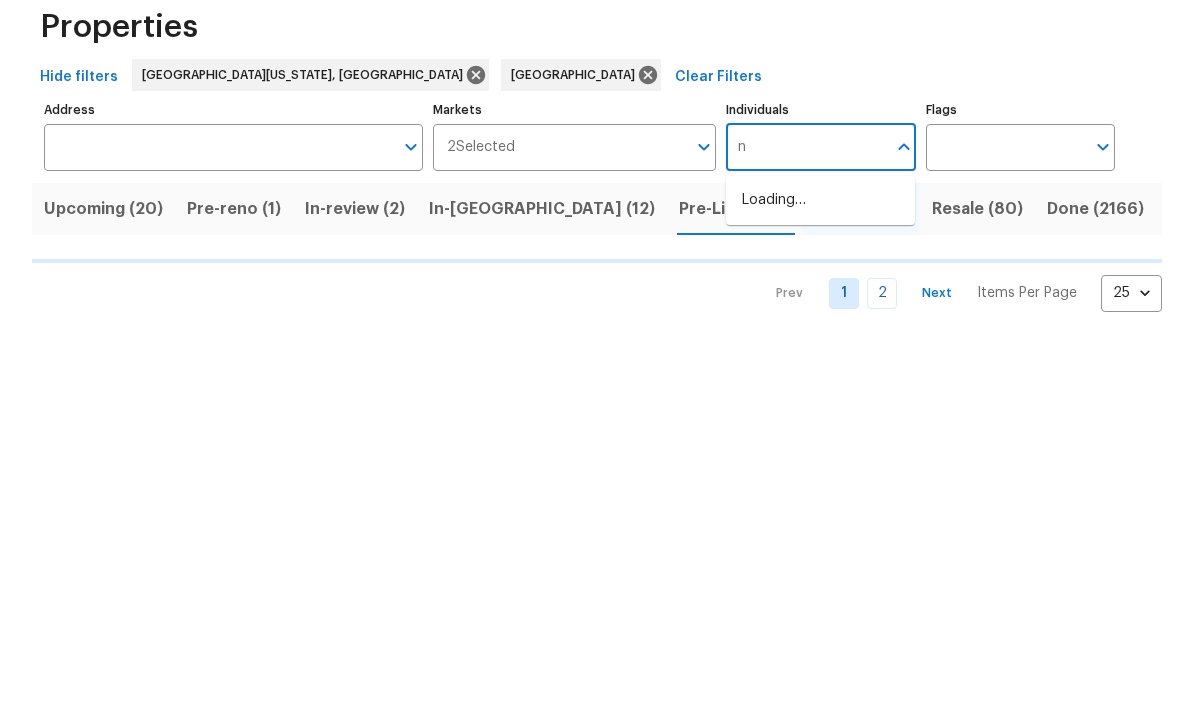 type on "na" 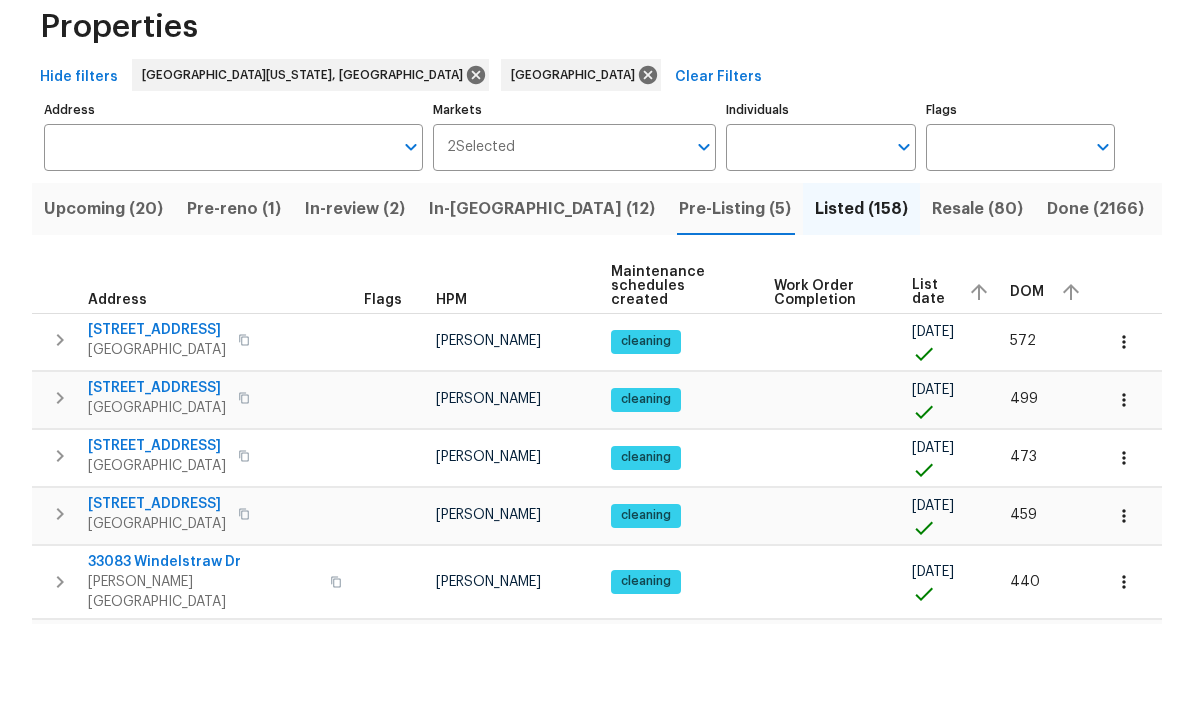 scroll, scrollTop: 1, scrollLeft: 0, axis: vertical 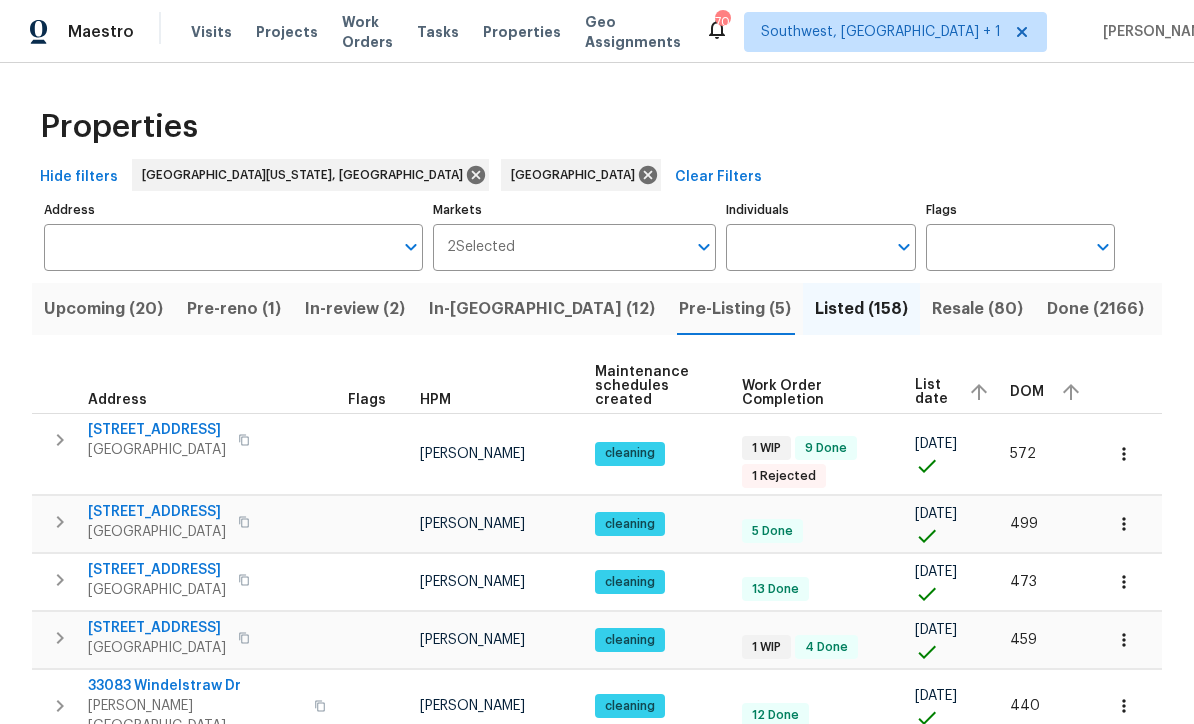 click on "Individuals" at bounding box center (805, 247) 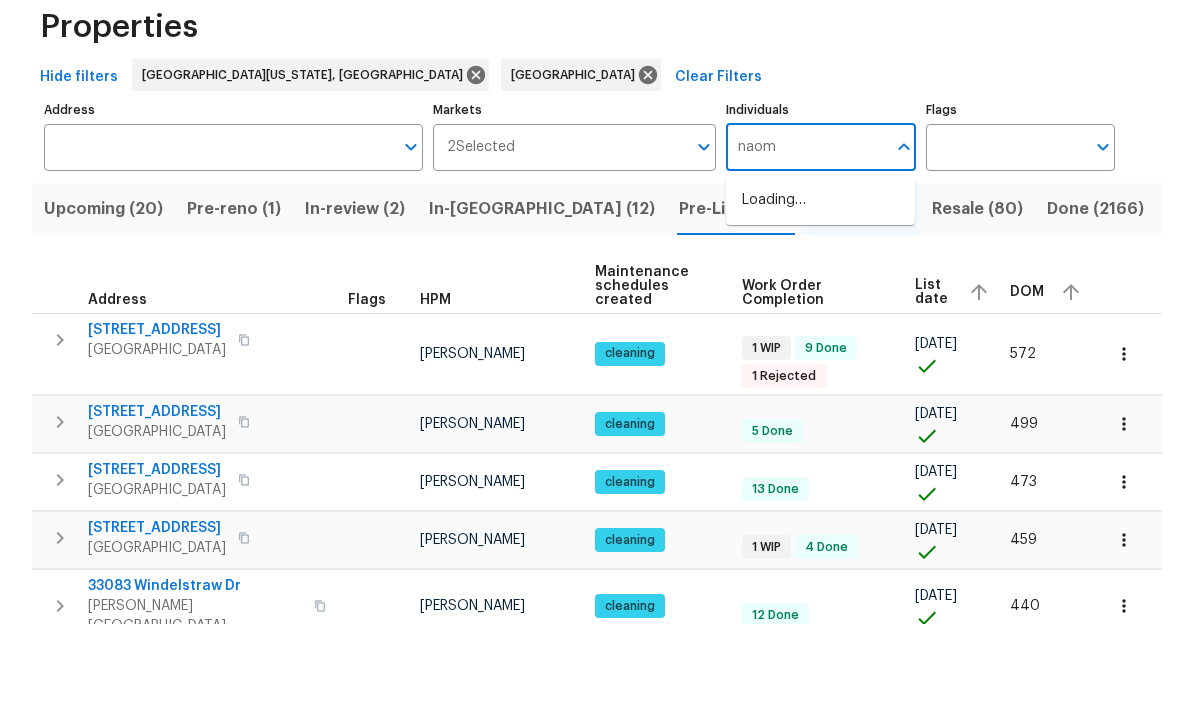 type on "naomi" 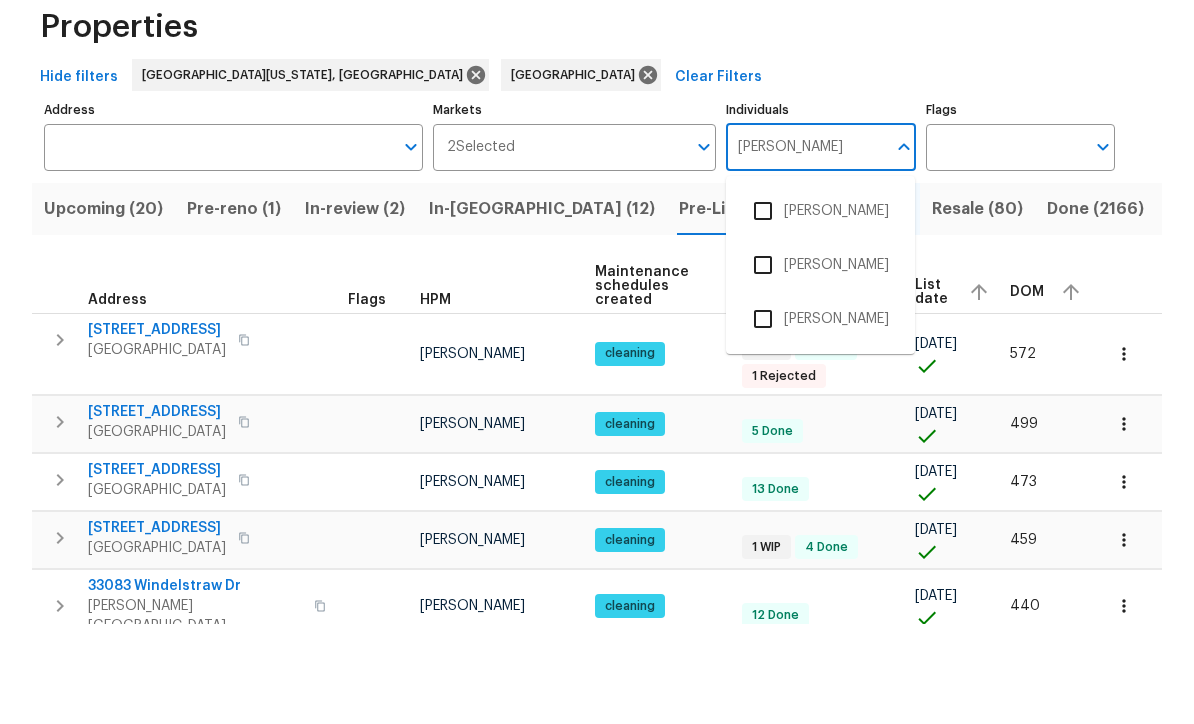 click at bounding box center [763, 311] 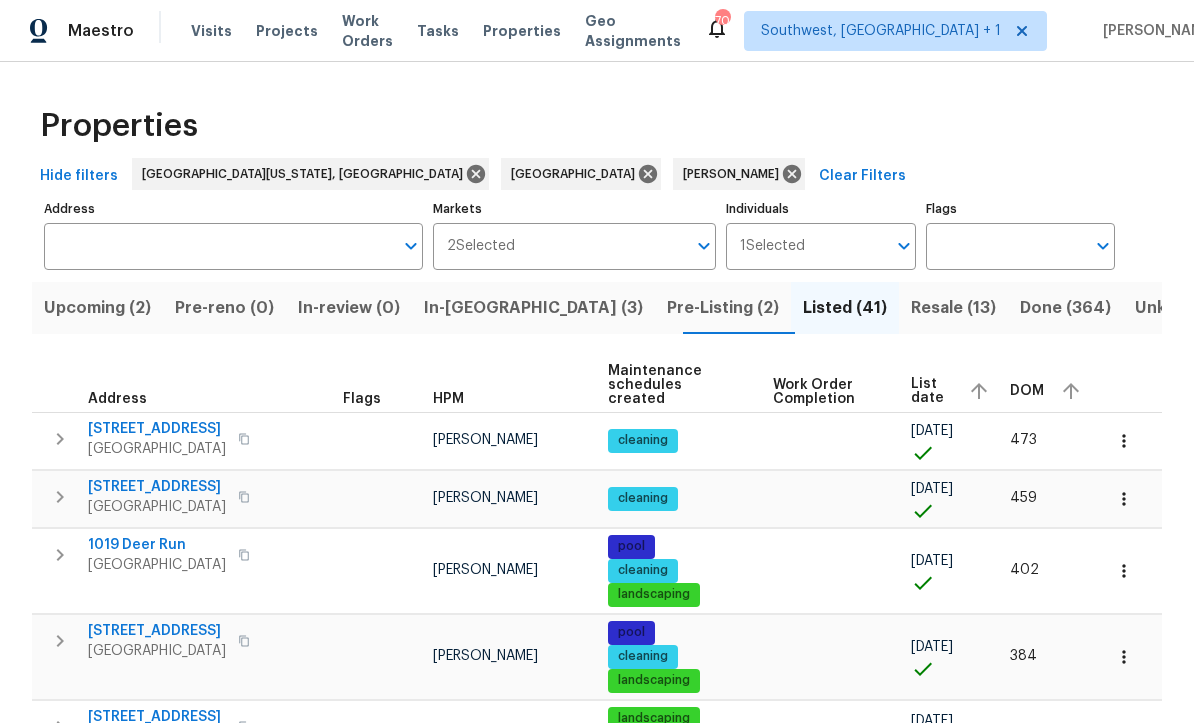 scroll, scrollTop: 1, scrollLeft: 0, axis: vertical 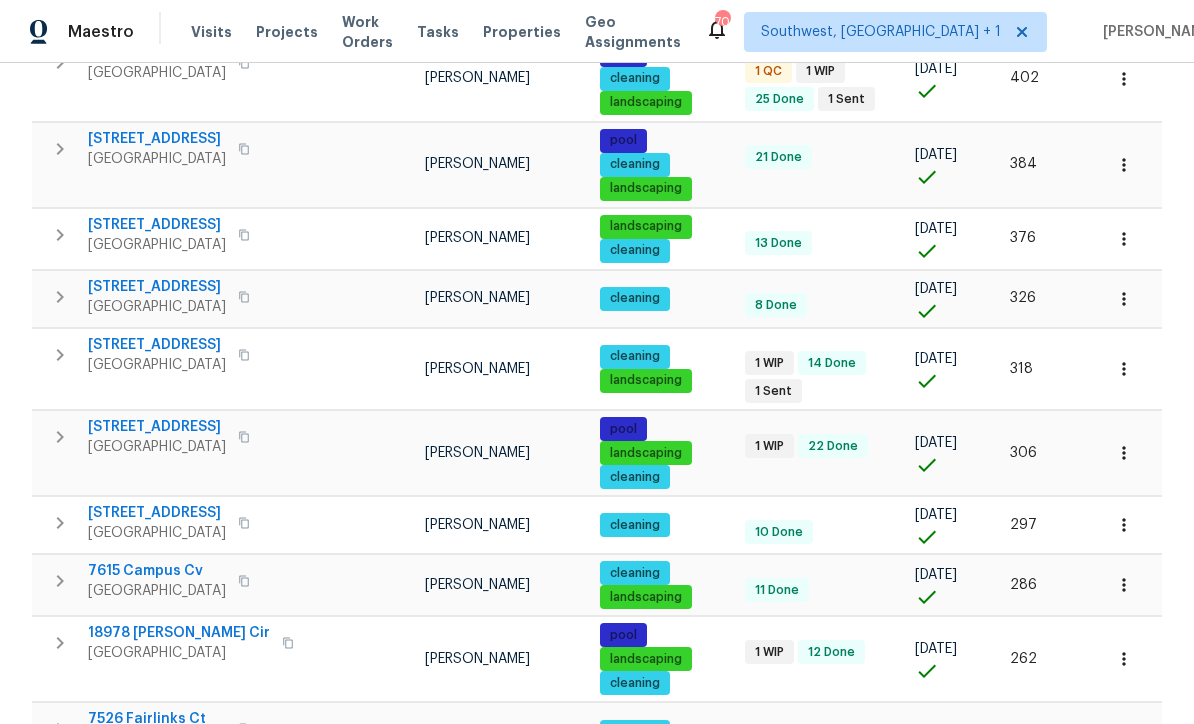 click at bounding box center (1128, 453) 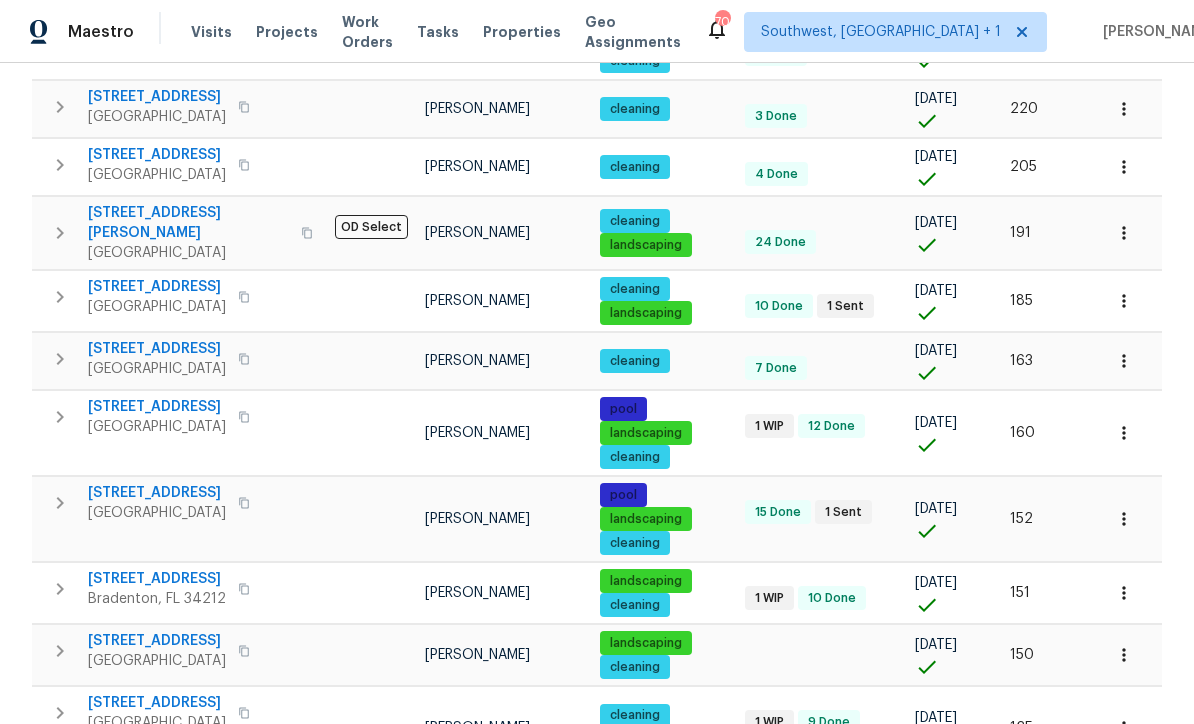 scroll, scrollTop: 1379, scrollLeft: 0, axis: vertical 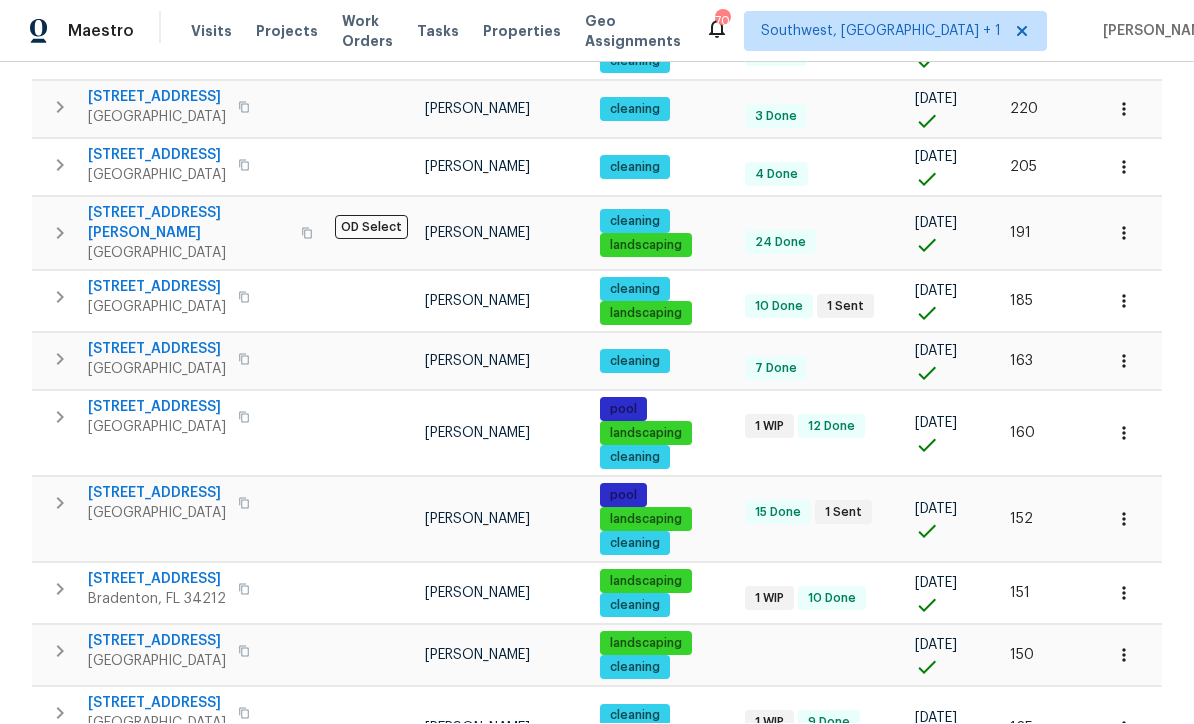 click on "2" at bounding box center [882, 800] 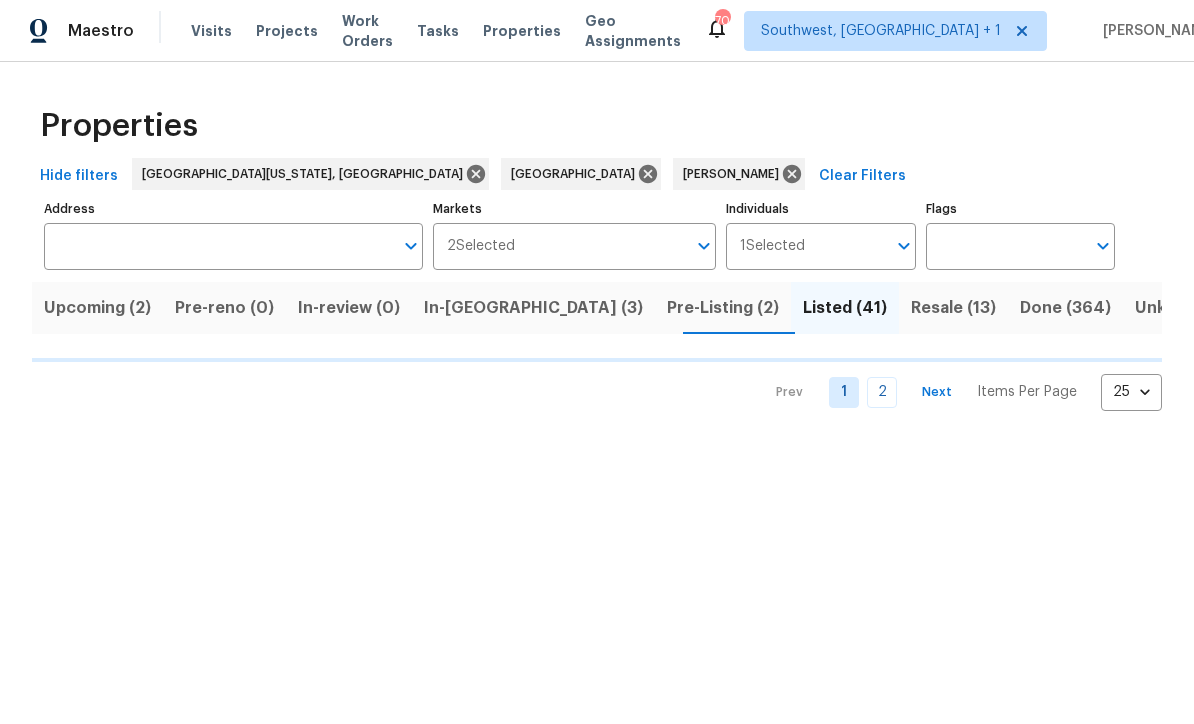 scroll, scrollTop: 0, scrollLeft: 0, axis: both 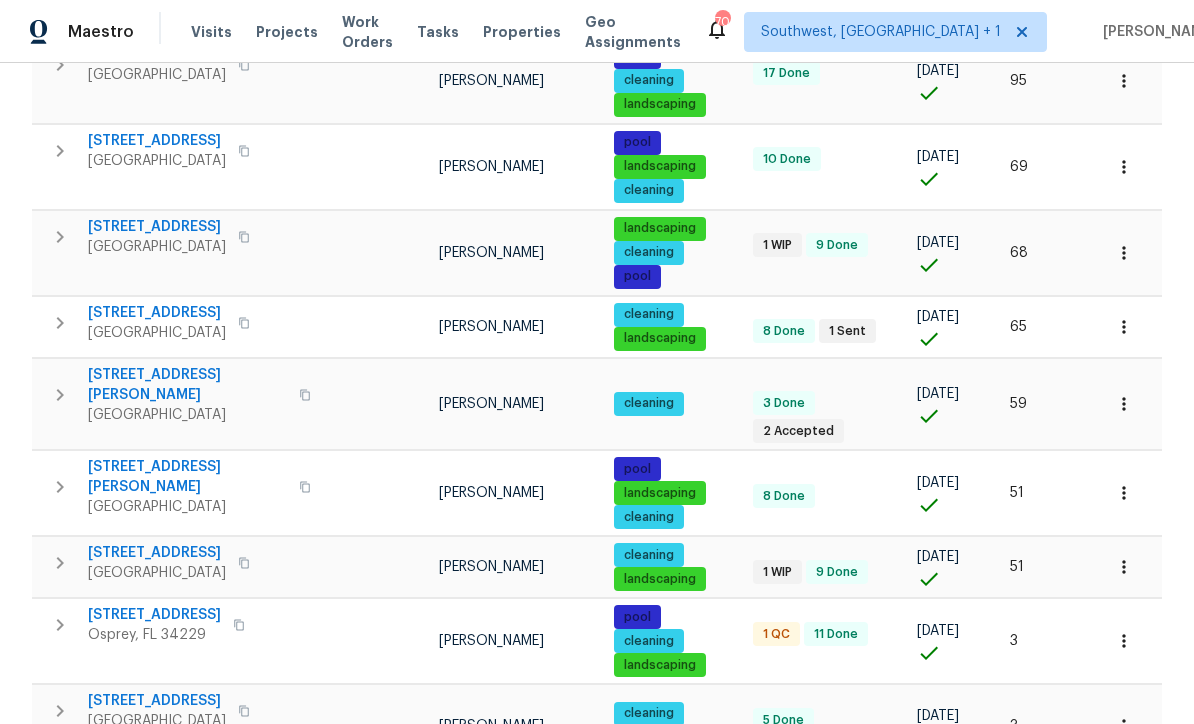click at bounding box center [1124, 493] 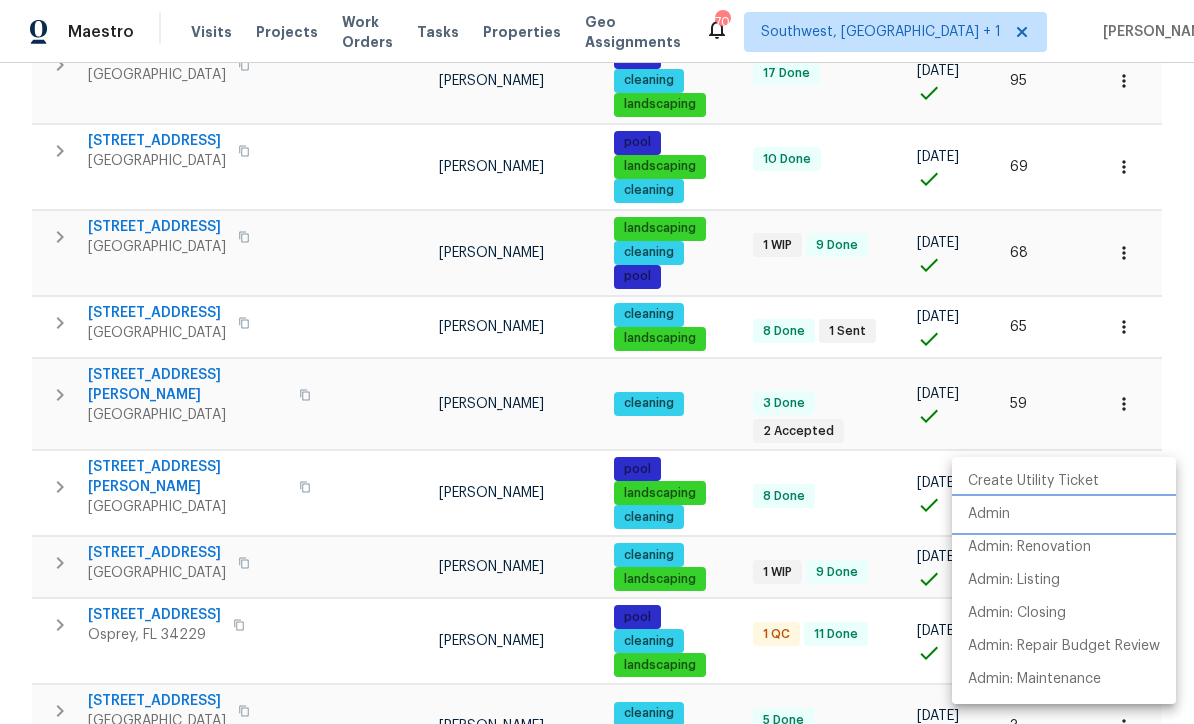 click on "Admin" at bounding box center [989, 514] 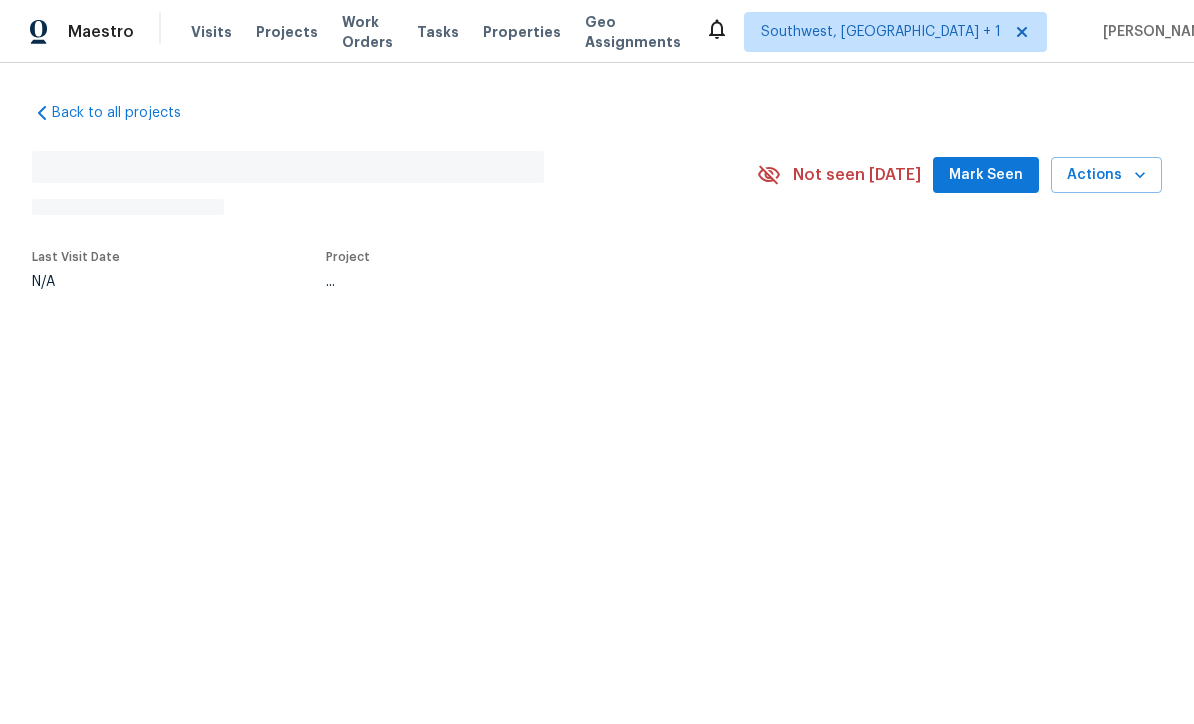 scroll, scrollTop: 0, scrollLeft: 0, axis: both 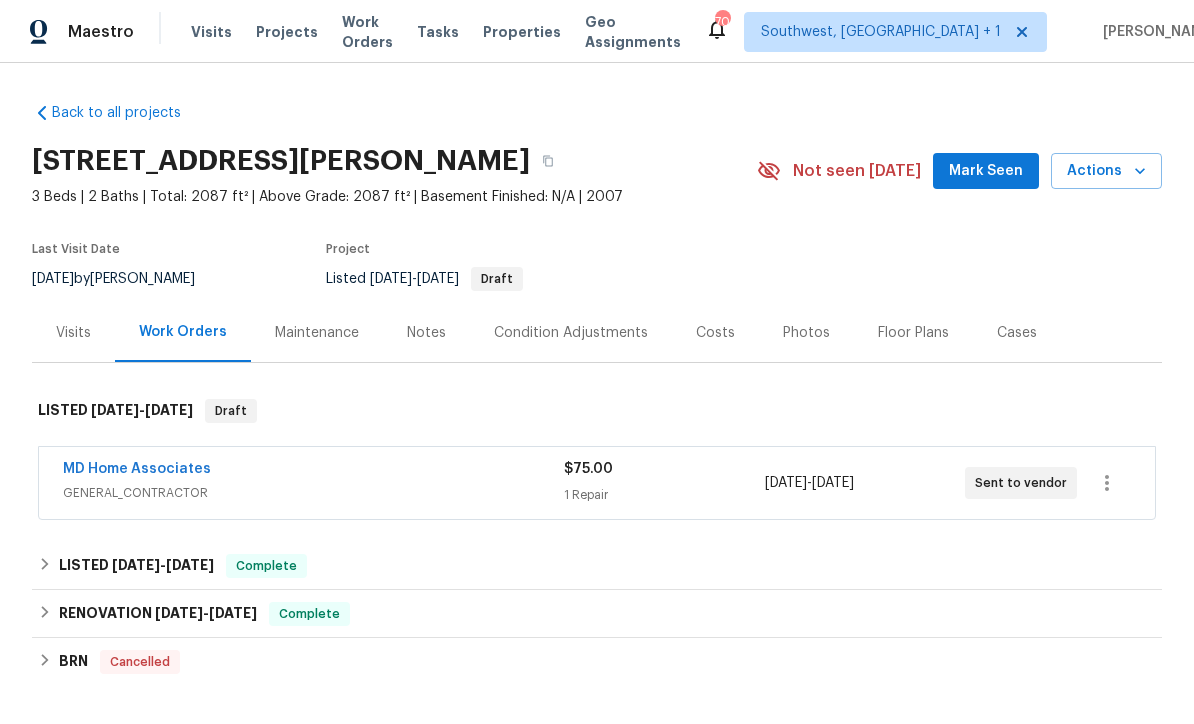 click on "Projects" at bounding box center (287, 32) 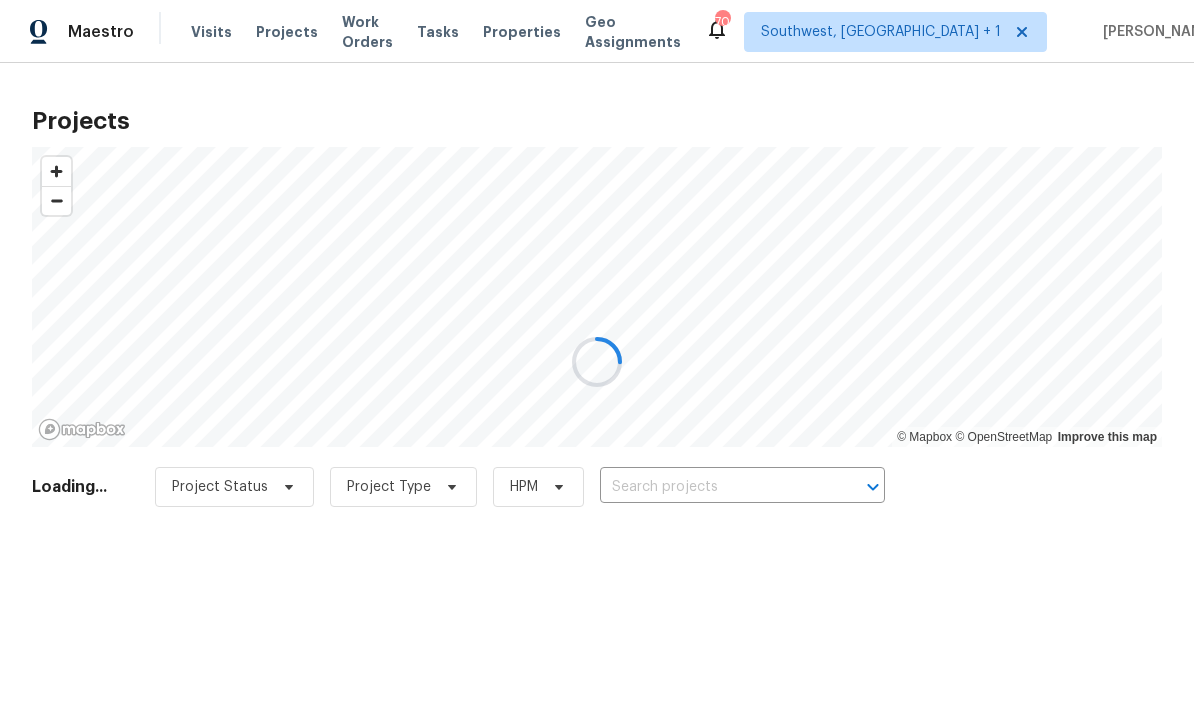 click at bounding box center [597, 362] 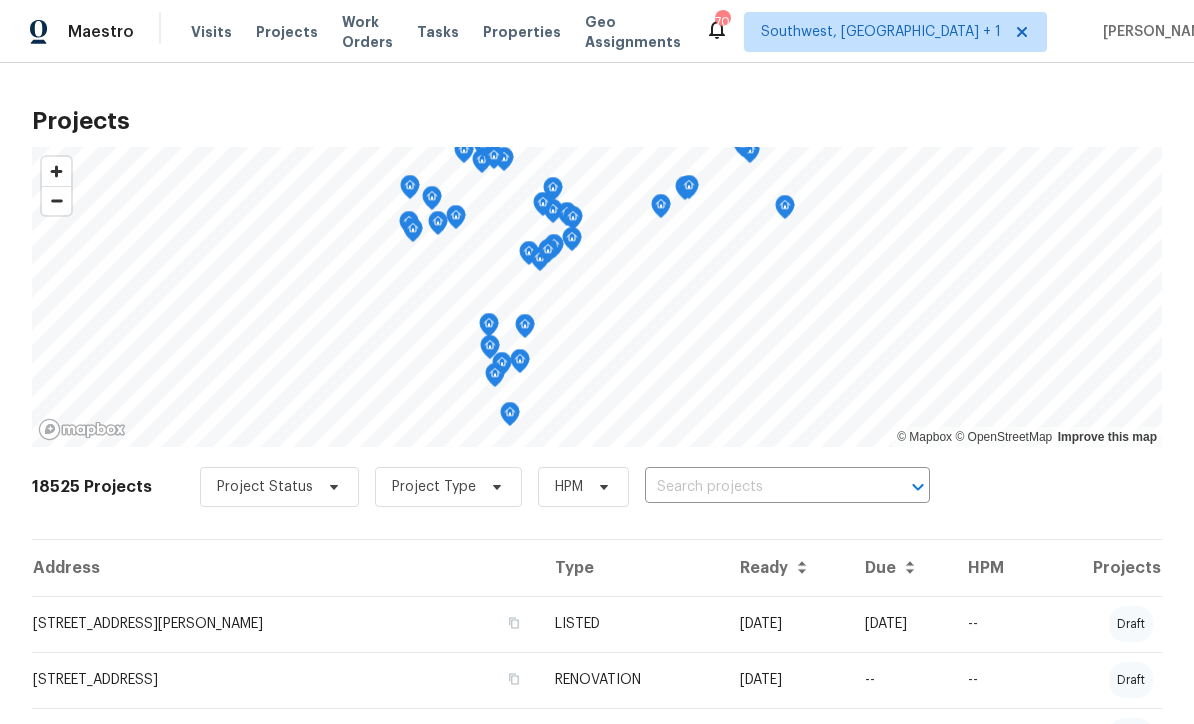 click at bounding box center [759, 487] 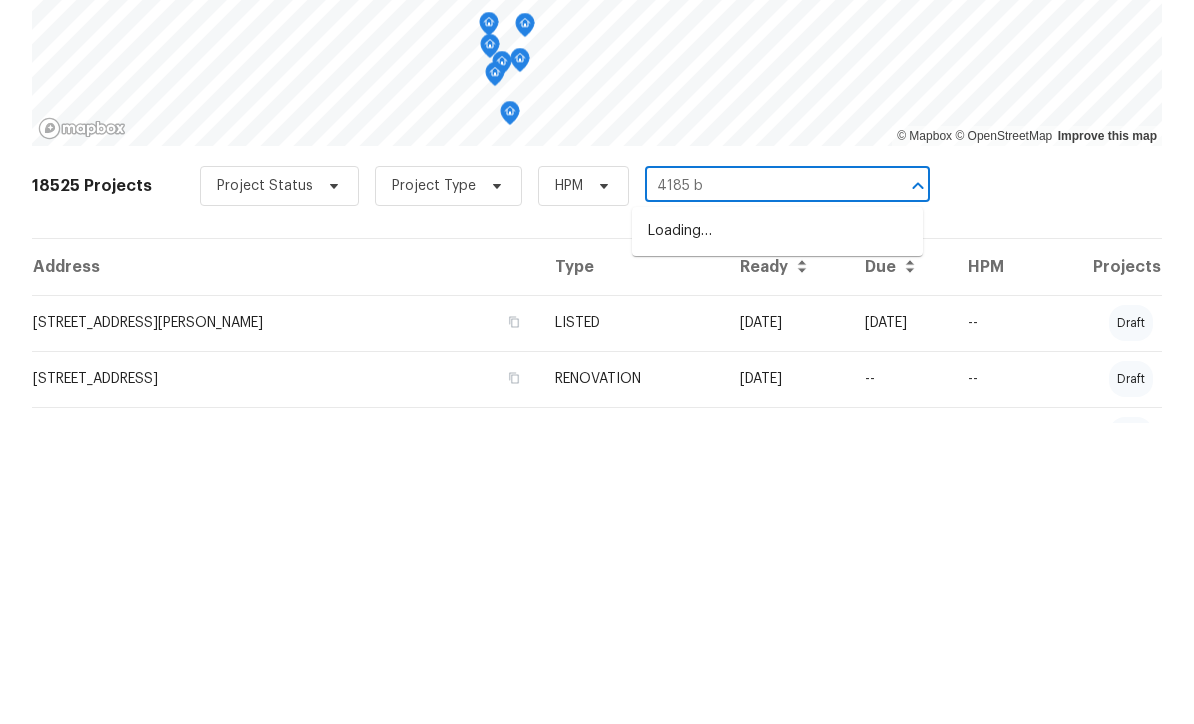 type on "4185 ba" 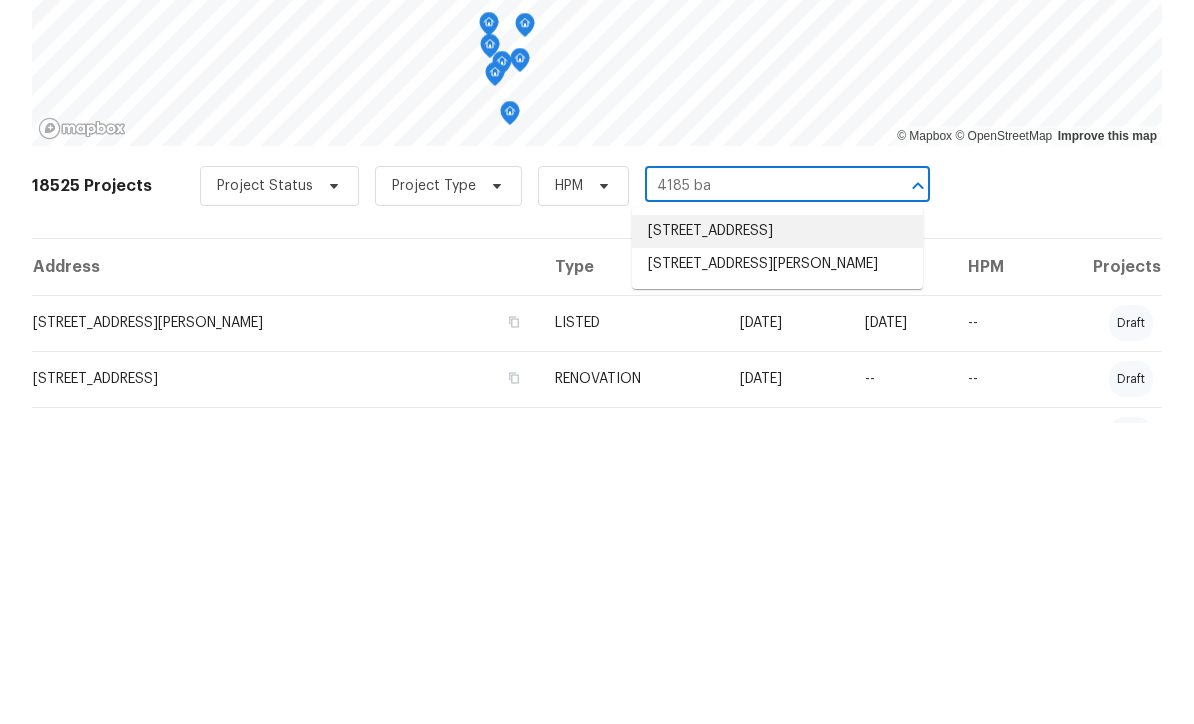 click on "[STREET_ADDRESS]" at bounding box center [777, 532] 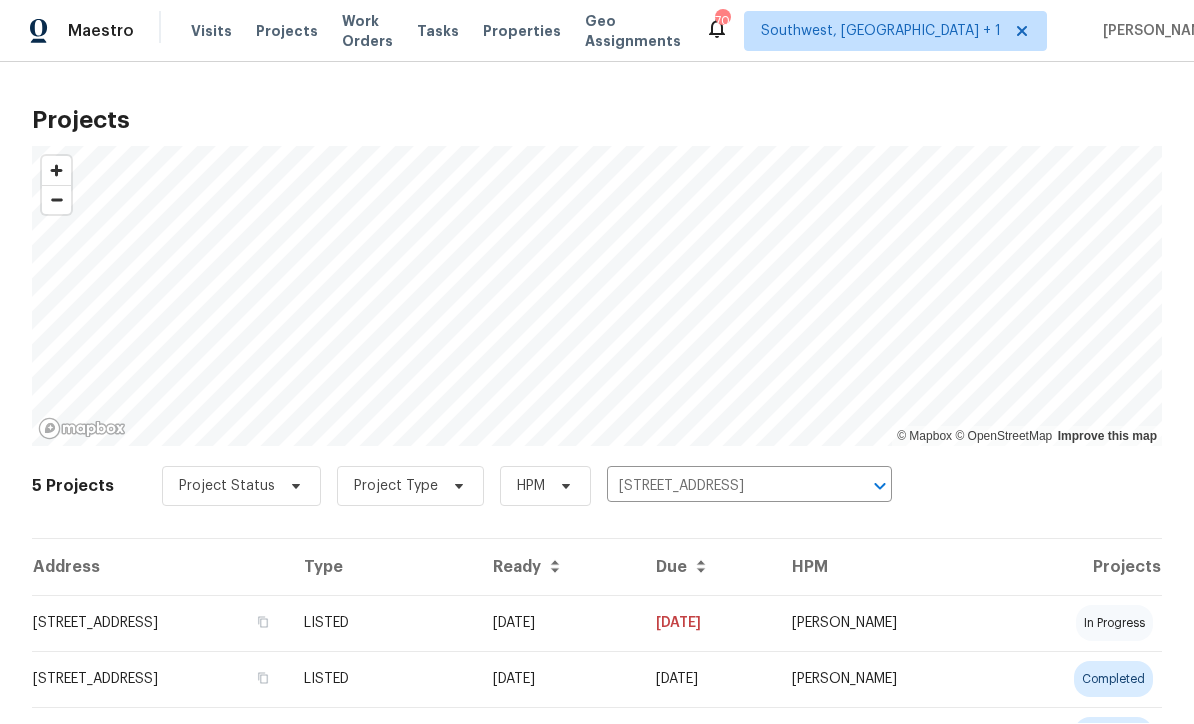 scroll, scrollTop: 1, scrollLeft: 0, axis: vertical 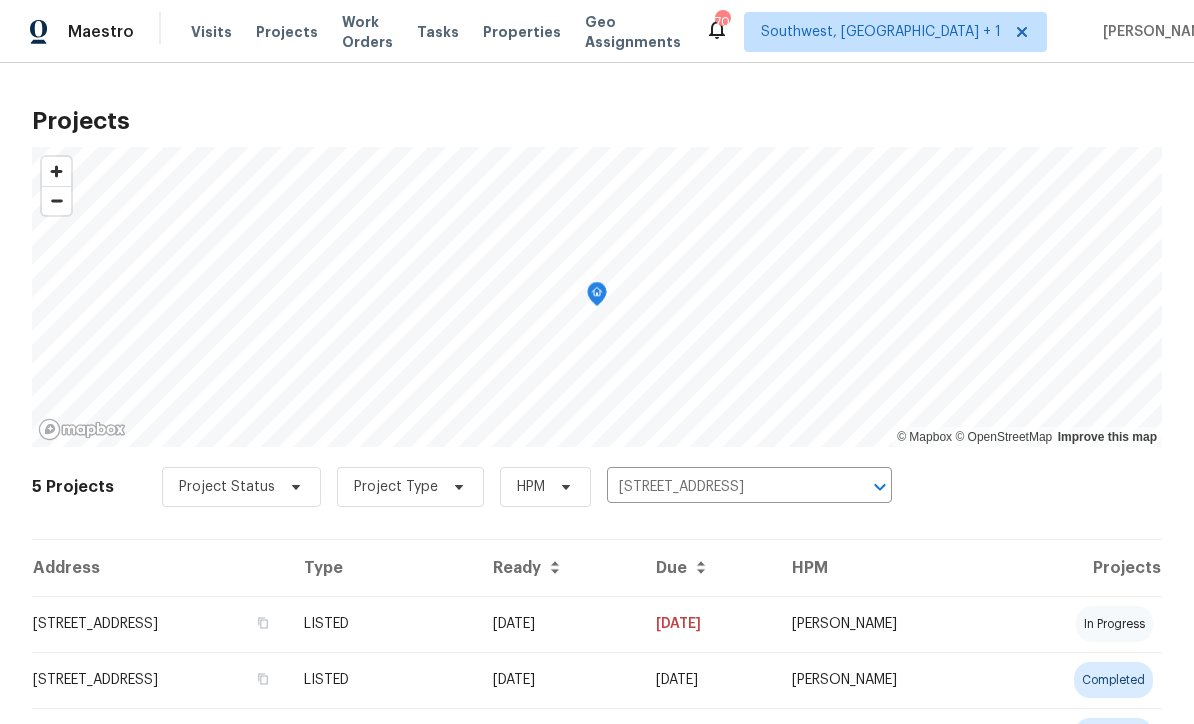 click on "[DATE]" at bounding box center [558, 624] 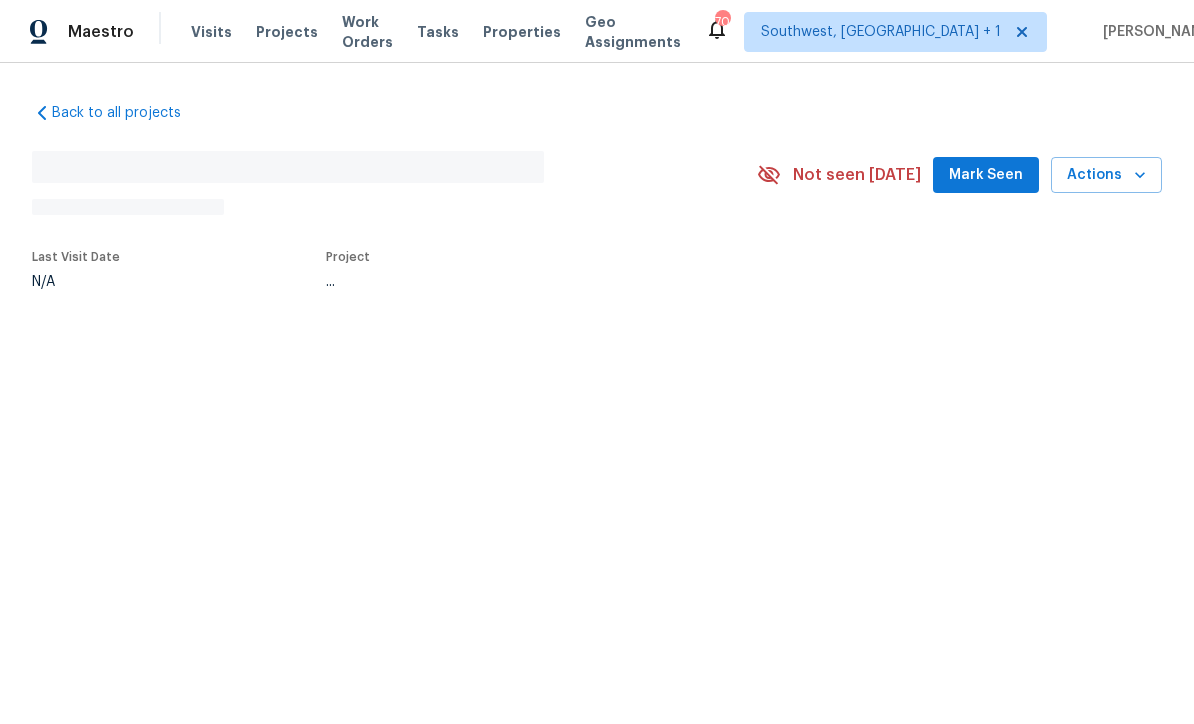 scroll, scrollTop: 0, scrollLeft: 0, axis: both 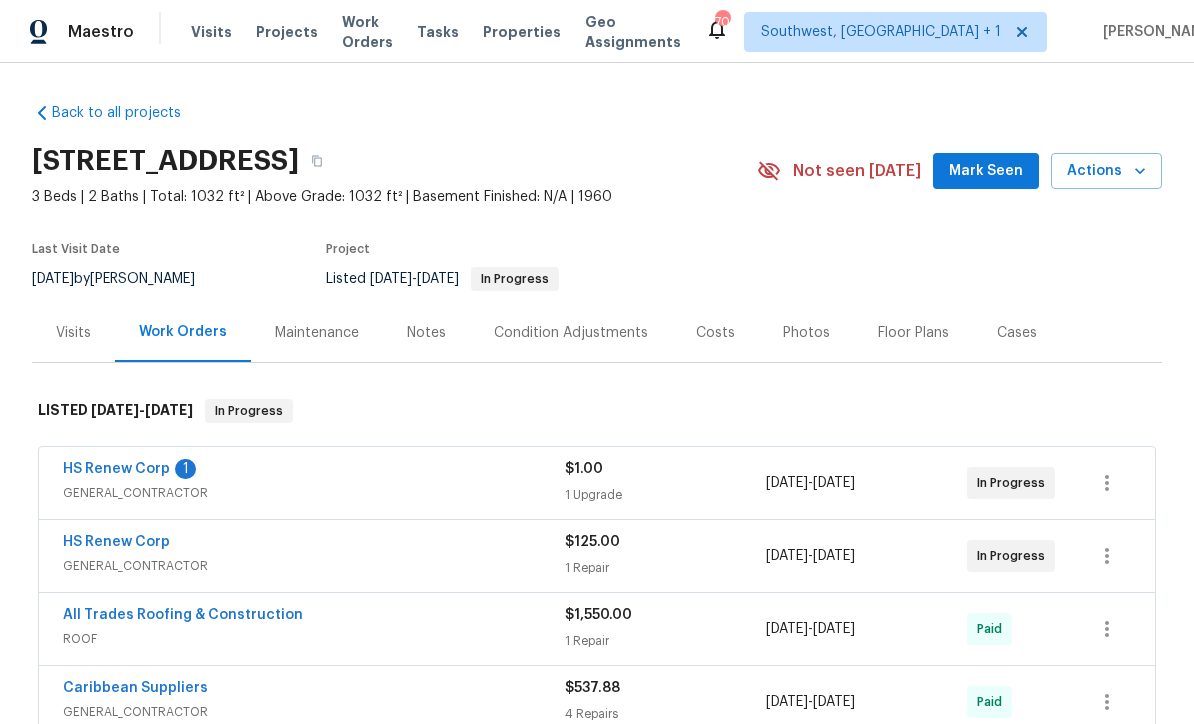 click on "HS Renew Corp" at bounding box center (116, 469) 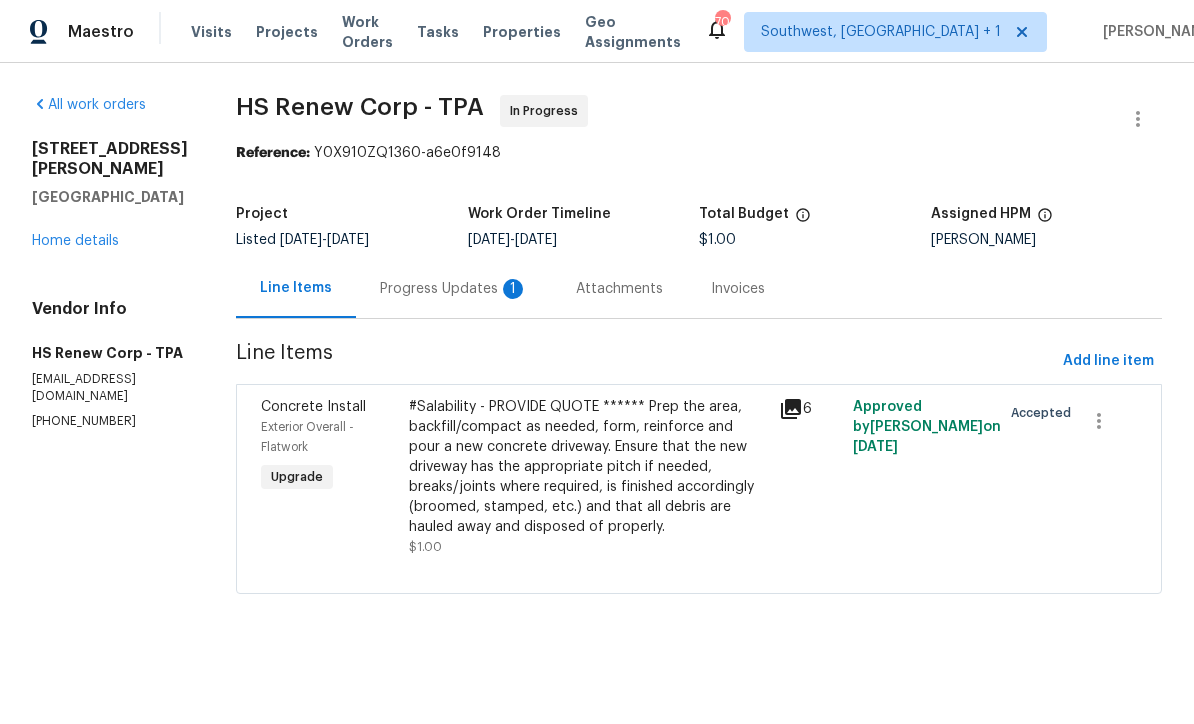 click on "Progress Updates 1" at bounding box center (454, 288) 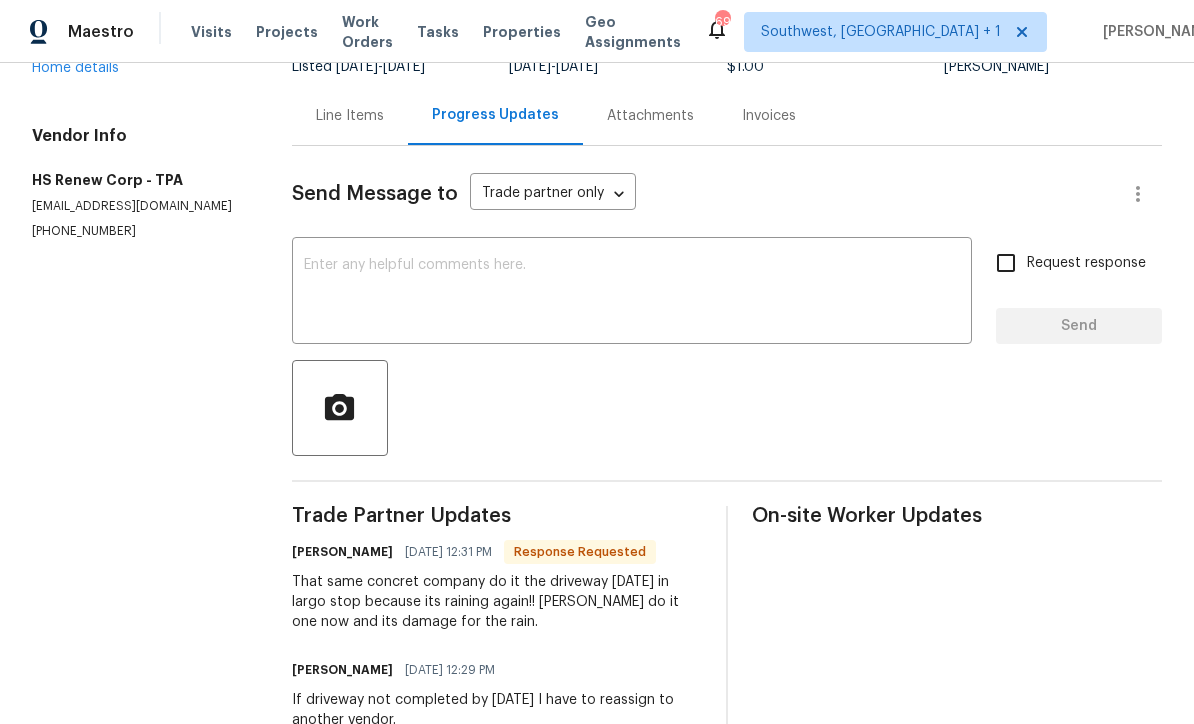 scroll, scrollTop: 175, scrollLeft: 0, axis: vertical 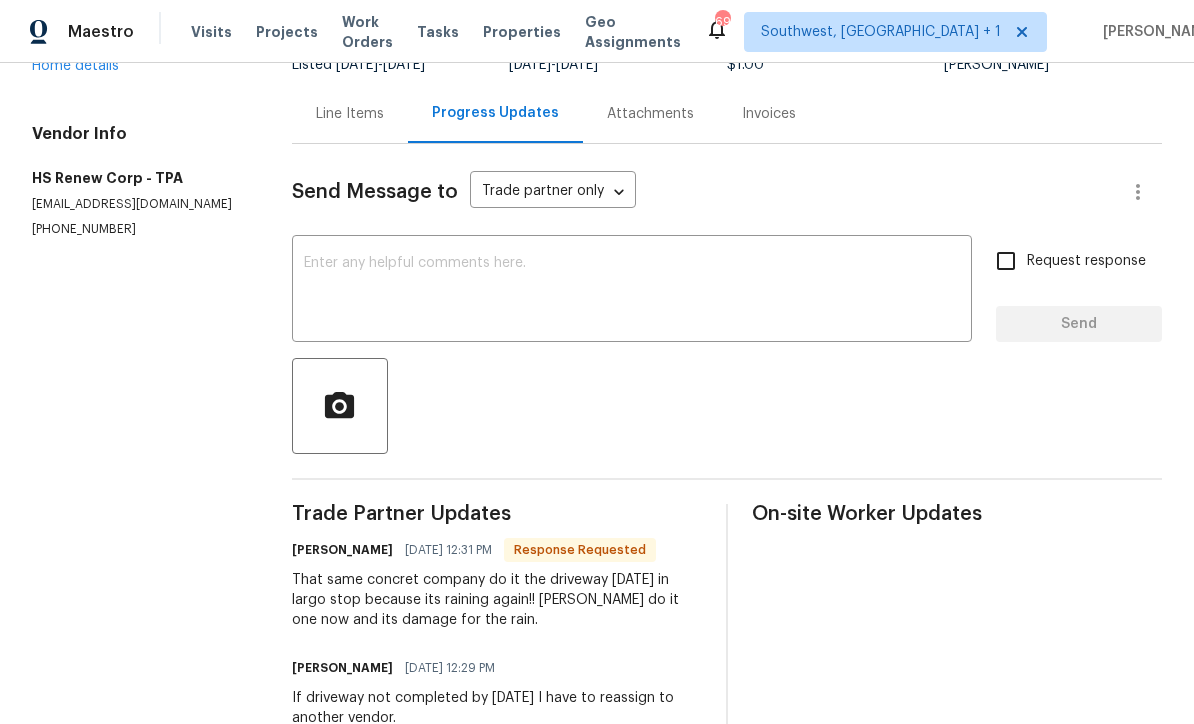 click at bounding box center (632, 291) 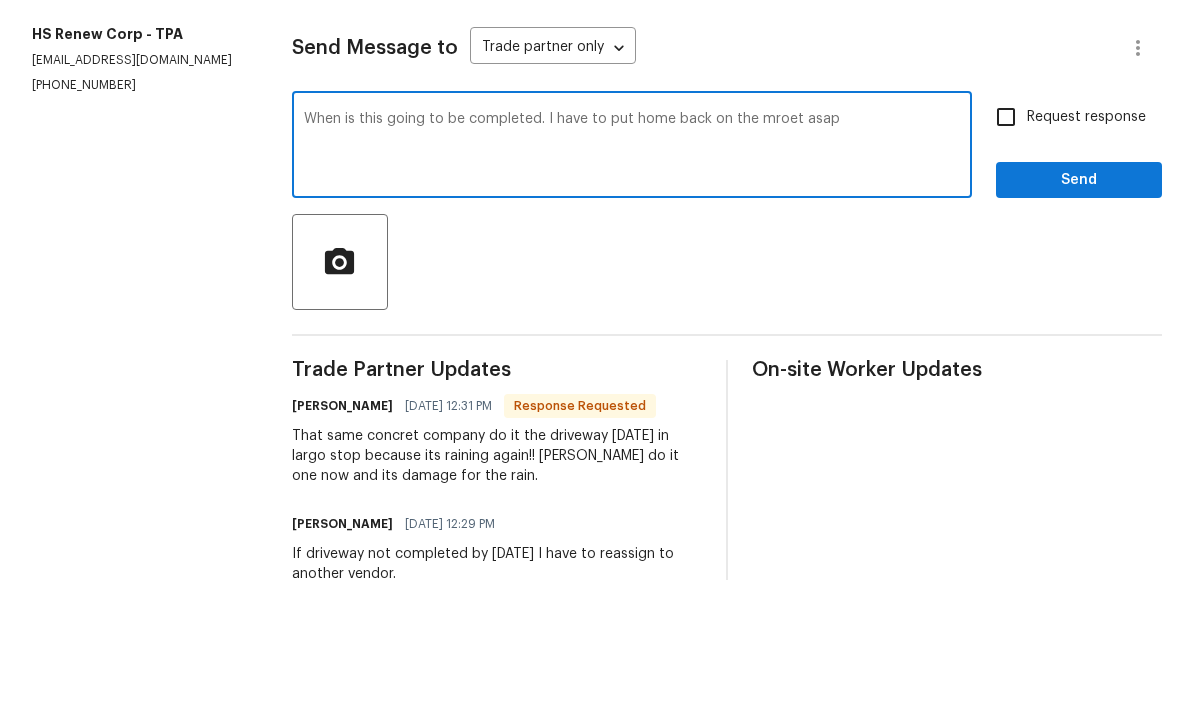 click on "When is this going to be completed. I have to put home back on the mroet asap" at bounding box center [632, 291] 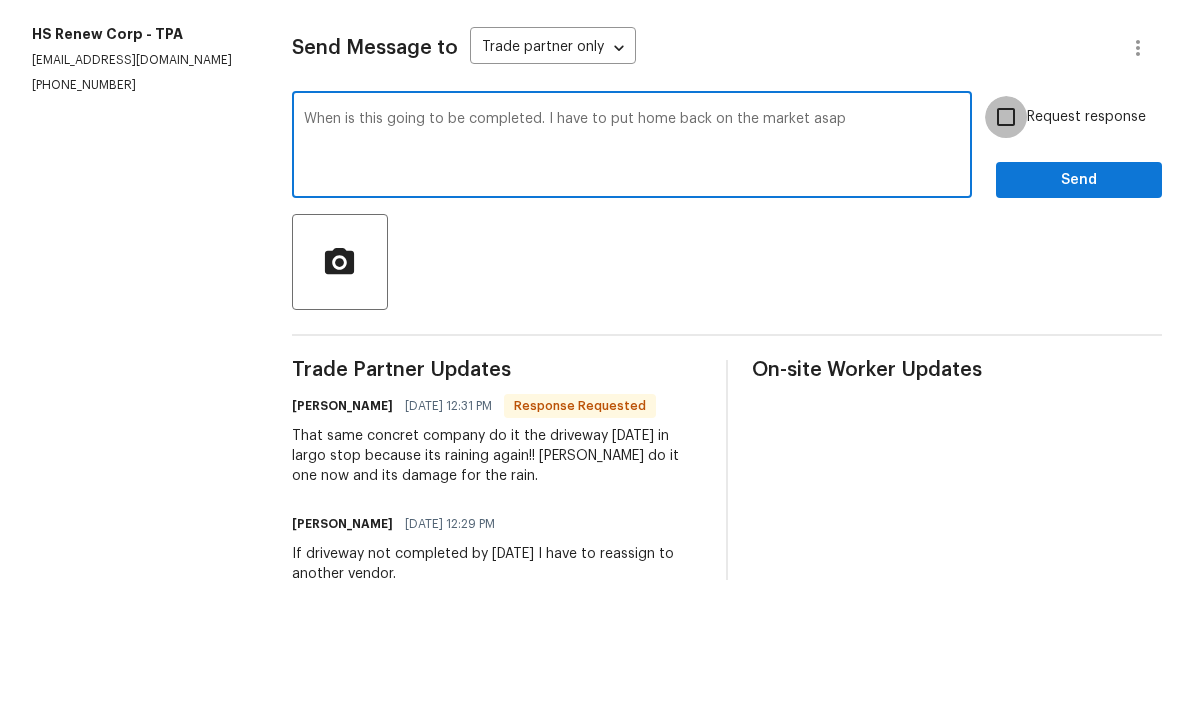 type on "When is this going to be completed. I have to put home back on the market asap" 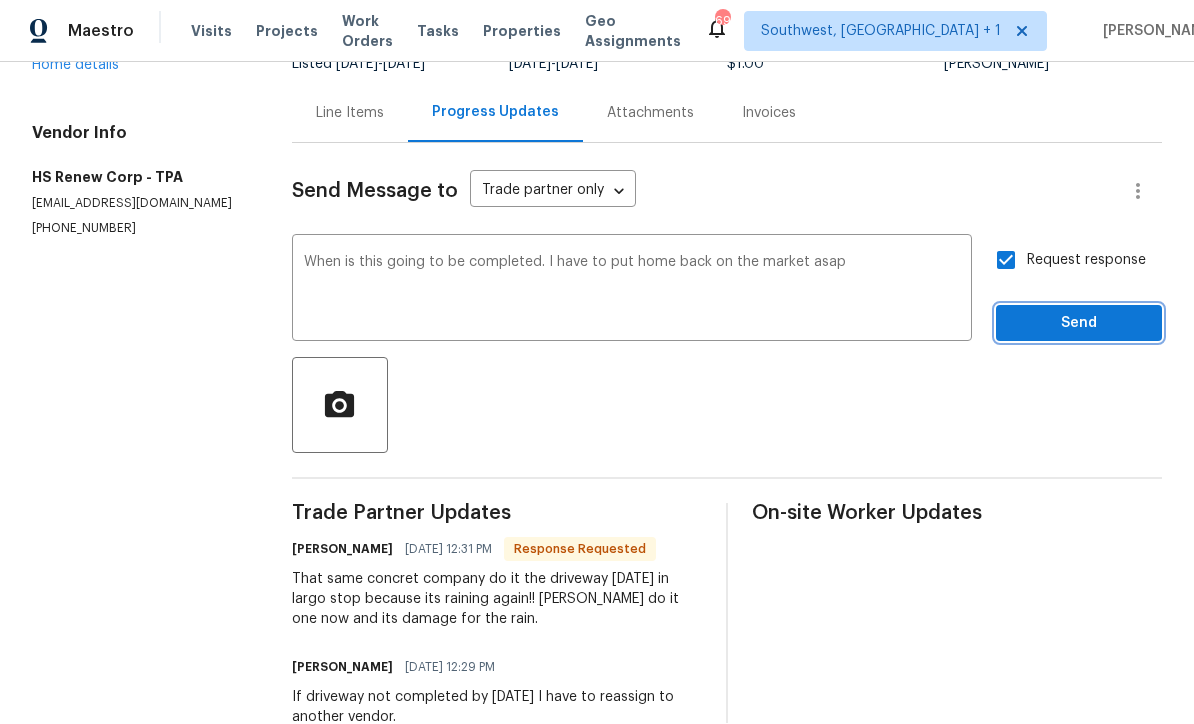 click on "Send" at bounding box center (1079, 324) 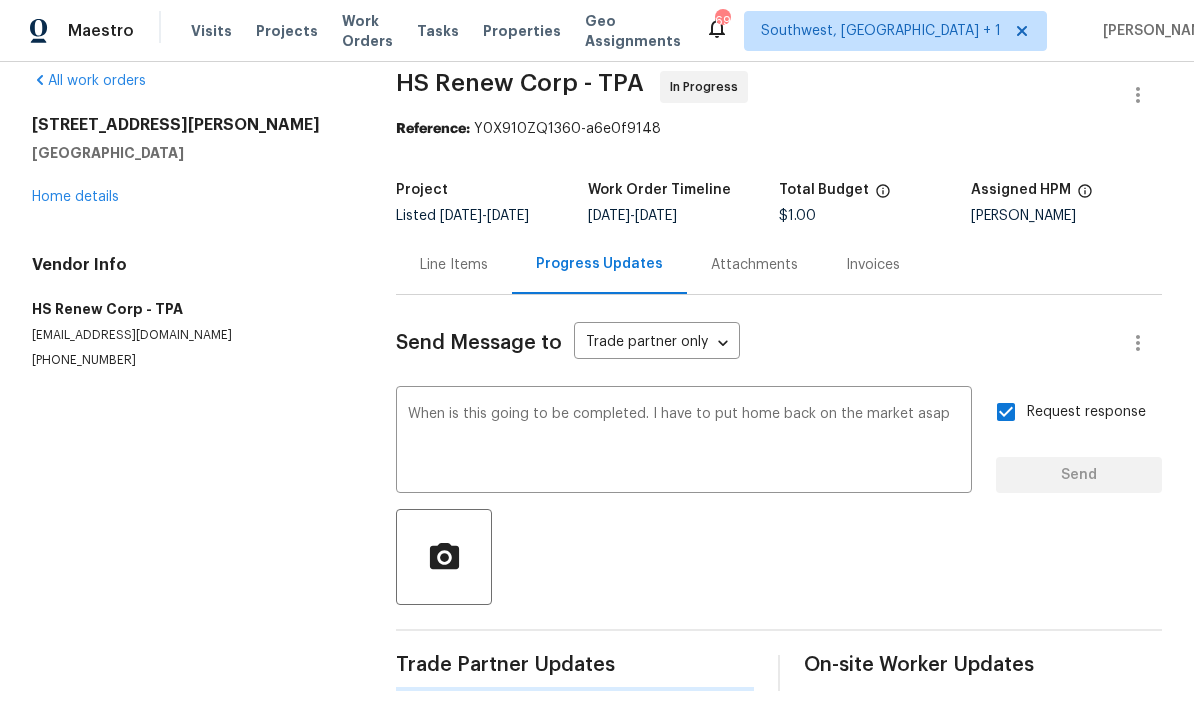 scroll, scrollTop: 24, scrollLeft: 0, axis: vertical 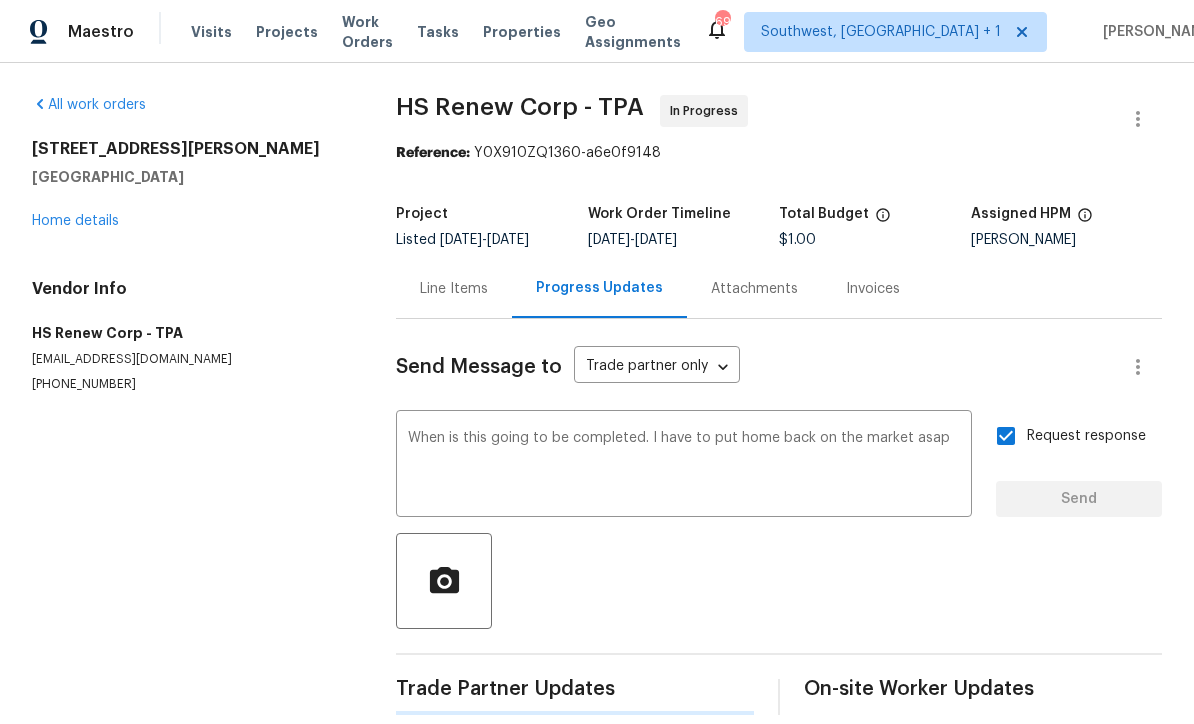 type 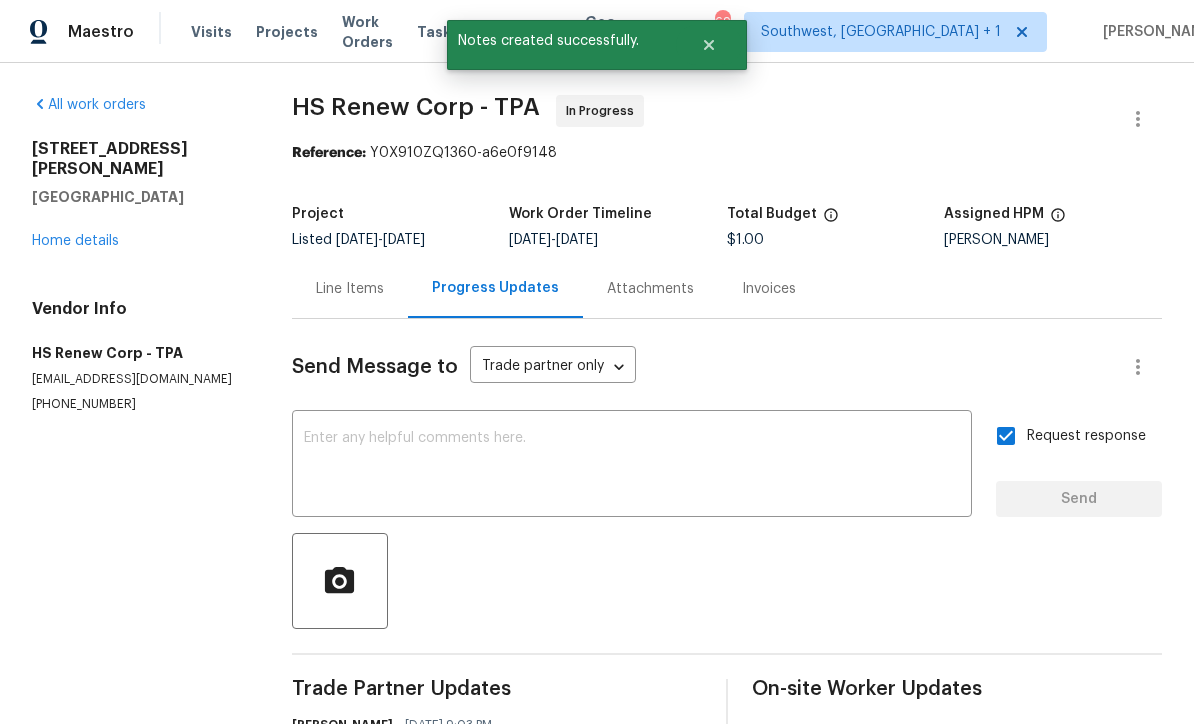 click on "Home details" at bounding box center (75, 241) 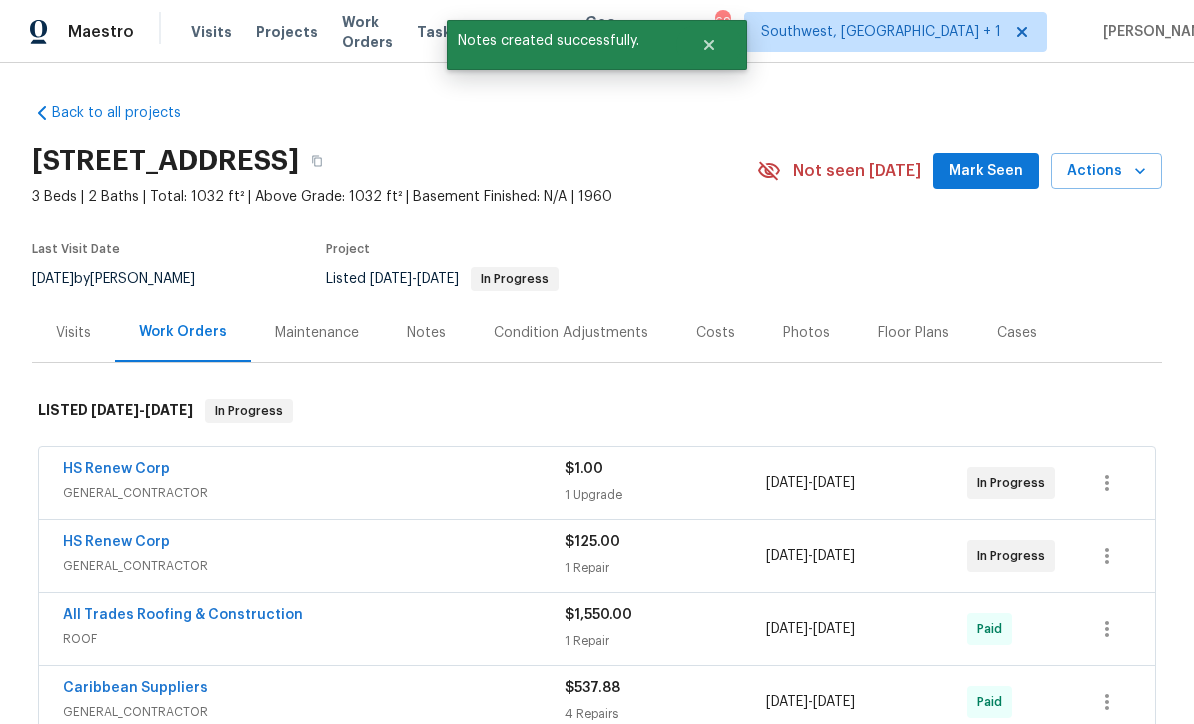 scroll, scrollTop: 0, scrollLeft: 0, axis: both 